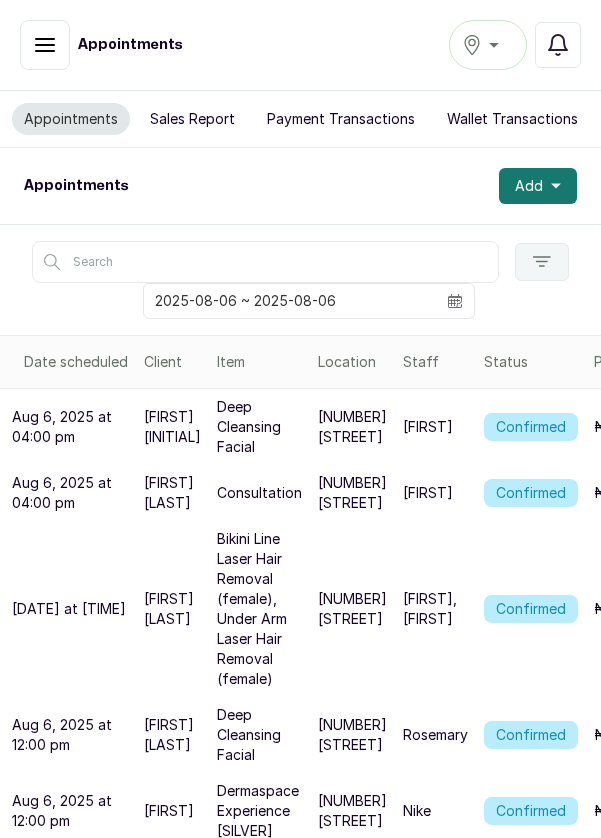 scroll, scrollTop: 0, scrollLeft: 0, axis: both 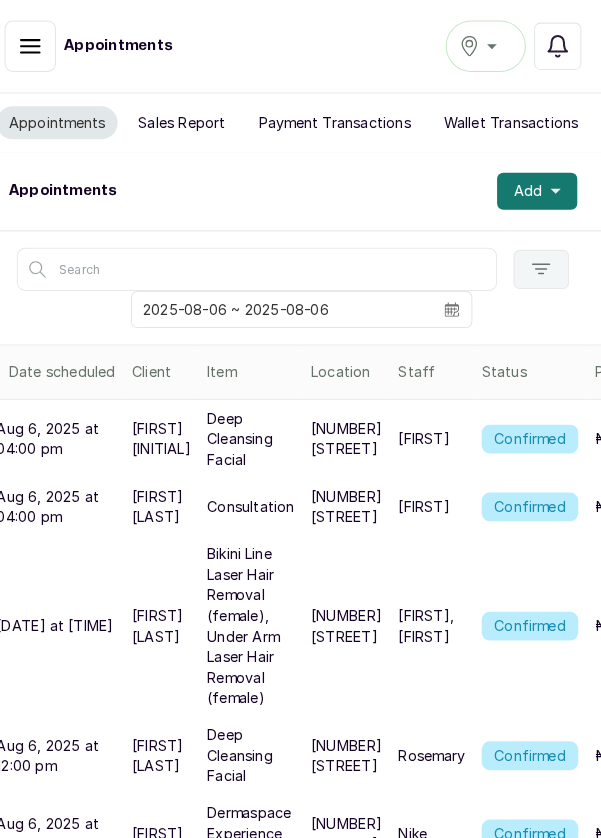 click 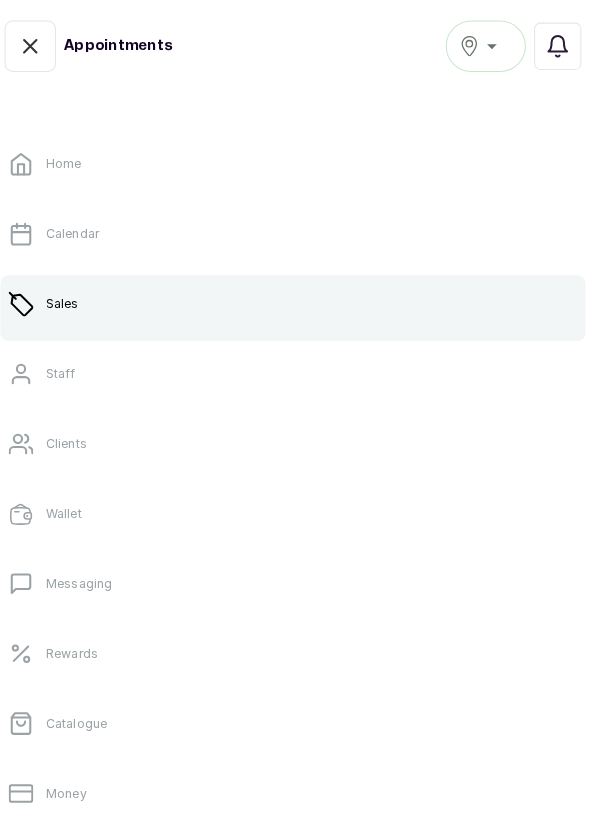 click on "Sales" at bounding box center [300, 296] 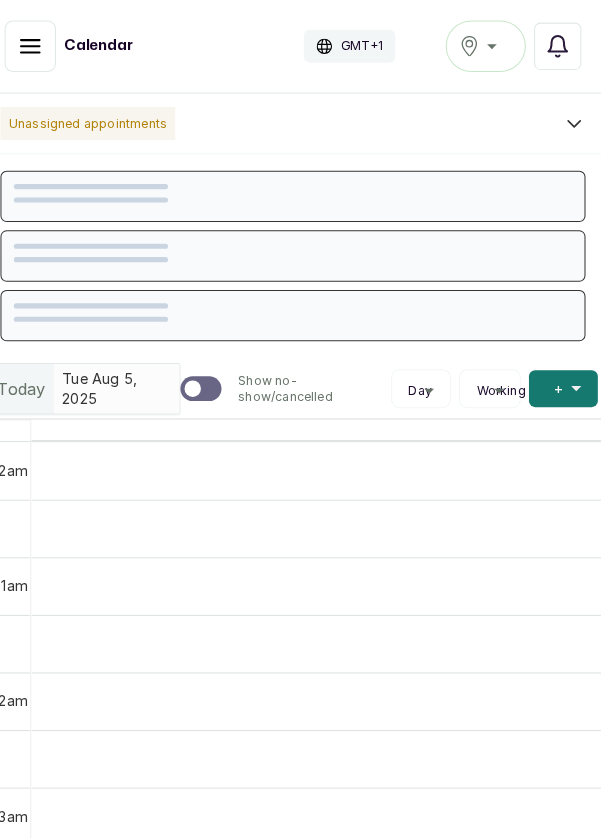 scroll, scrollTop: 673, scrollLeft: 0, axis: vertical 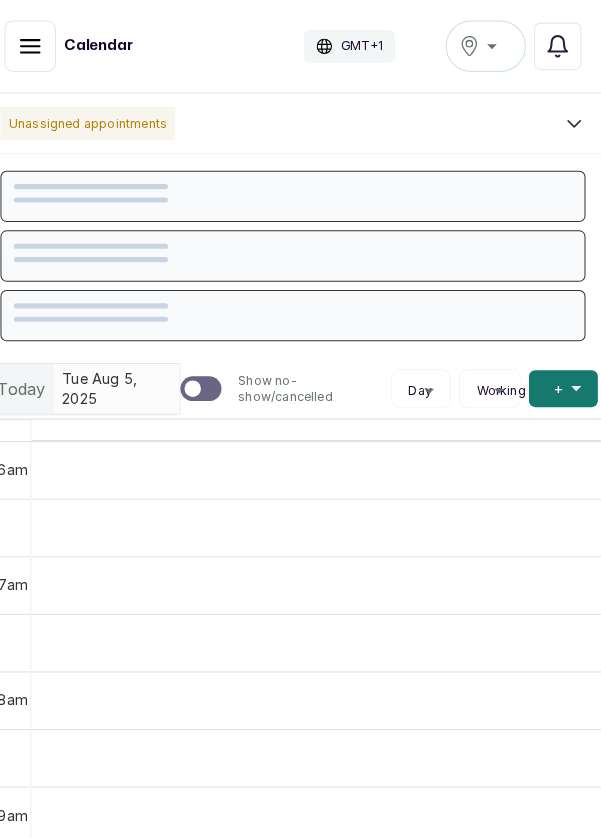 click on "Show no-show/cancelled" at bounding box center (45, 45) 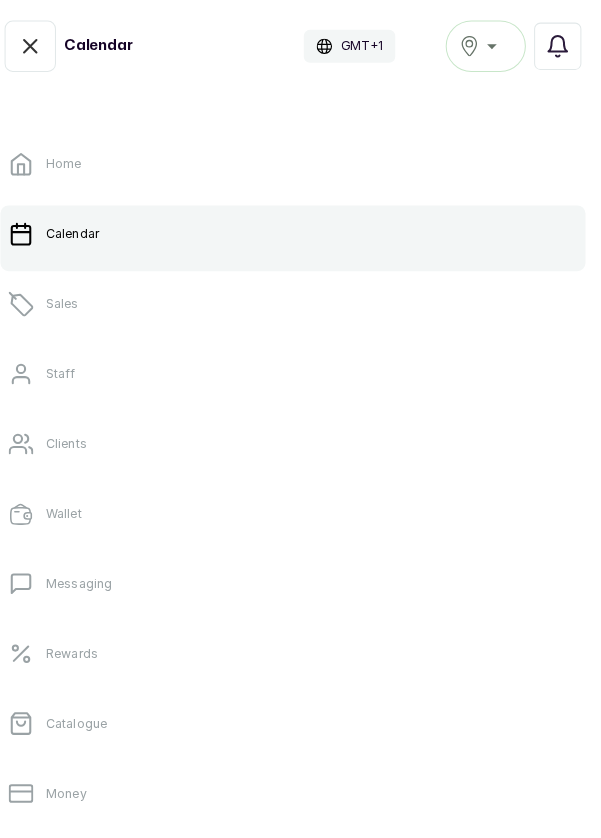click on "Sales" at bounding box center (300, 296) 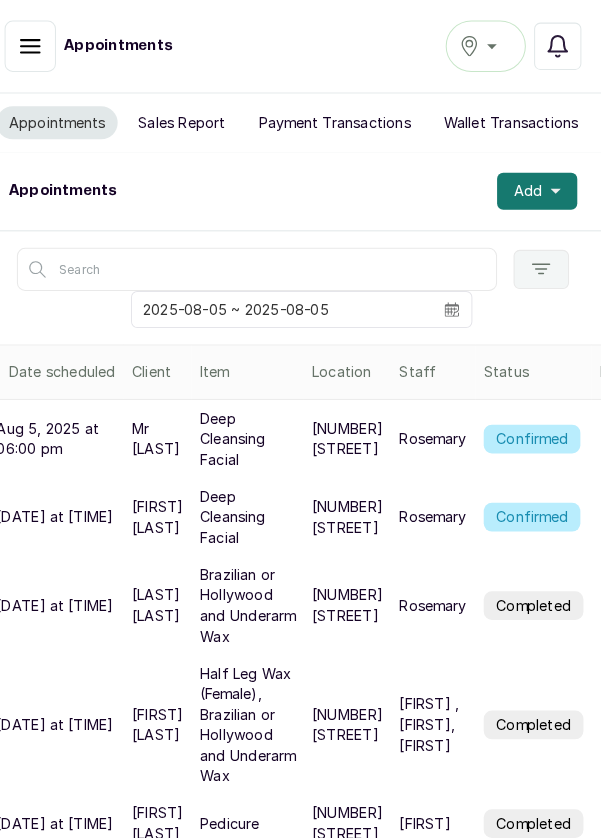 click on "Add" at bounding box center (538, 186) 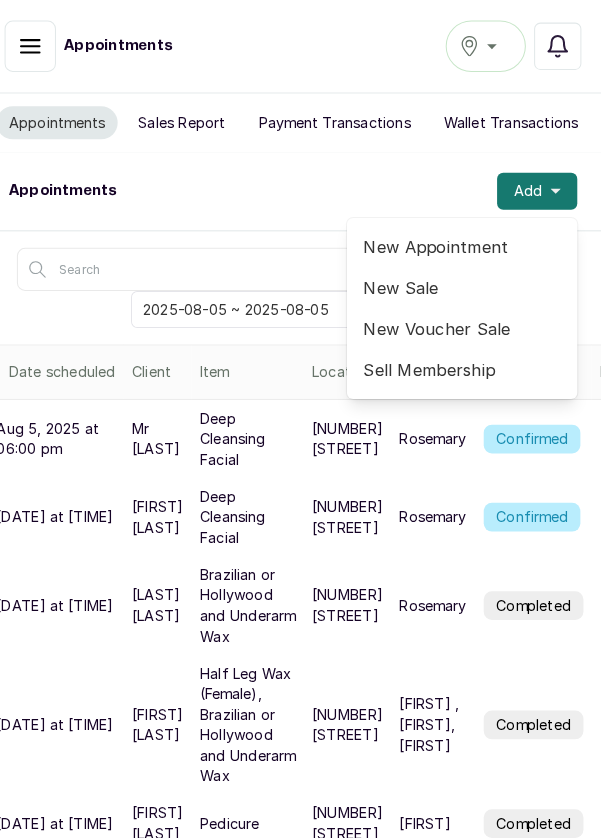 click on "New Appointment" at bounding box center [465, 240] 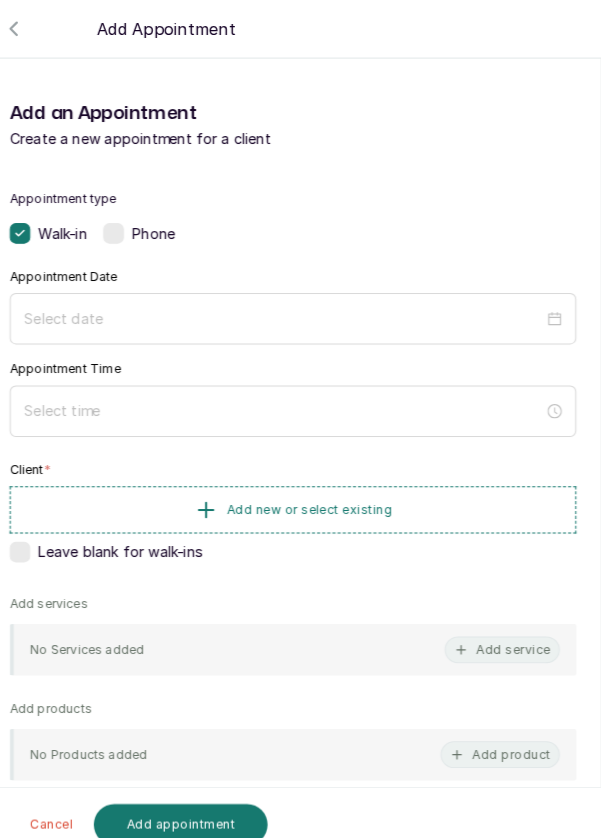 click at bounding box center (300, 82) 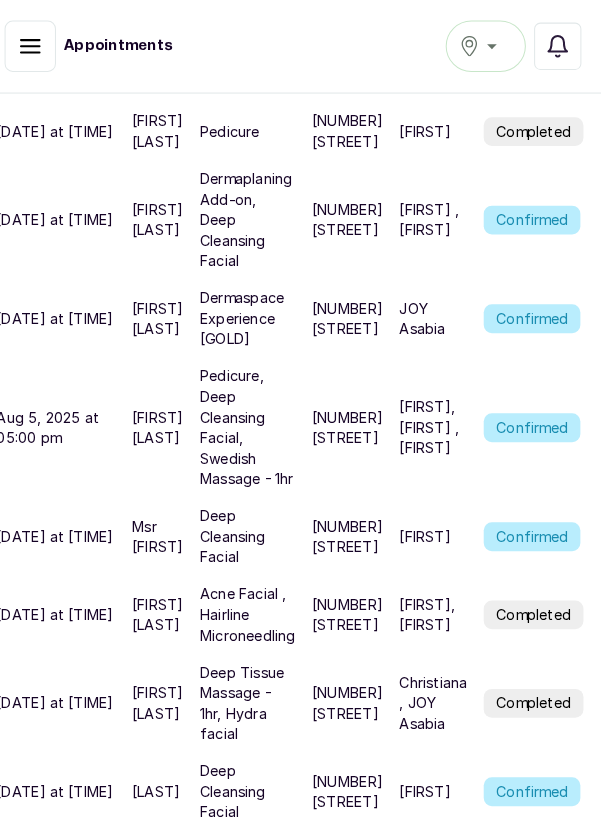 scroll, scrollTop: 809, scrollLeft: 0, axis: vertical 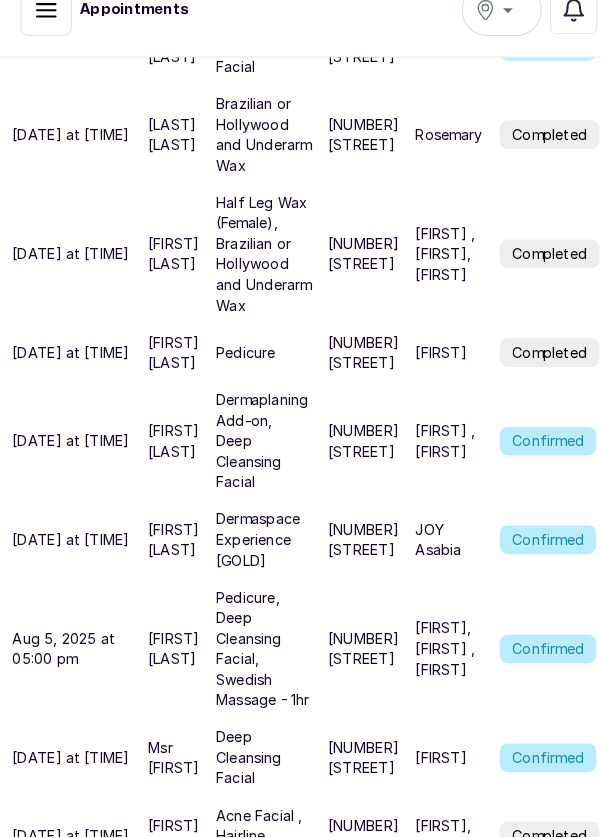 click on "[FIRST] , [FIRST]" at bounding box center [437, 454] 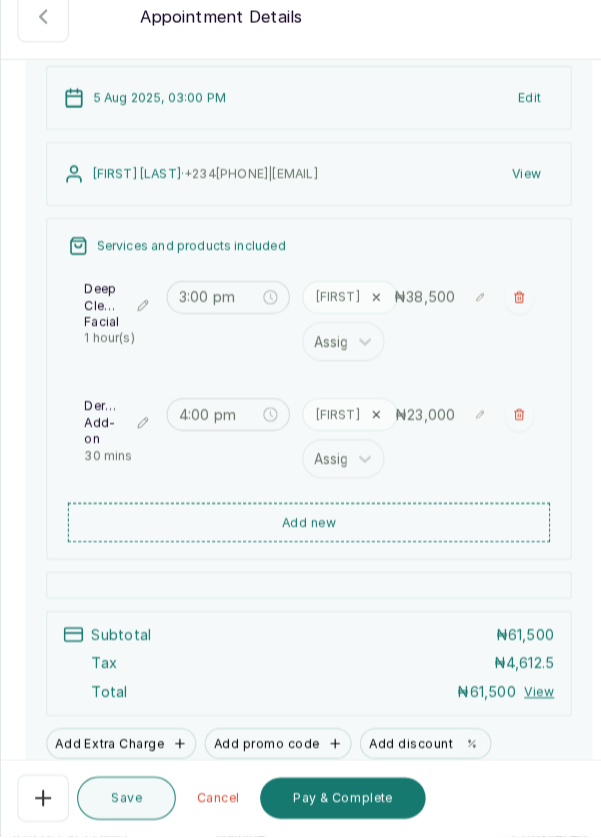 scroll, scrollTop: 213, scrollLeft: 0, axis: vertical 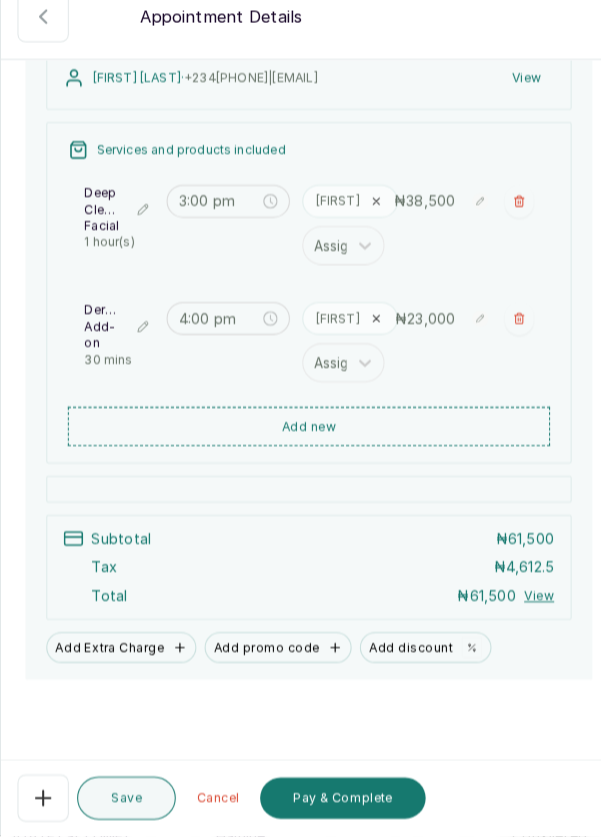 click on "Pay & Complete" at bounding box center (333, 801) 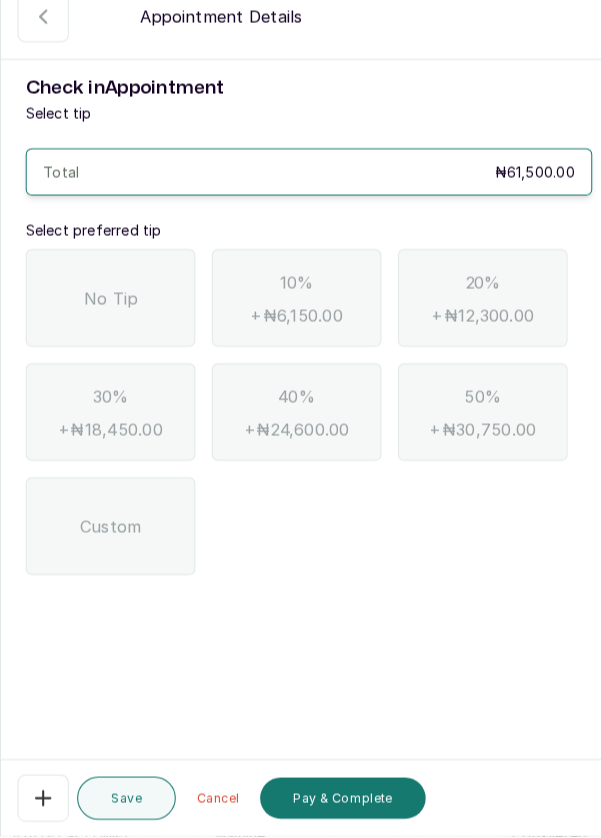 scroll, scrollTop: 0, scrollLeft: 0, axis: both 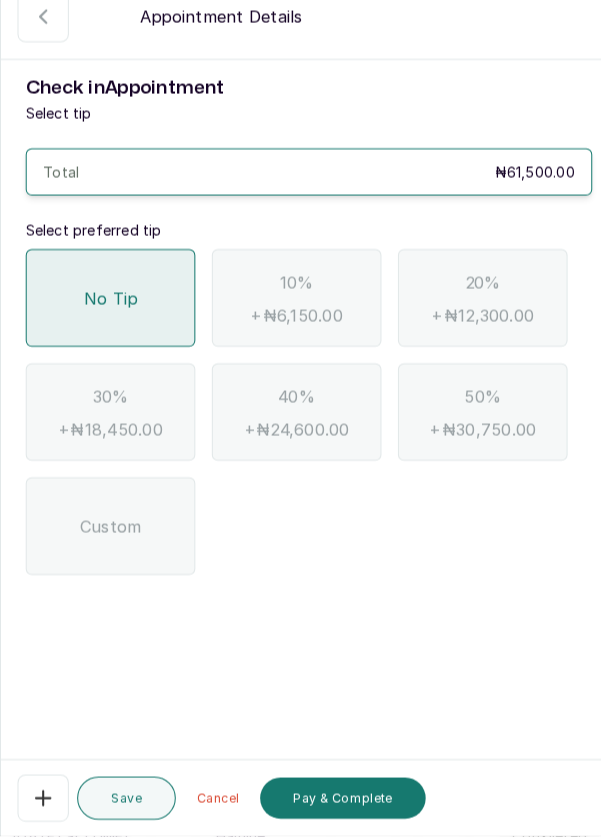 click on "Pay & Complete" at bounding box center [333, 801] 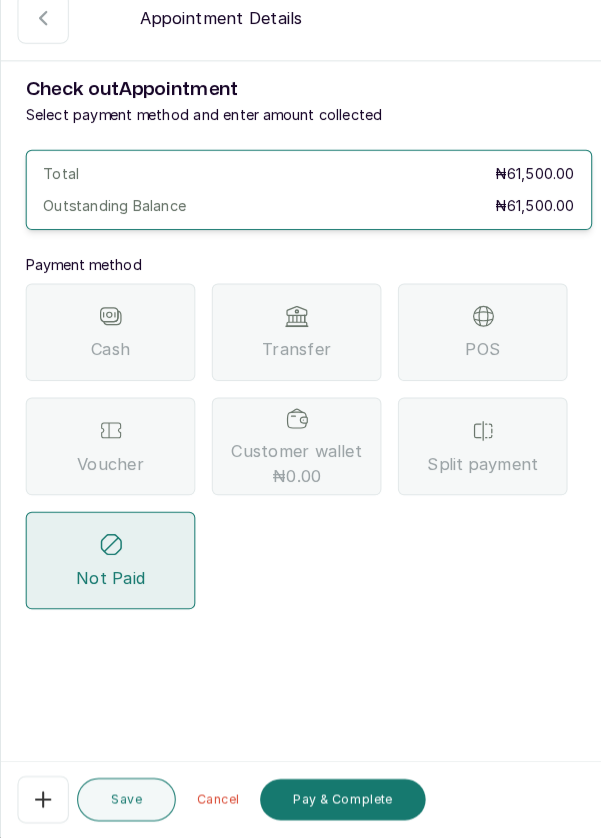 scroll, scrollTop: 14, scrollLeft: 0, axis: vertical 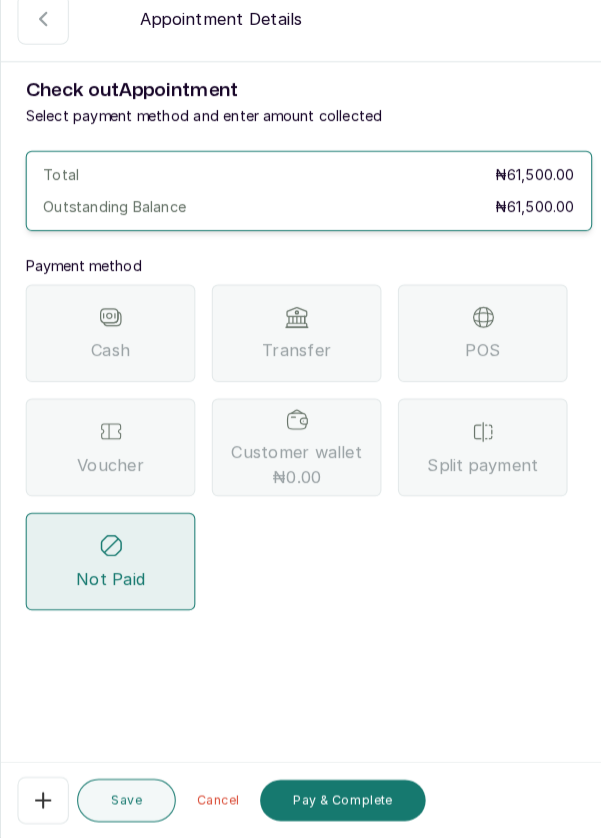 click on "Split payment" at bounding box center (469, 457) 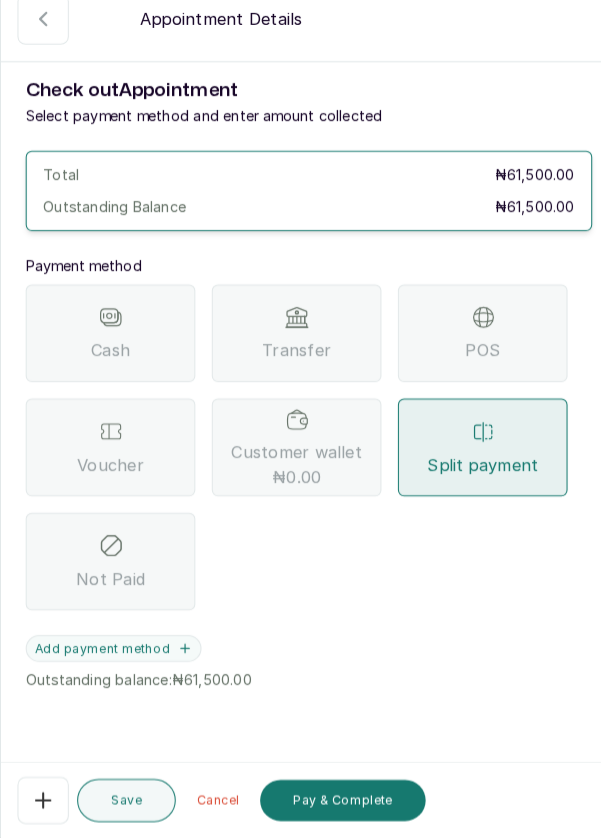 click on "Add payment method" at bounding box center (110, 653) 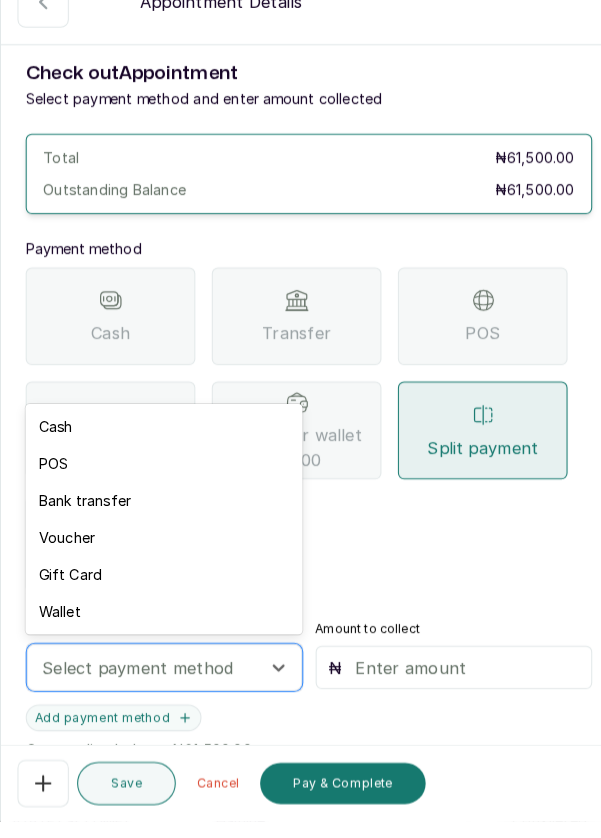 scroll, scrollTop: 14, scrollLeft: 0, axis: vertical 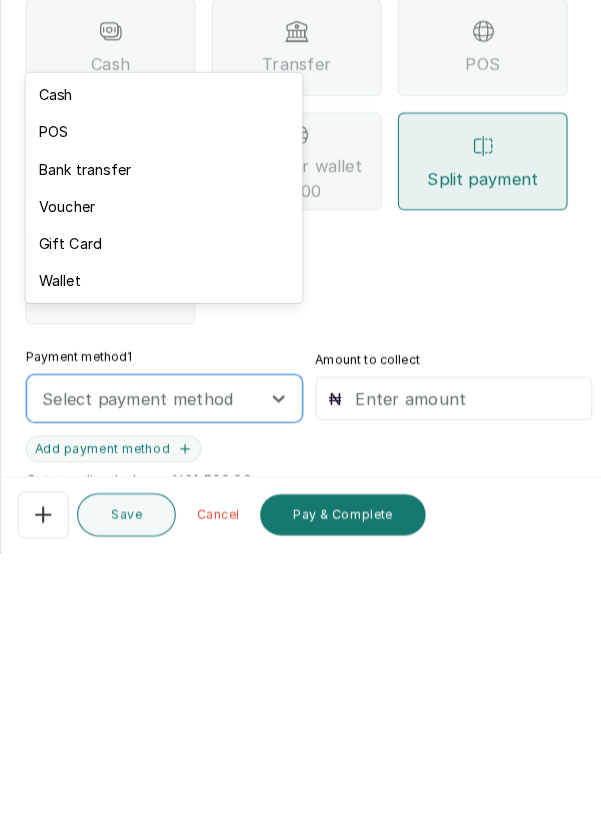 click on "Back Appointment Details Check out  Appointment Select payment method and enter amount collected Total ₦61,500.00 Outstanding Balance ₦61,500.00 Payment method Cash Transfer POS Voucher Customer wallet ₦0.00 Split payment Not Paid Payment method  1 6 results available. Use Up and Down to choose options, press Enter to select the currently focused option, press Escape to exit the menu, press Tab to select the option and exit the menu. Select payment method Amount to collect ₦ Add payment method Outstanding balance:  ₦61,500.00 Save Cancel Pay & Complete" at bounding box center [300, 507] 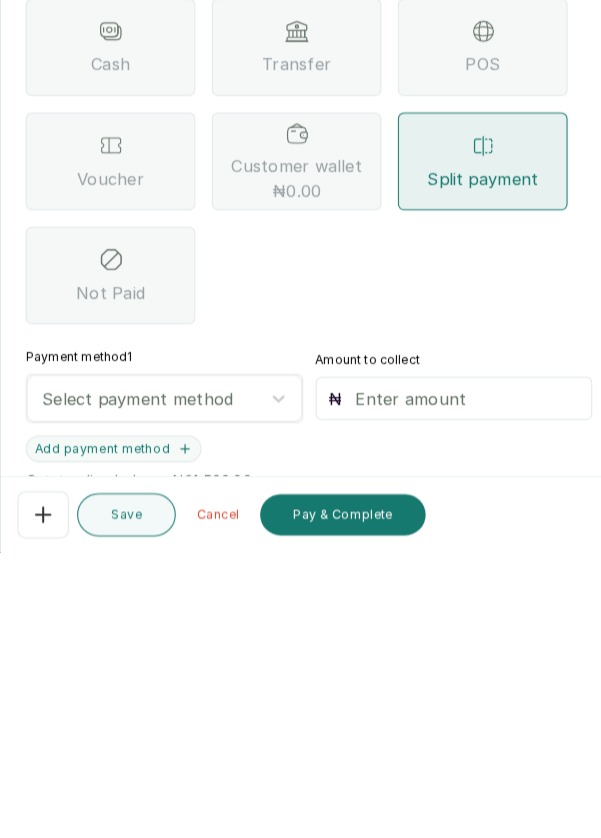 scroll, scrollTop: 96, scrollLeft: 0, axis: vertical 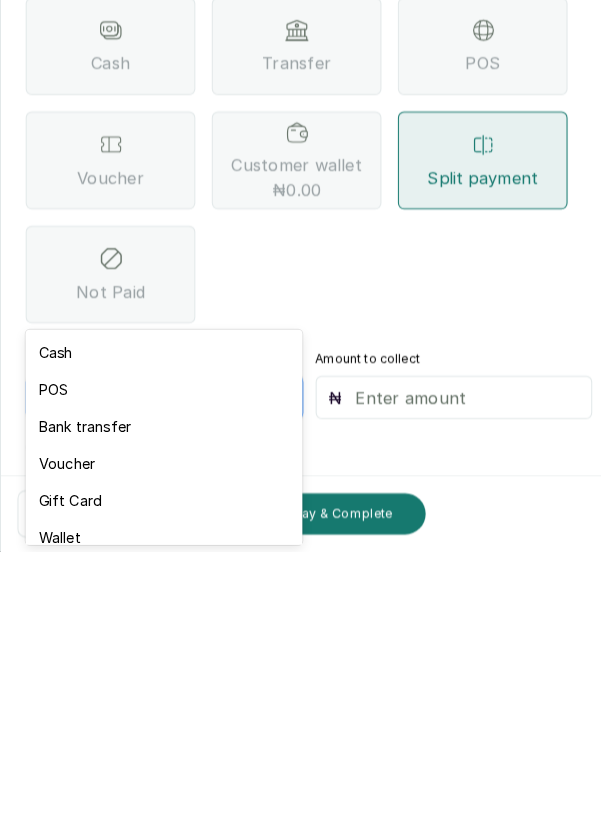 click on "Cash" at bounding box center (159, 644) 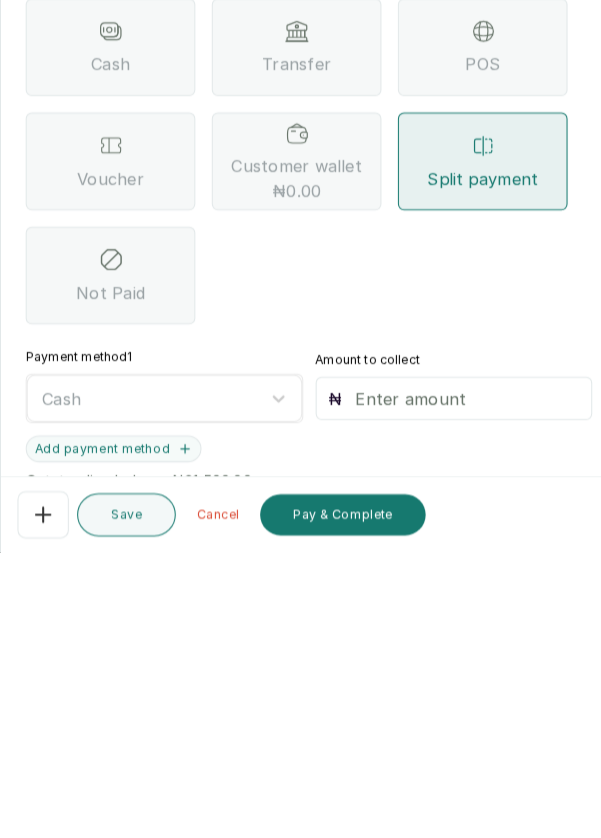 scroll, scrollTop: 14, scrollLeft: 0, axis: vertical 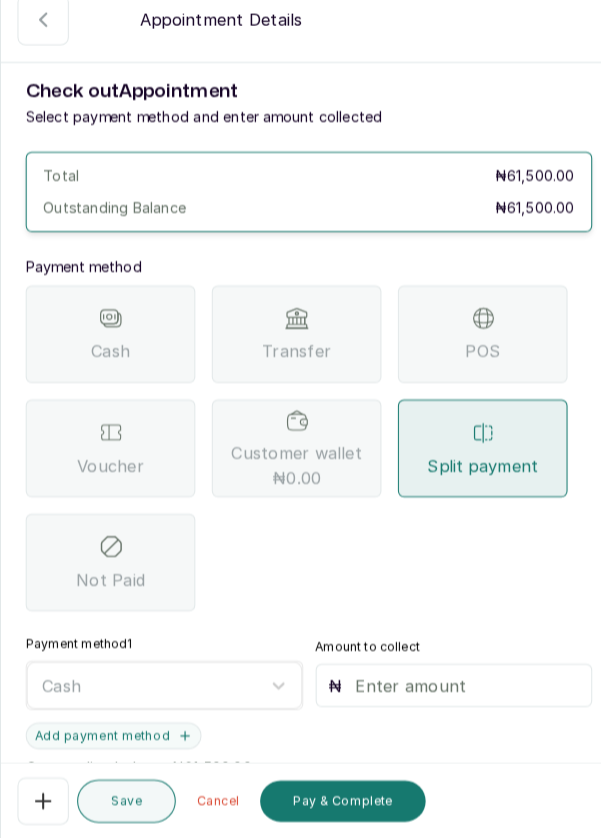 click at bounding box center (455, 688) 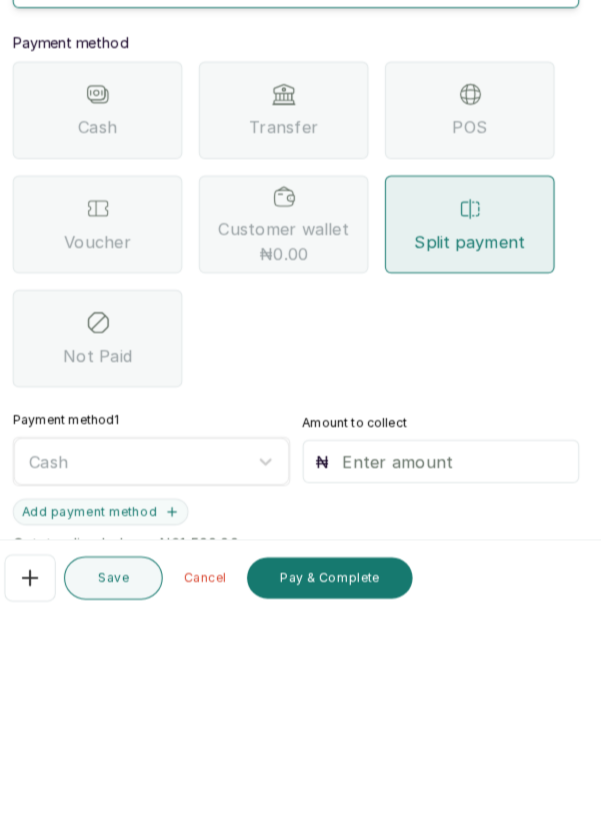 scroll, scrollTop: 14, scrollLeft: 0, axis: vertical 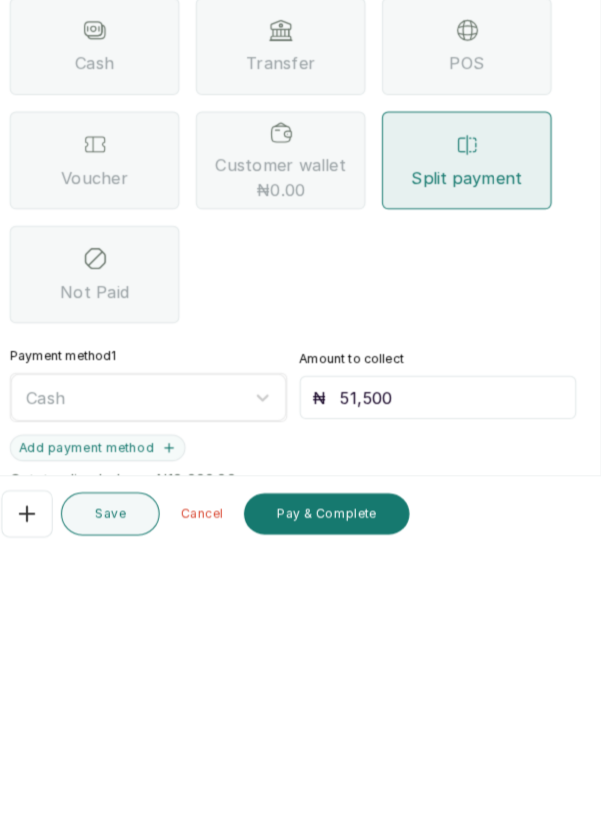 type on "51,500" 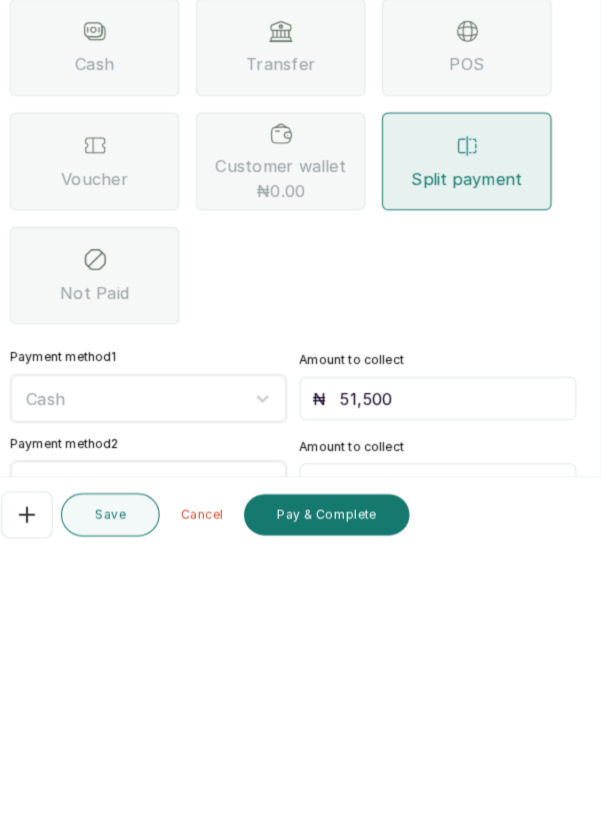 scroll, scrollTop: 14, scrollLeft: 0, axis: vertical 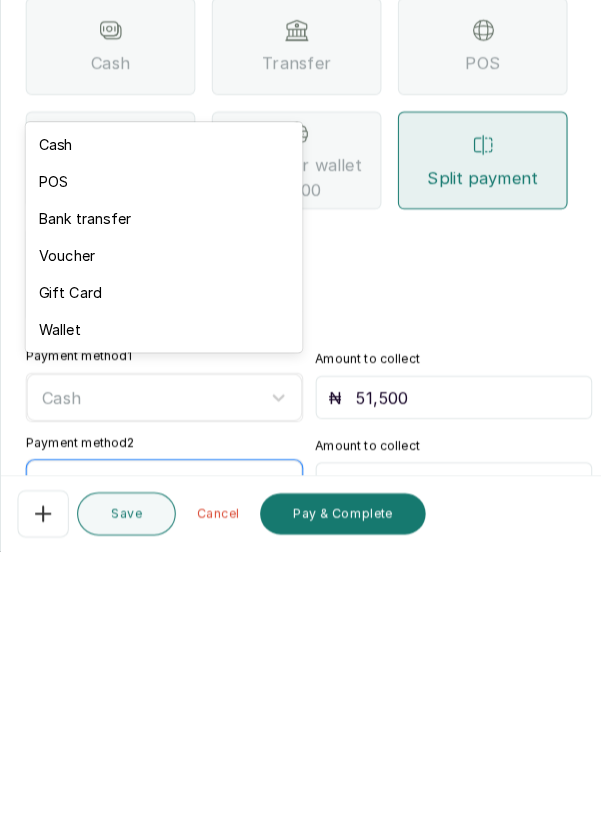click on "POS" at bounding box center (159, 478) 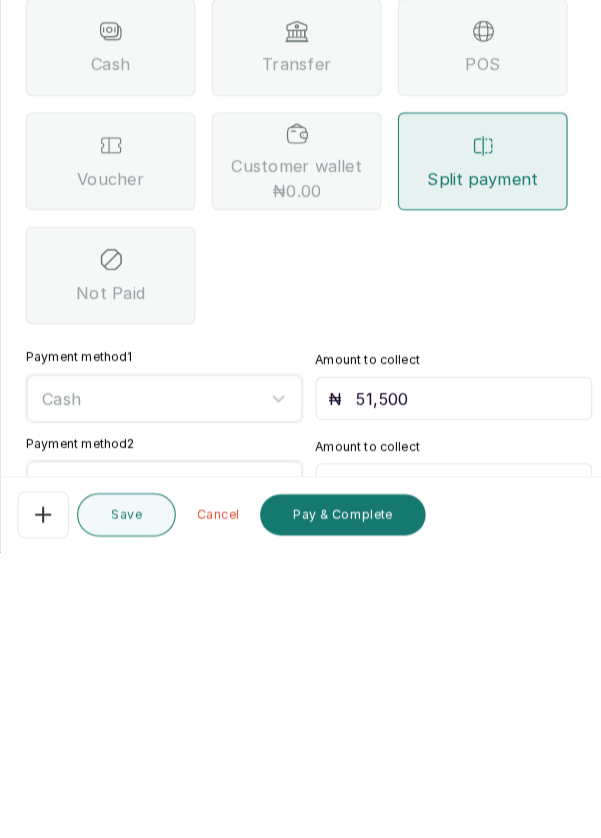 scroll, scrollTop: 14, scrollLeft: 0, axis: vertical 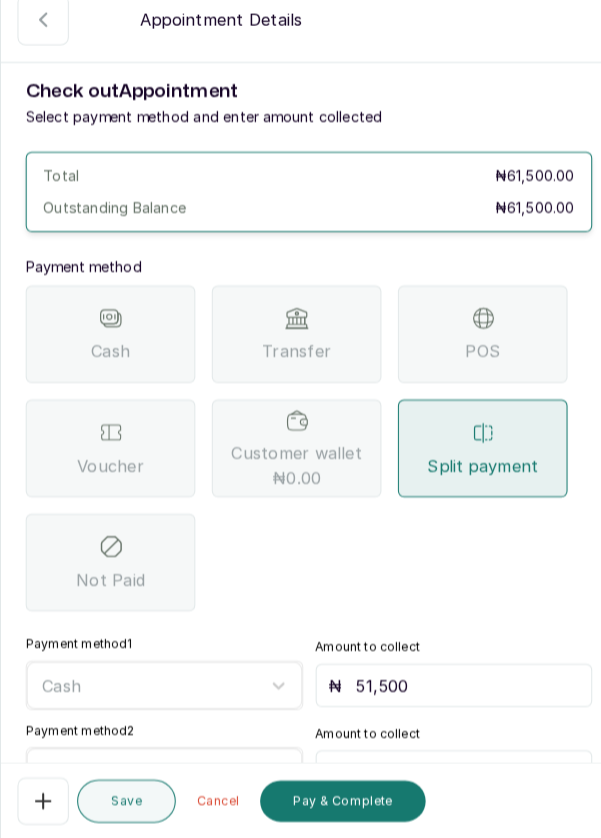 click at bounding box center [455, 772] 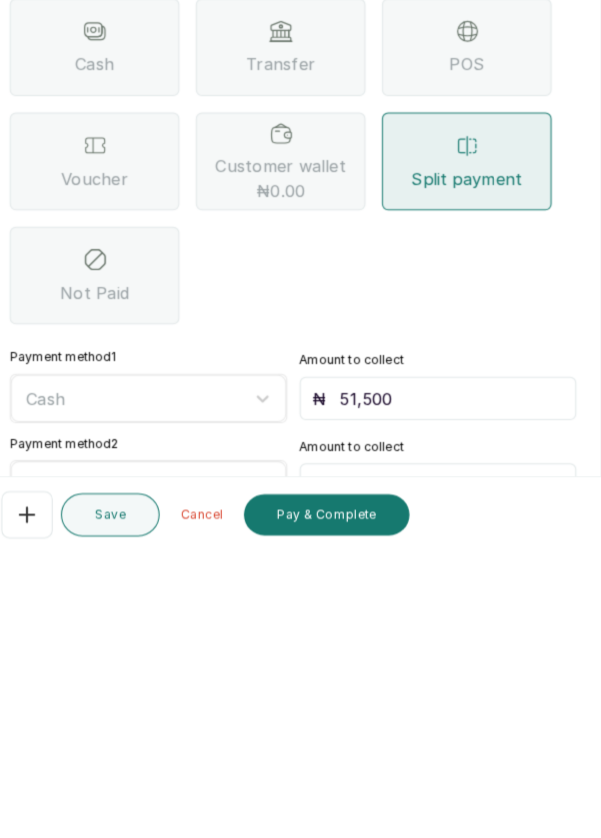 scroll, scrollTop: 14, scrollLeft: 0, axis: vertical 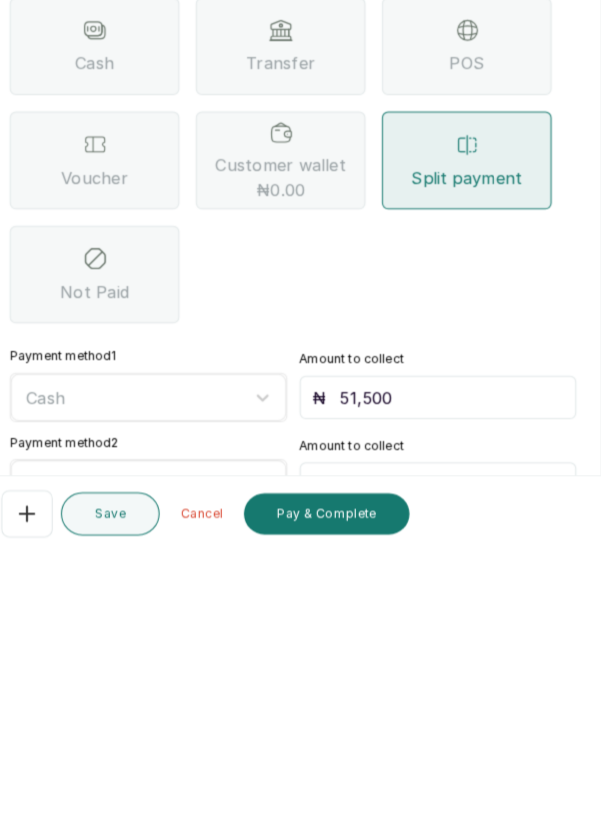 type on "10" 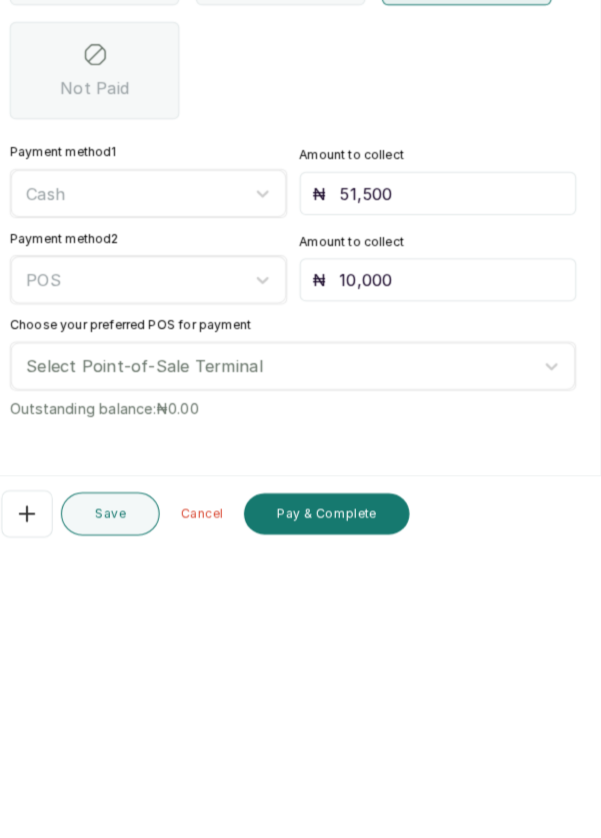 scroll, scrollTop: 200, scrollLeft: 0, axis: vertical 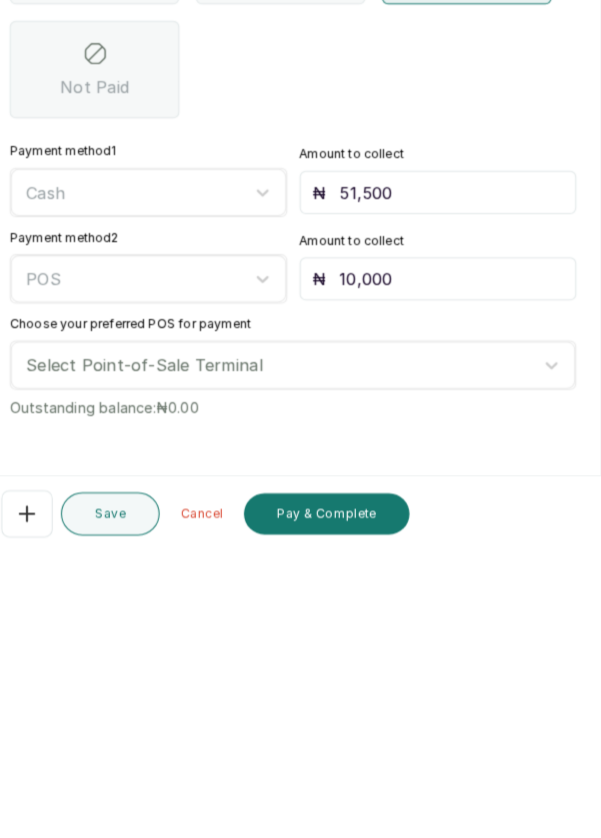type on "10,000" 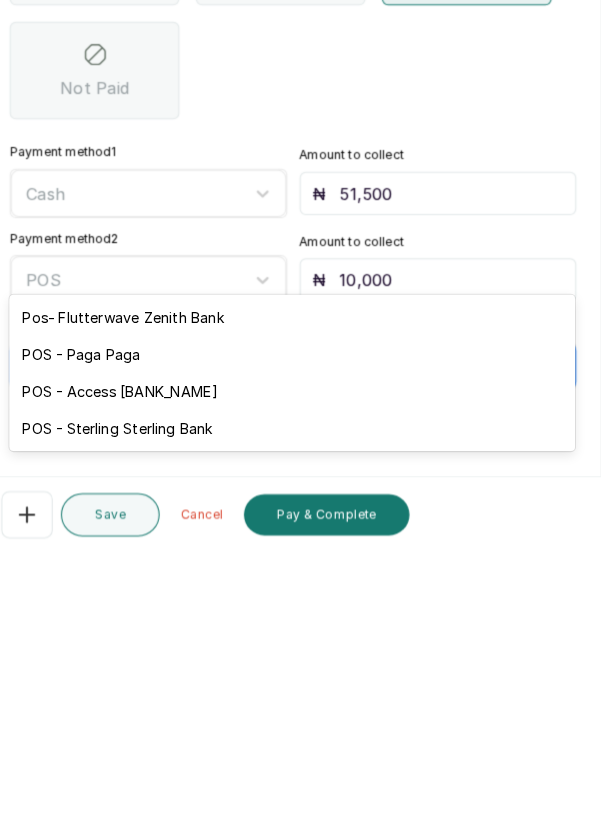 scroll, scrollTop: 14, scrollLeft: 0, axis: vertical 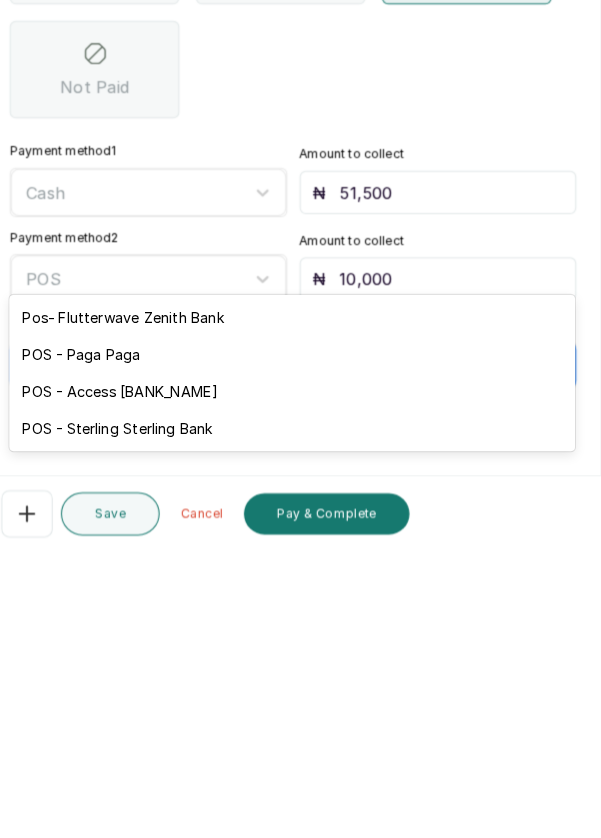 click on "POS - Access [BANK_NAME]" at bounding box center [300, 682] 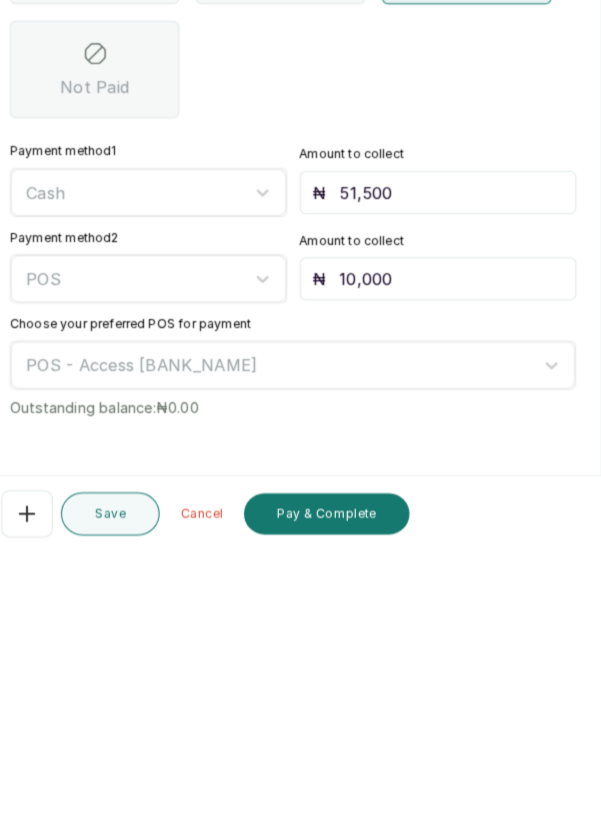 scroll, scrollTop: 14, scrollLeft: 0, axis: vertical 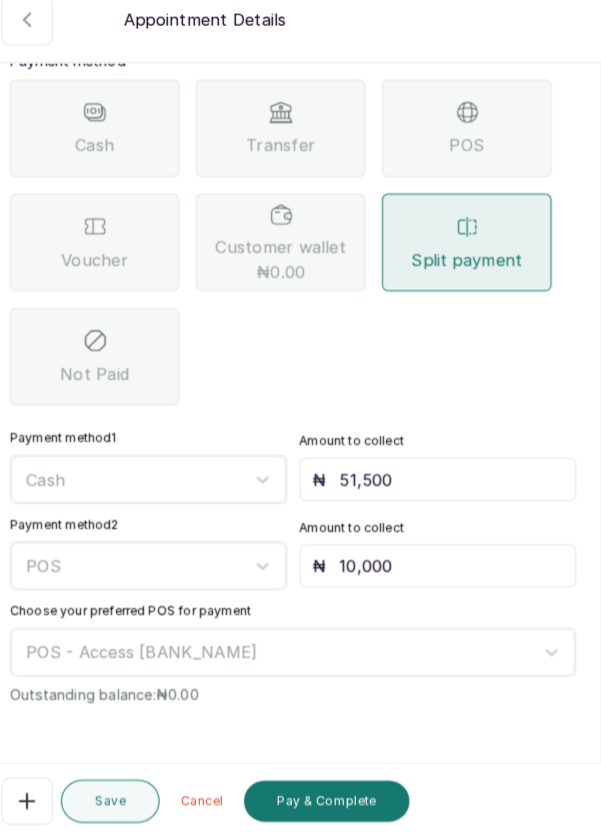 click on "Pay & Complete" at bounding box center [333, 801] 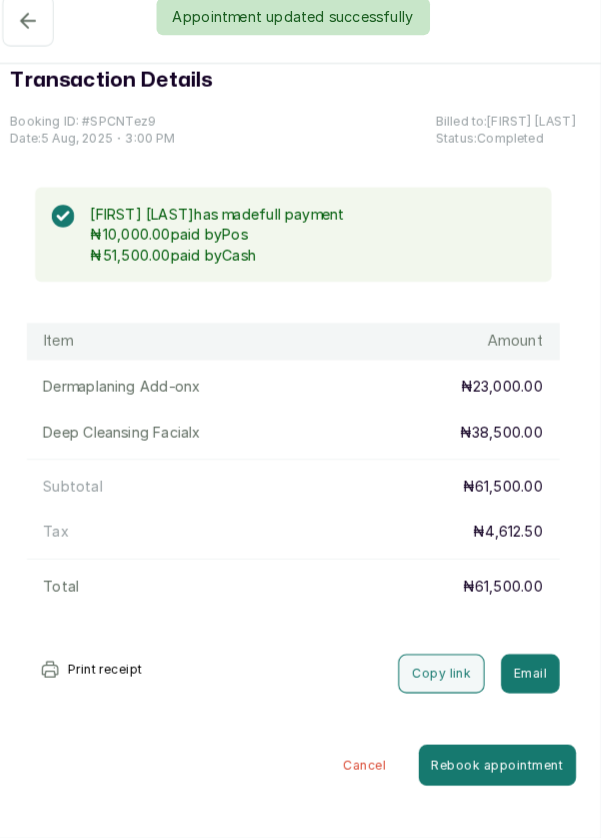 scroll, scrollTop: 15, scrollLeft: 0, axis: vertical 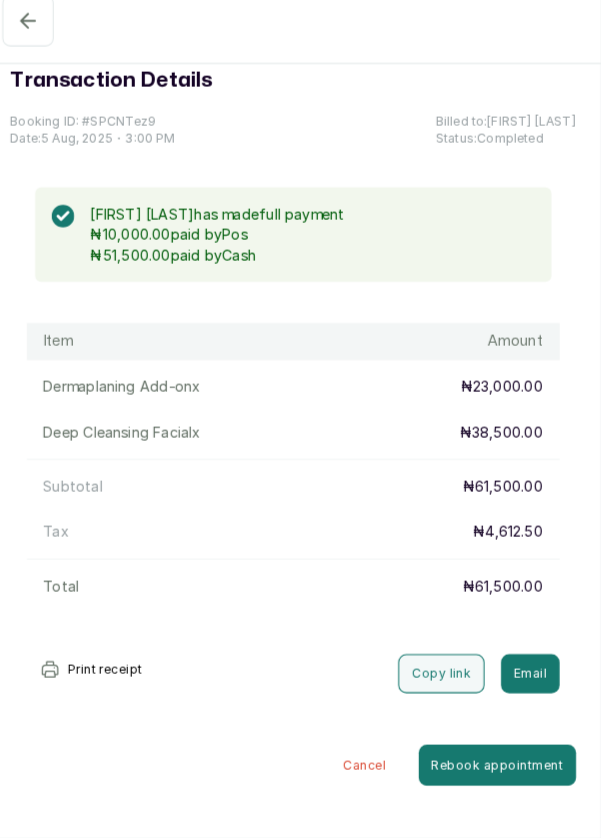 click on "Confirmed" at bounding box center [43, 42] 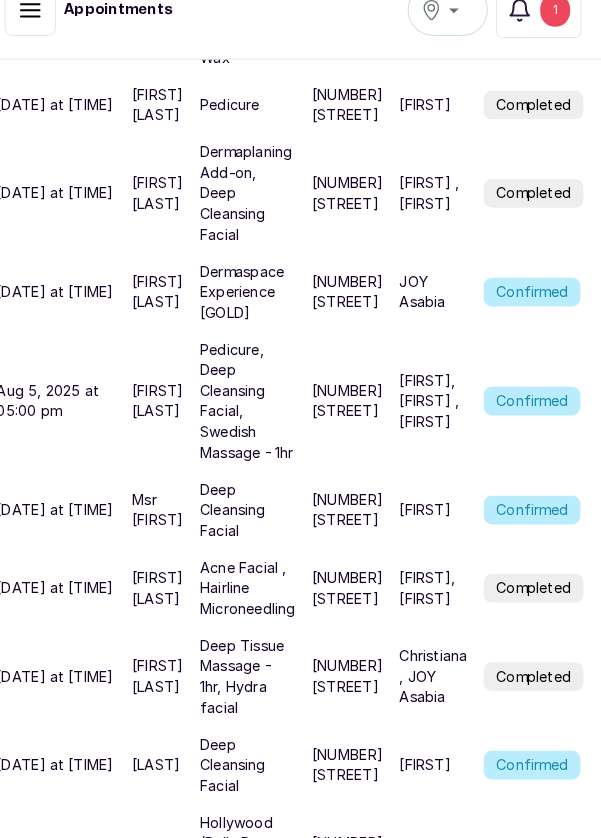 scroll, scrollTop: 809, scrollLeft: 0, axis: vertical 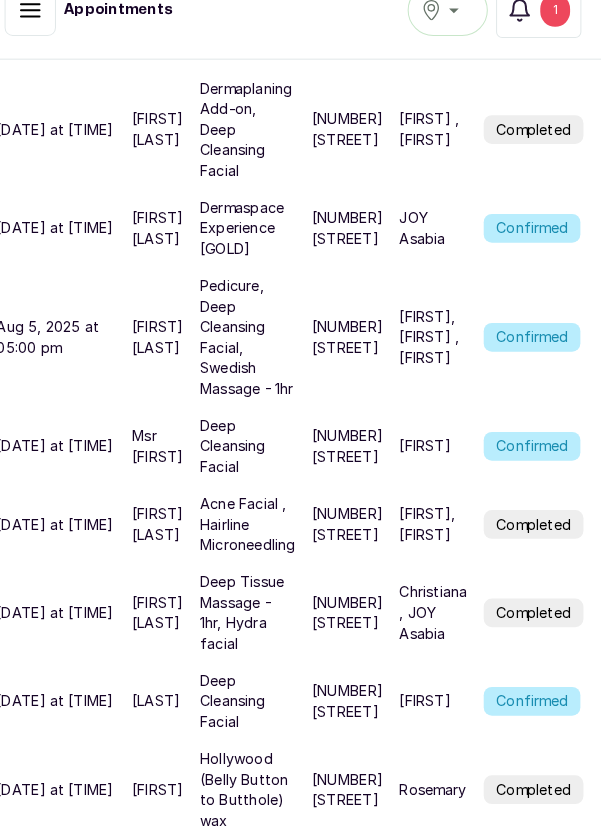 click on "[NUMBER] [STREET]" at bounding box center [353, 456] 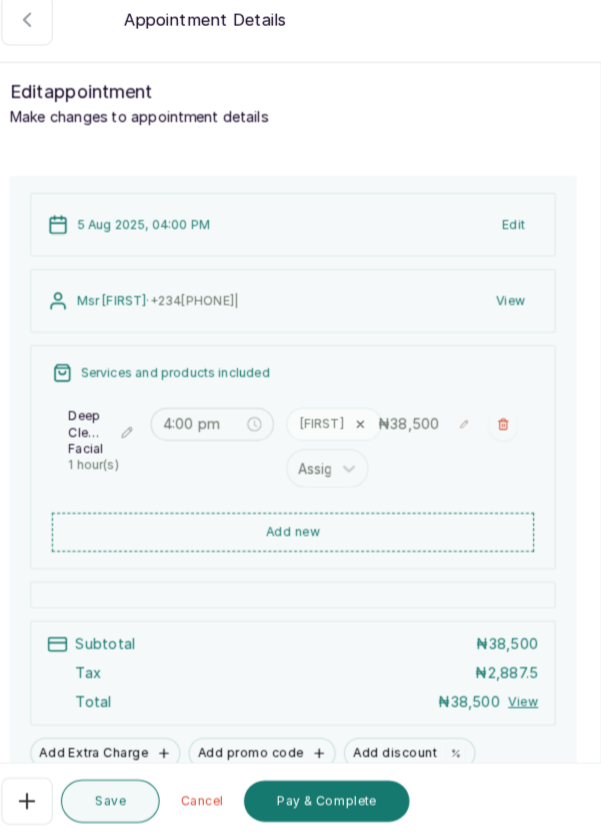 click on "Add new" at bounding box center [300, 539] 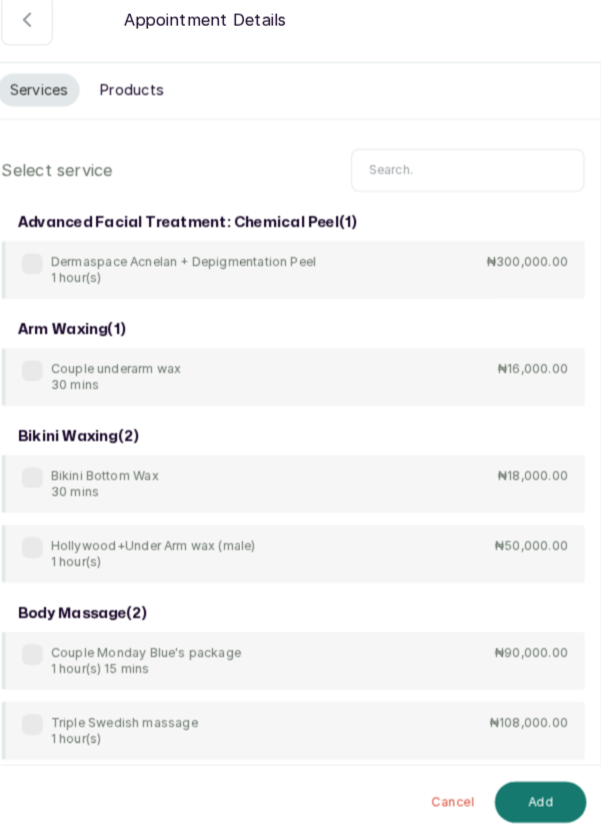 scroll, scrollTop: 15, scrollLeft: 0, axis: vertical 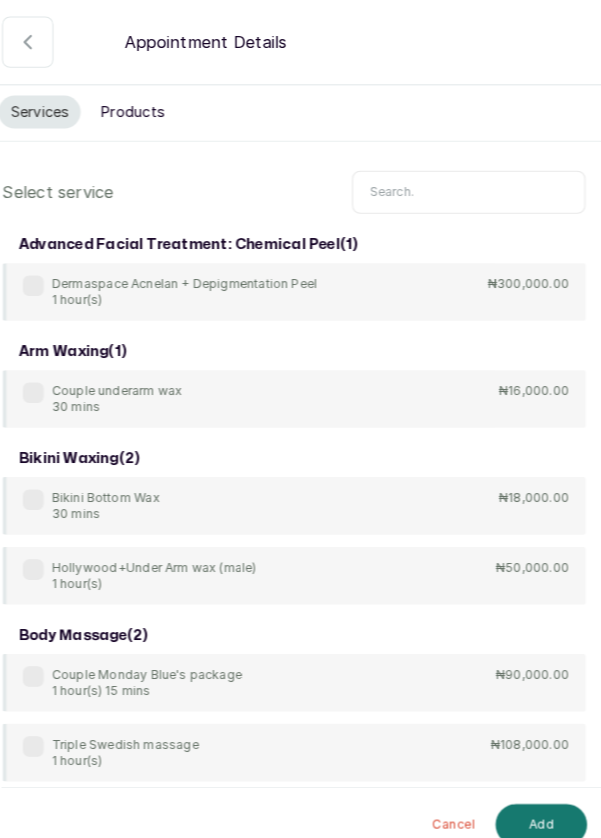 click at bounding box center (470, 187) 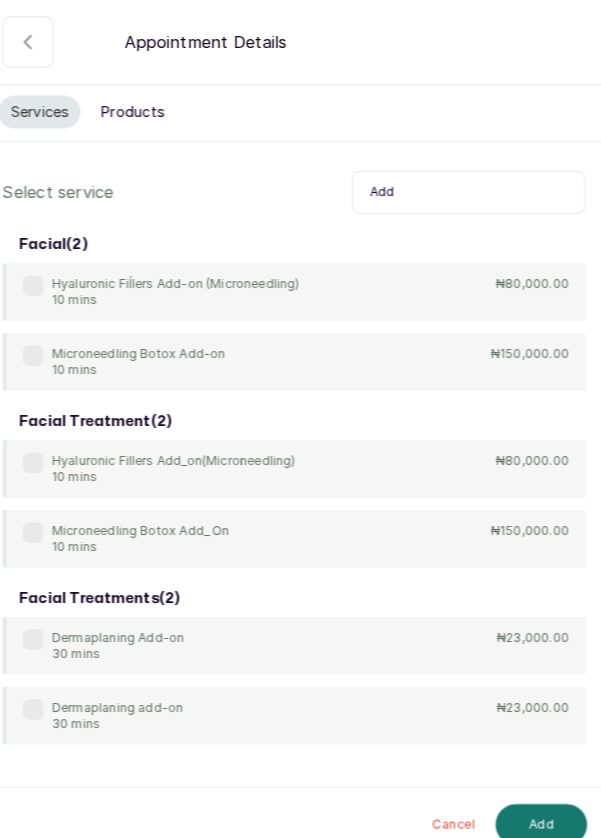 scroll, scrollTop: 24, scrollLeft: 0, axis: vertical 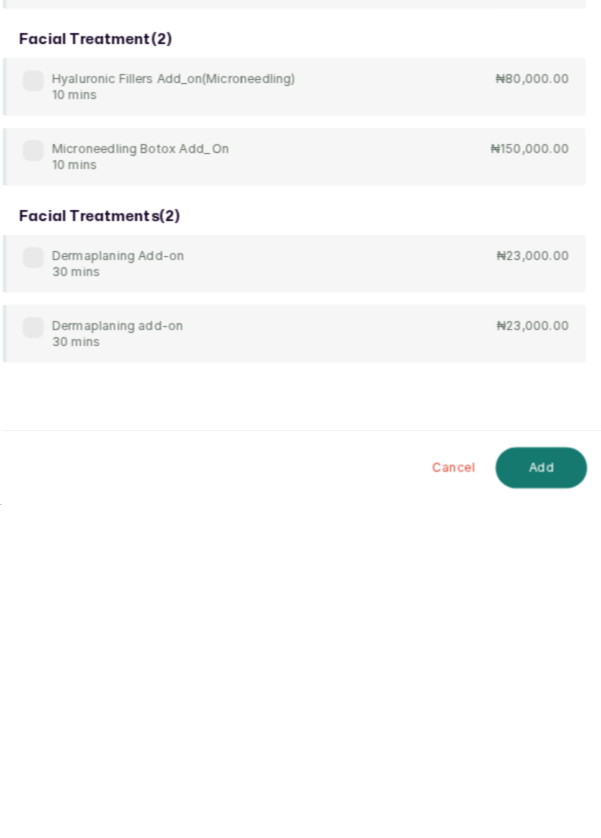 type on "Add" 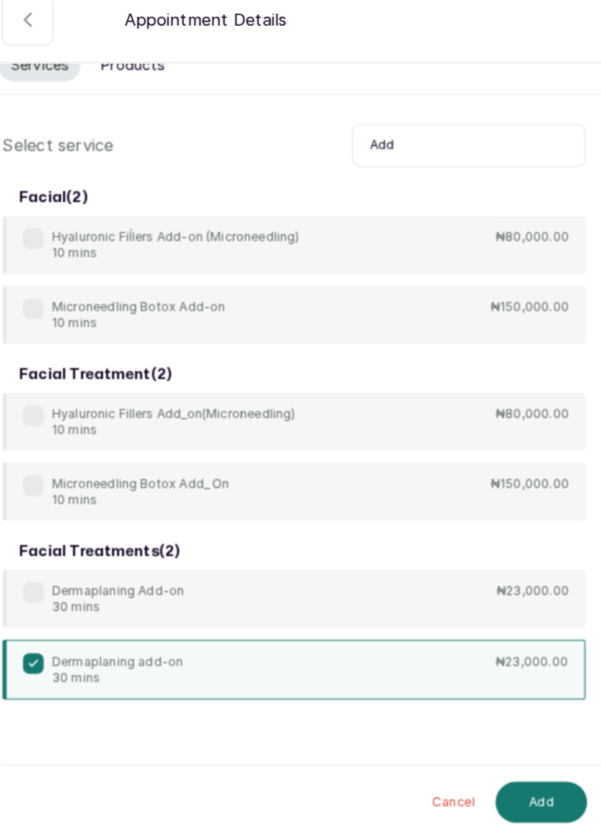 scroll, scrollTop: 66, scrollLeft: 0, axis: vertical 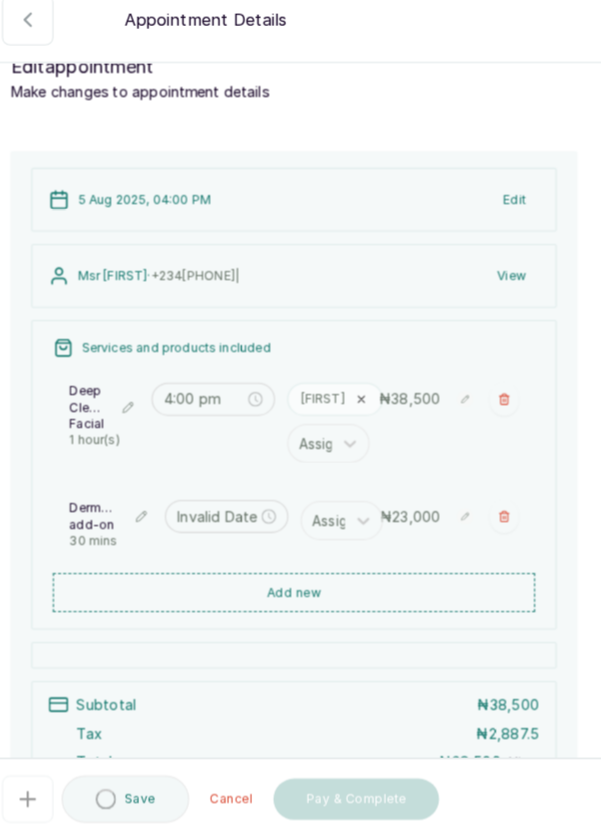 type on "5:00 pm" 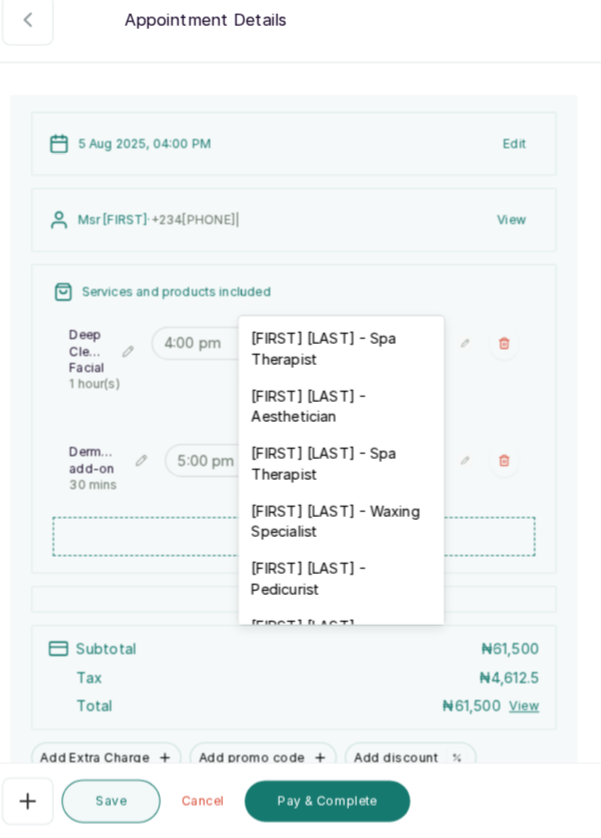 scroll, scrollTop: 182, scrollLeft: 0, axis: vertical 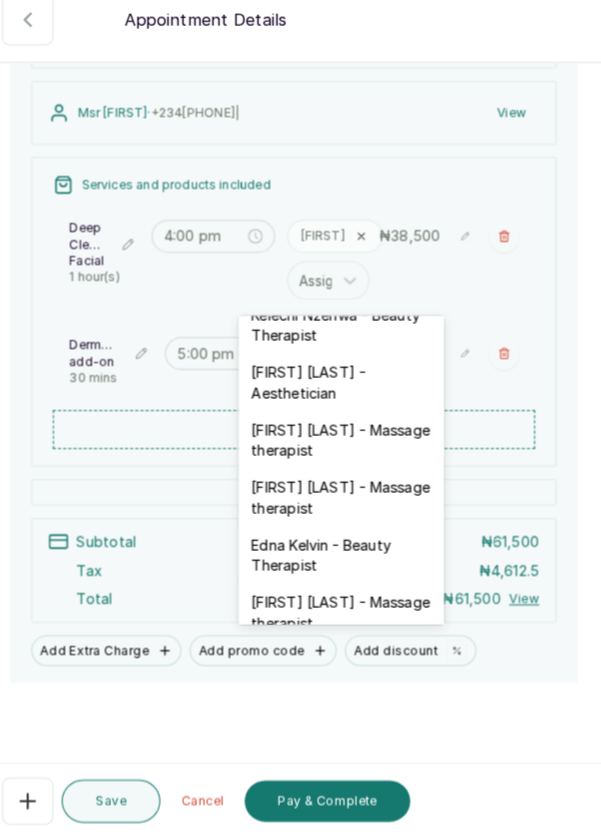 click on "[FIRST] [LAST] - Aesthetician" at bounding box center (347, 394) 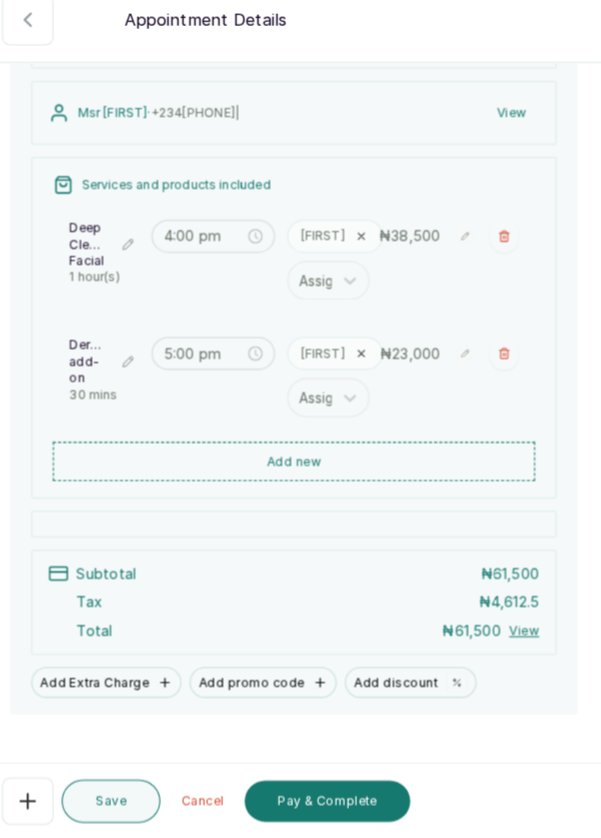 click on "Pay & Complete" at bounding box center [333, 801] 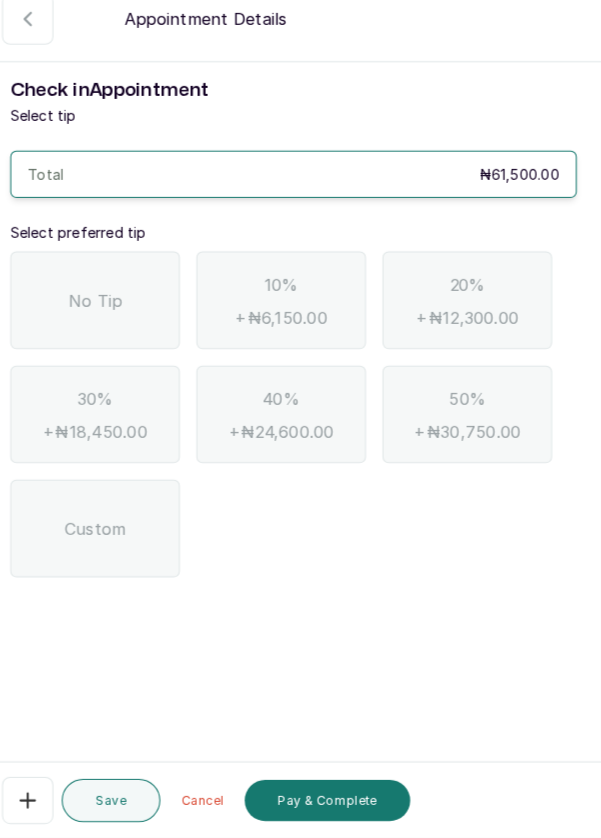 scroll, scrollTop: 0, scrollLeft: 0, axis: both 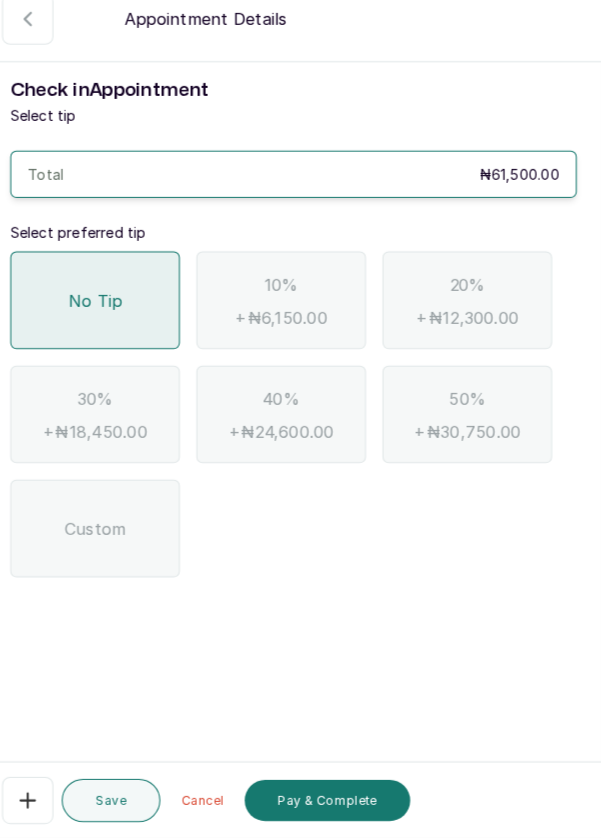 click on "Pay & Complete" at bounding box center (333, 801) 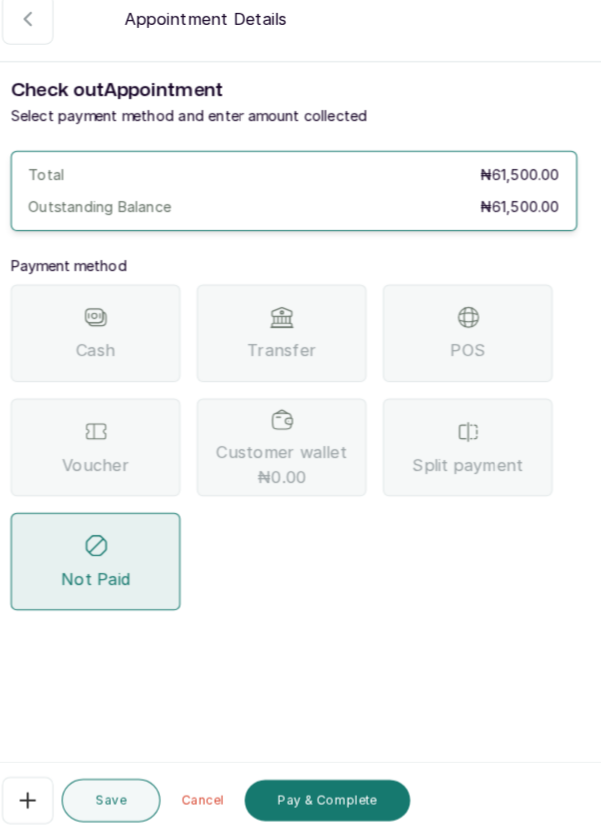 scroll, scrollTop: 15, scrollLeft: 0, axis: vertical 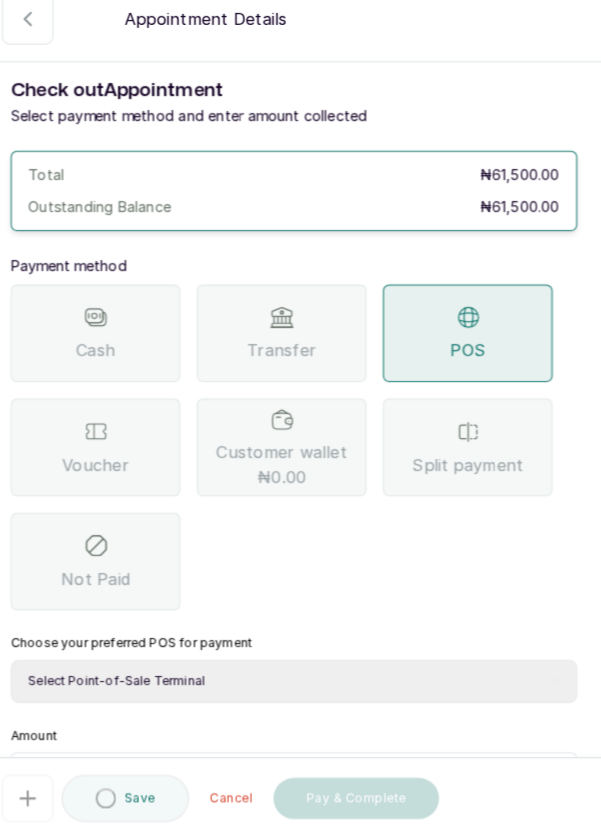 click on "Select Point-of-Sale Terminal Pos- Flutterwave  Zenith Bank POS - Paga Paga POS - Access Access Bank POS - Sterling Sterling Bank" at bounding box center (300, 685) 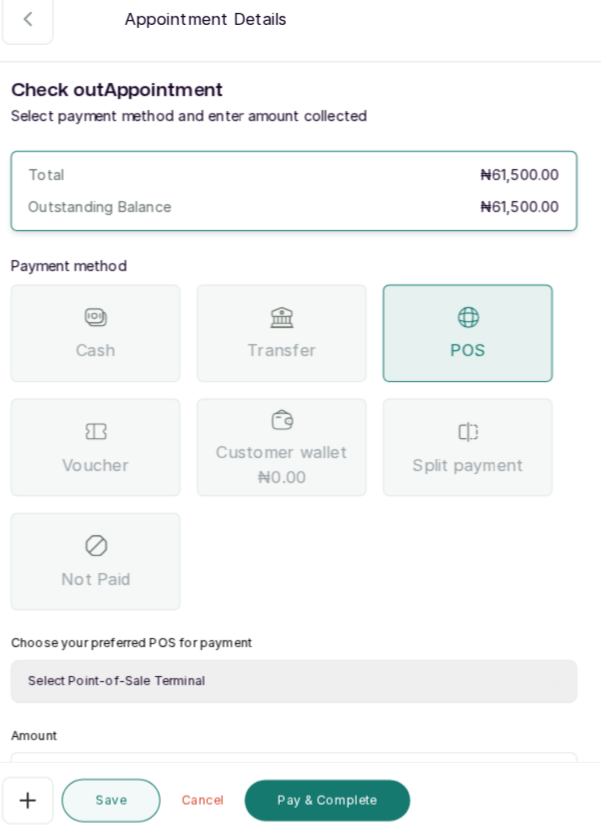 select on "[UUID]" 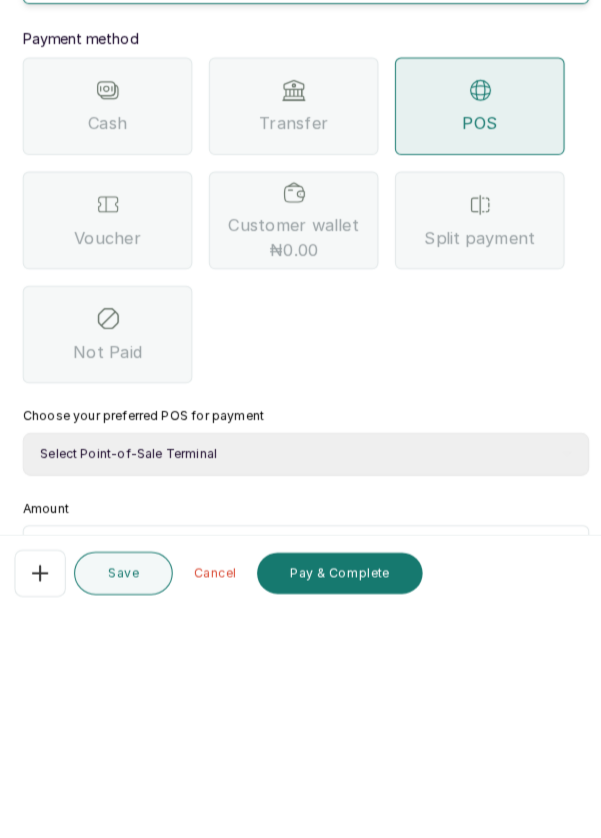 scroll, scrollTop: 15, scrollLeft: 0, axis: vertical 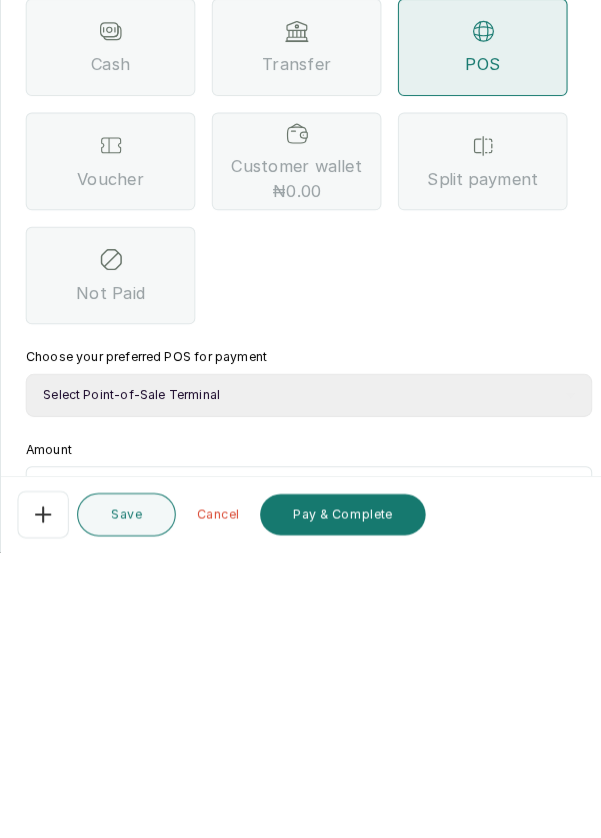 type on "61" 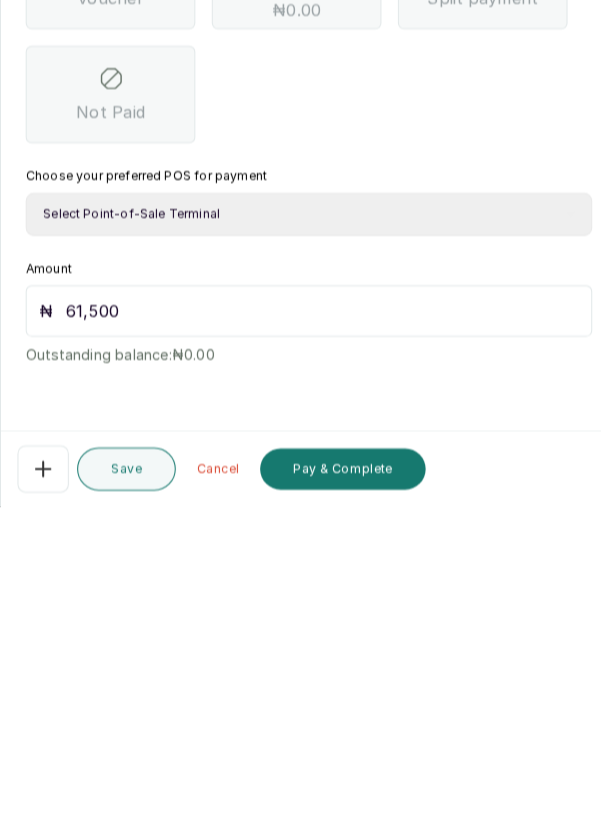scroll, scrollTop: 15, scrollLeft: 0, axis: vertical 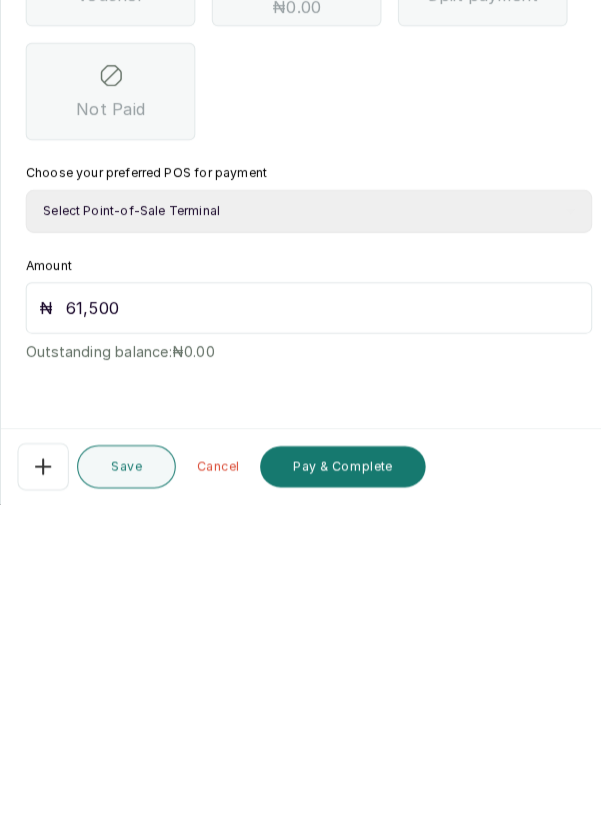 type on "61,500" 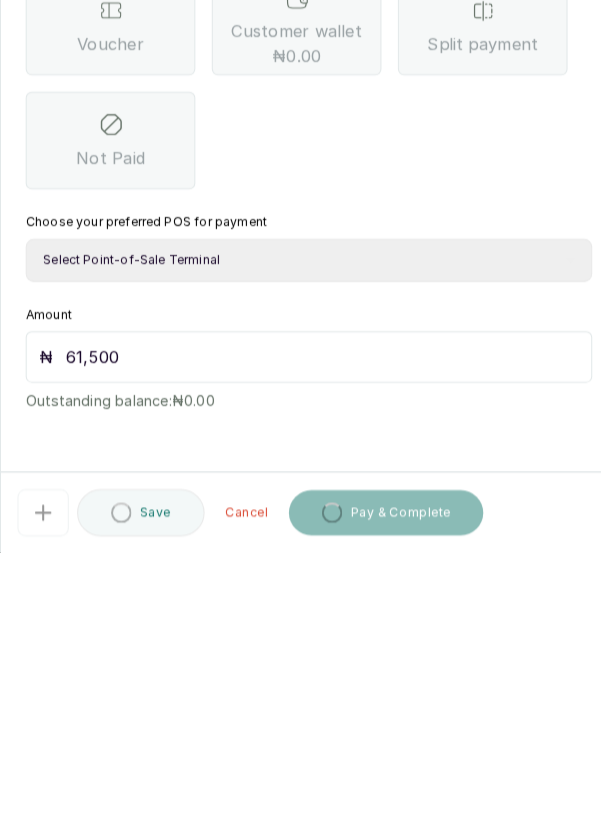 scroll, scrollTop: 15, scrollLeft: 0, axis: vertical 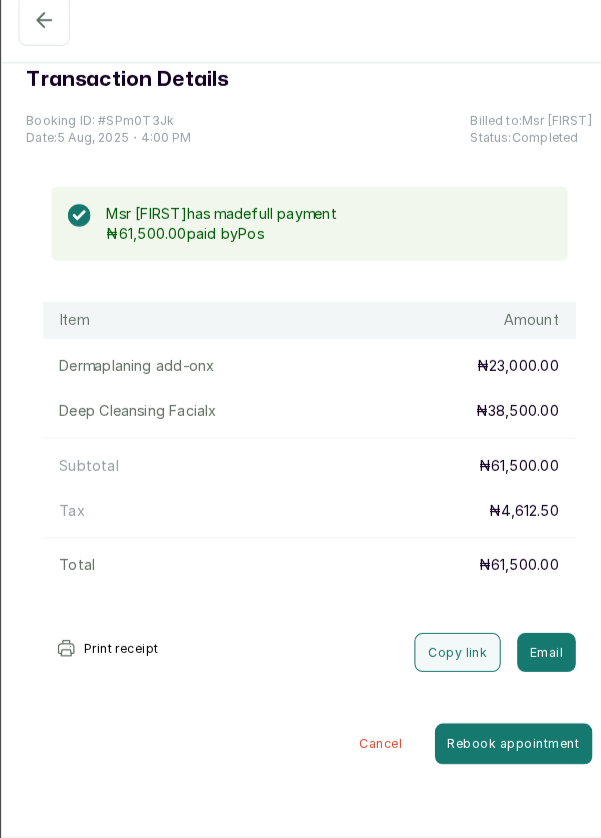 click on "Confirmed" at bounding box center (43, 42) 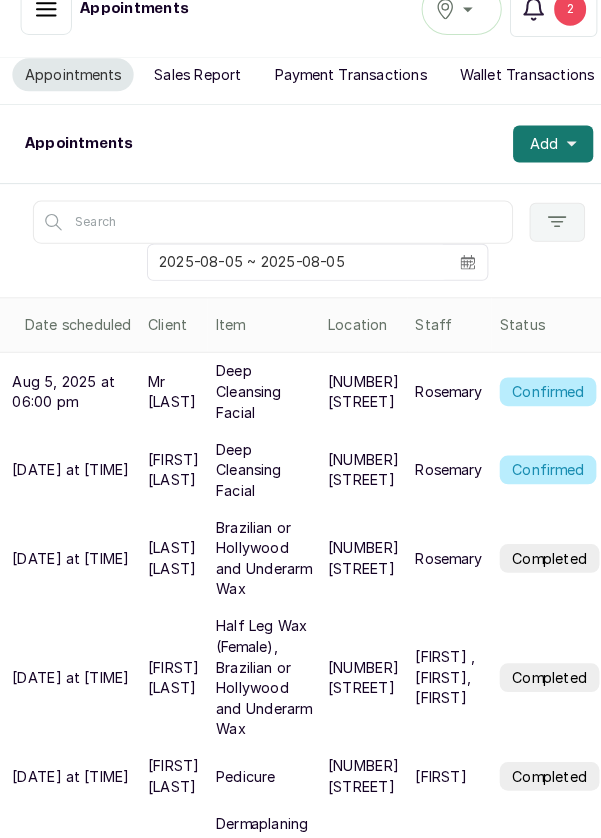 scroll, scrollTop: 0, scrollLeft: 0, axis: both 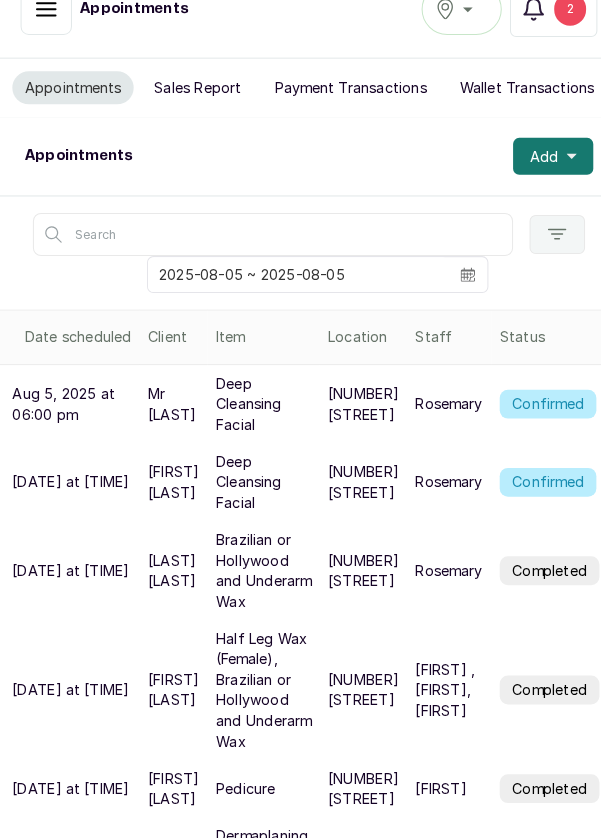 click on "Add" at bounding box center [538, 175] 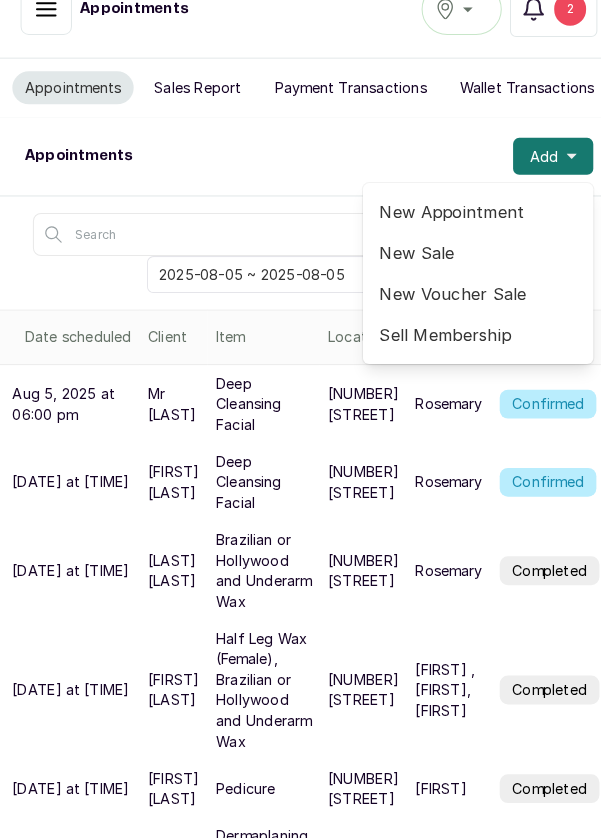 click on "New Appointment" at bounding box center (465, 229) 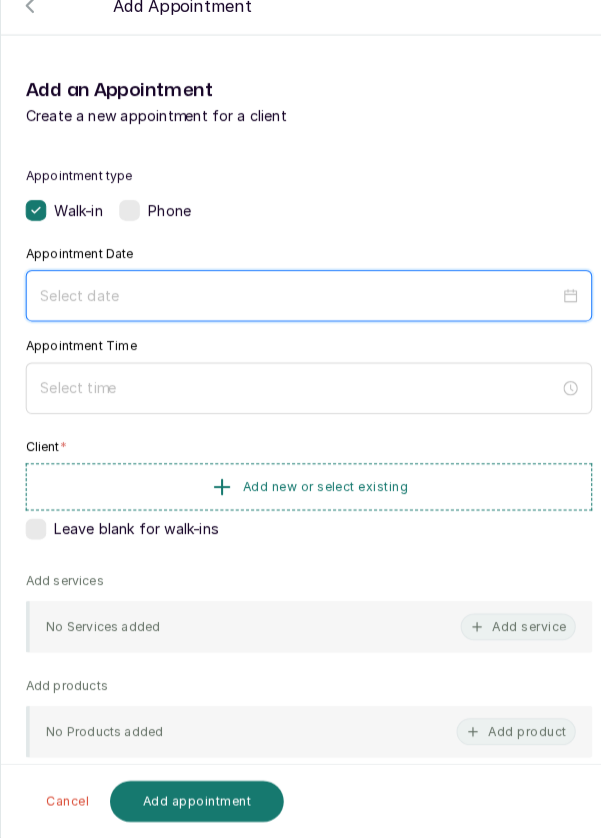 click at bounding box center (291, 310) 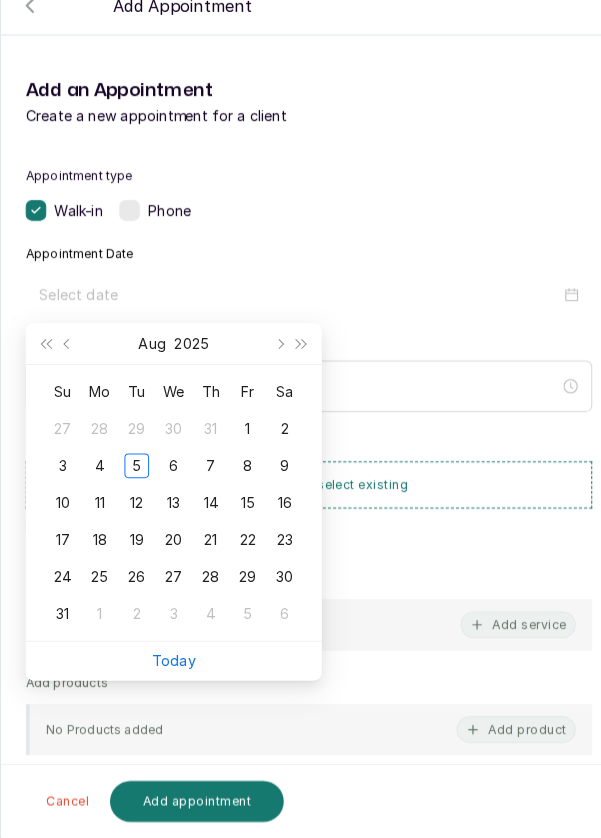 click on "5" at bounding box center (133, 476) 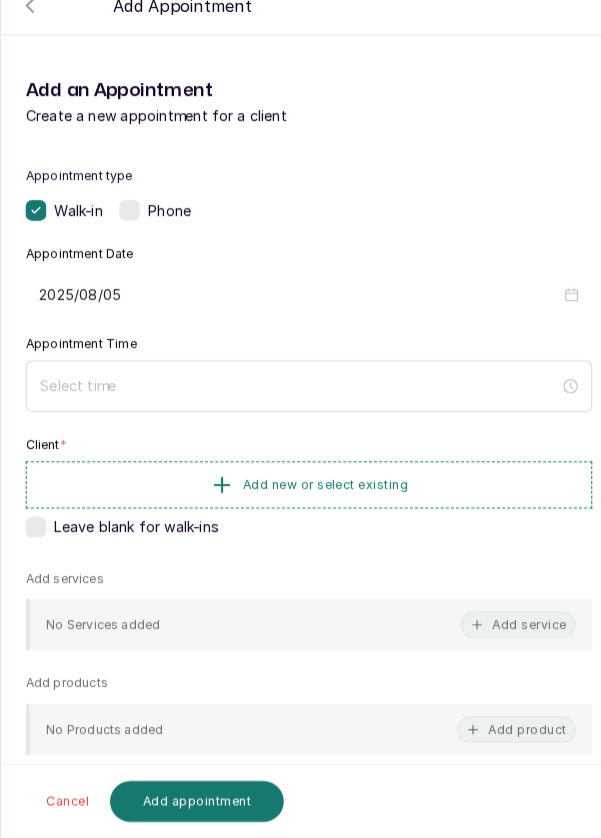 type on "2025/08/05" 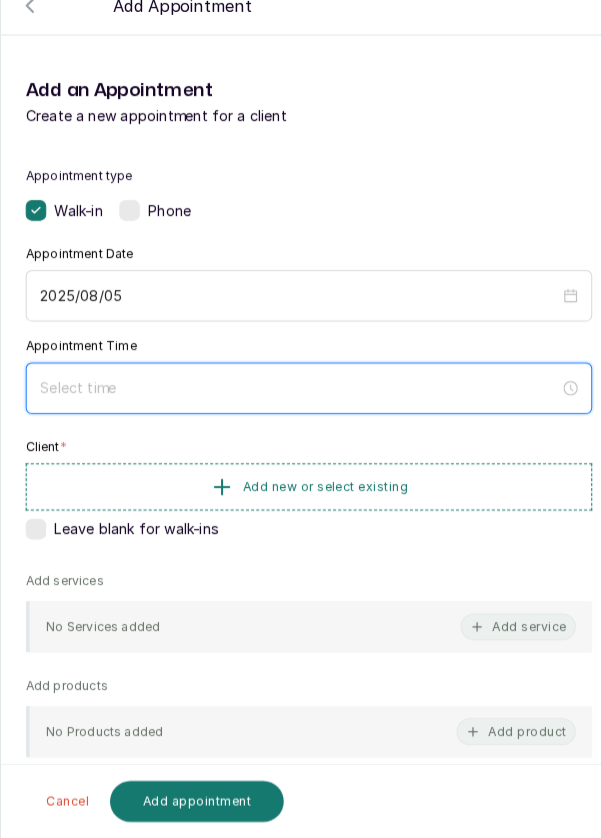 click at bounding box center [291, 400] 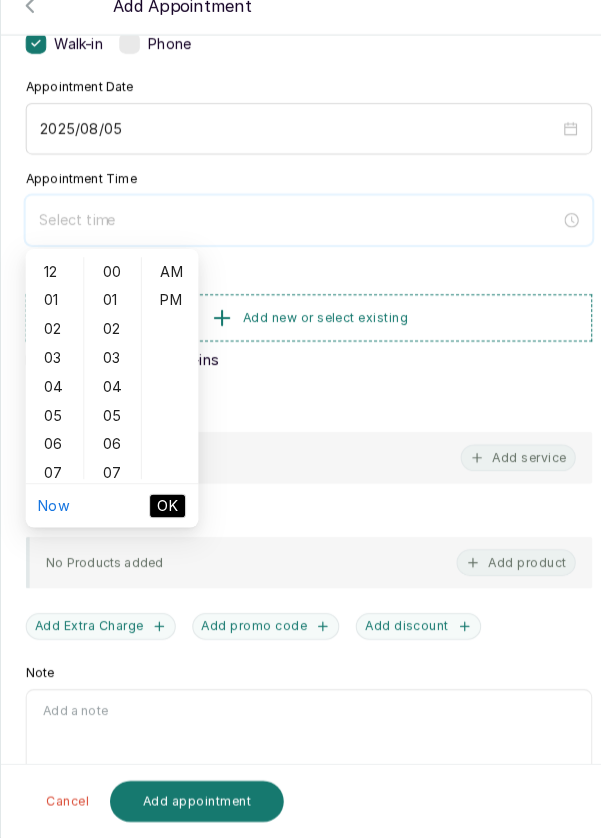 scroll, scrollTop: 161, scrollLeft: 0, axis: vertical 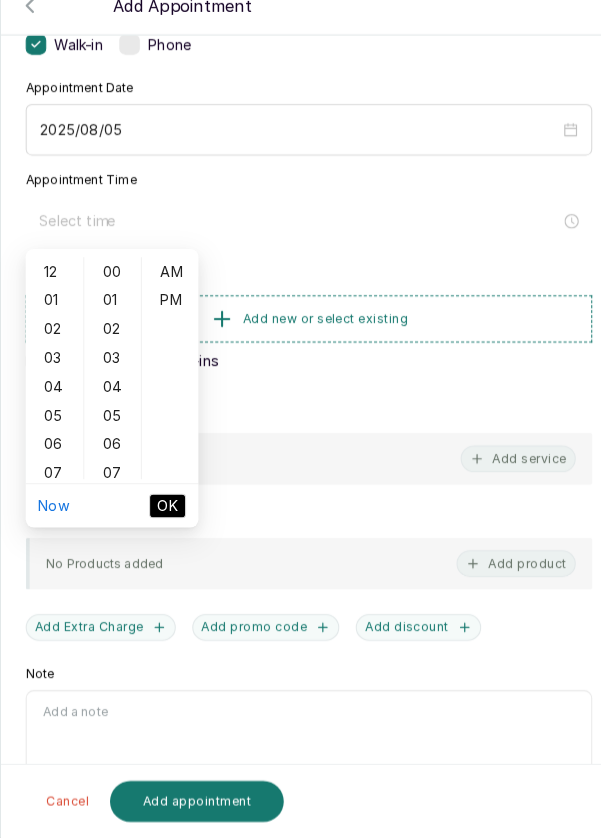 click on "05" at bounding box center (53, 427) 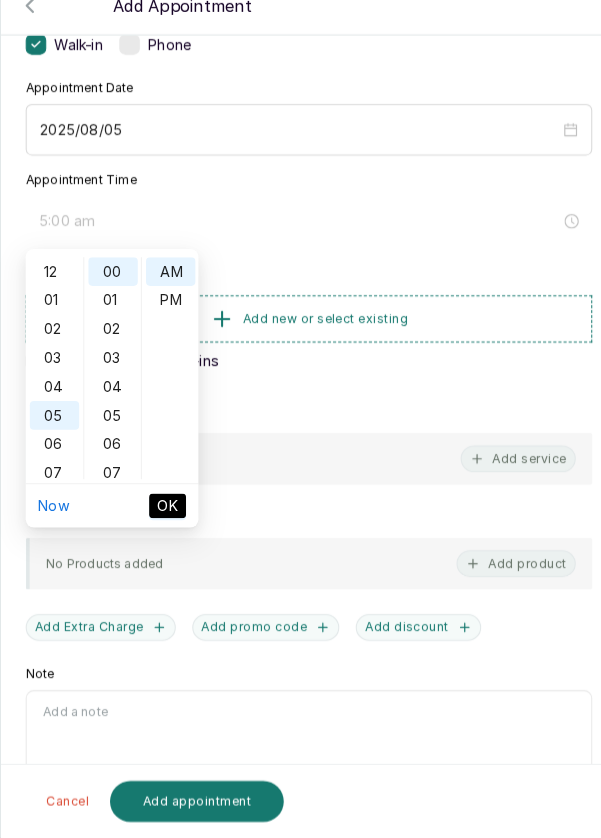 scroll, scrollTop: 119, scrollLeft: 0, axis: vertical 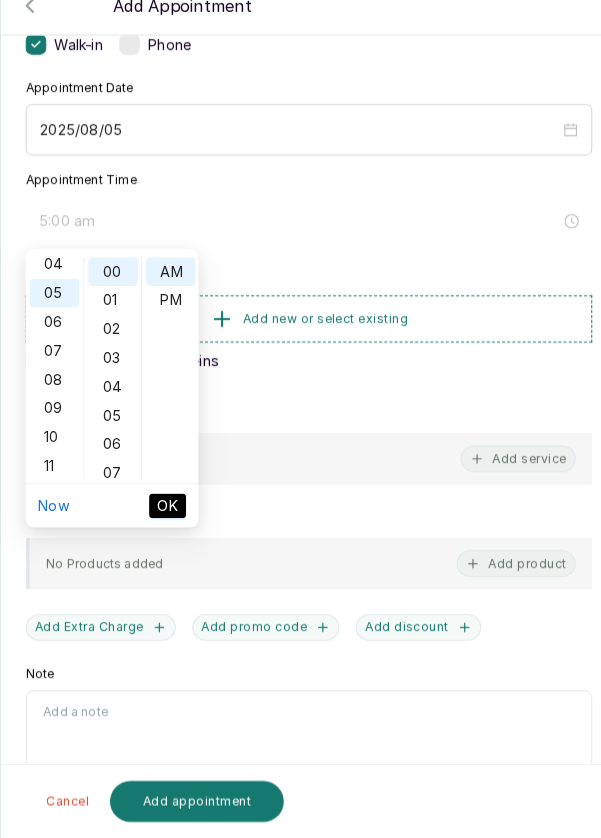 click on "PM" at bounding box center (166, 315) 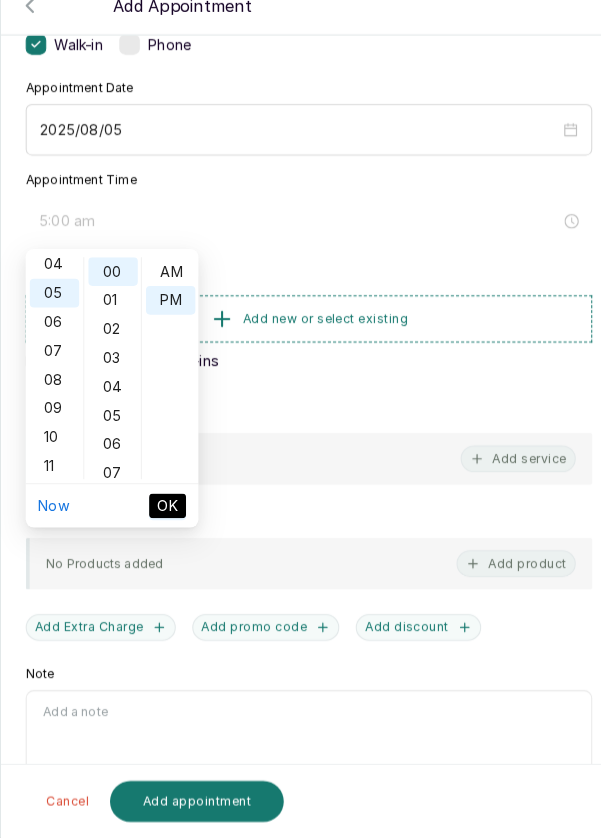 type on "5:00 pm" 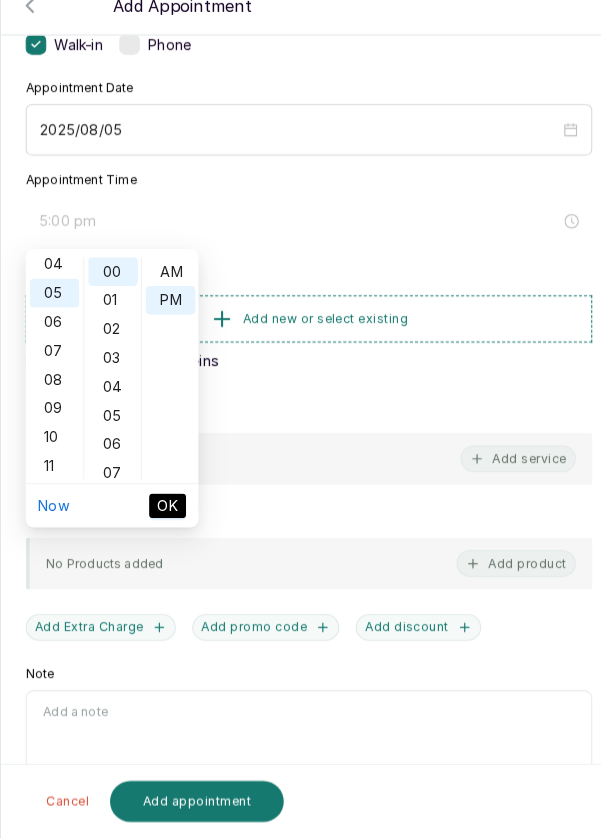 click on "OK" at bounding box center (163, 515) 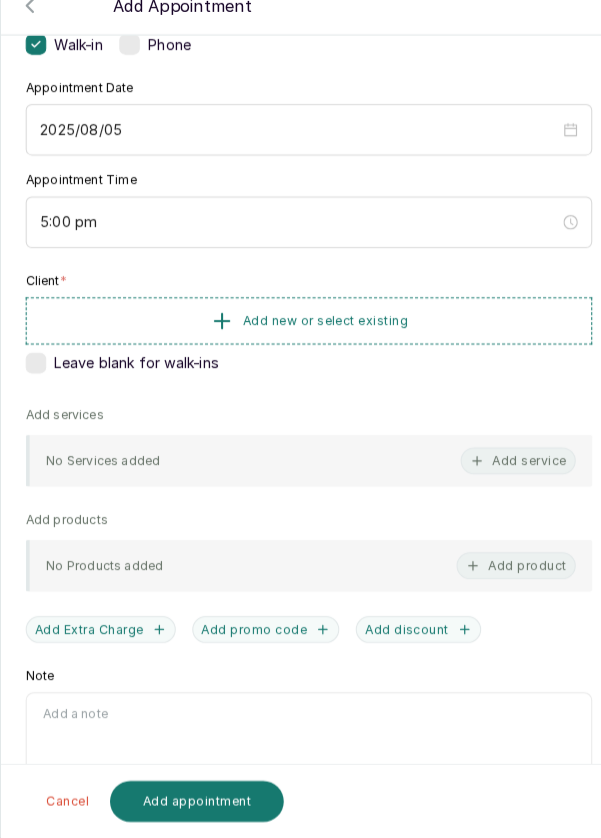click on "Add new or select existing" at bounding box center (300, 335) 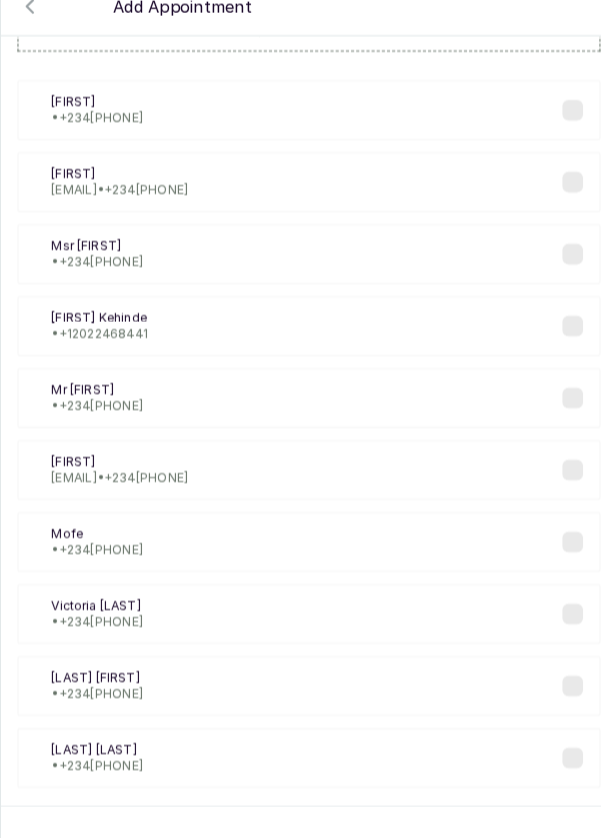 scroll, scrollTop: 81, scrollLeft: 0, axis: vertical 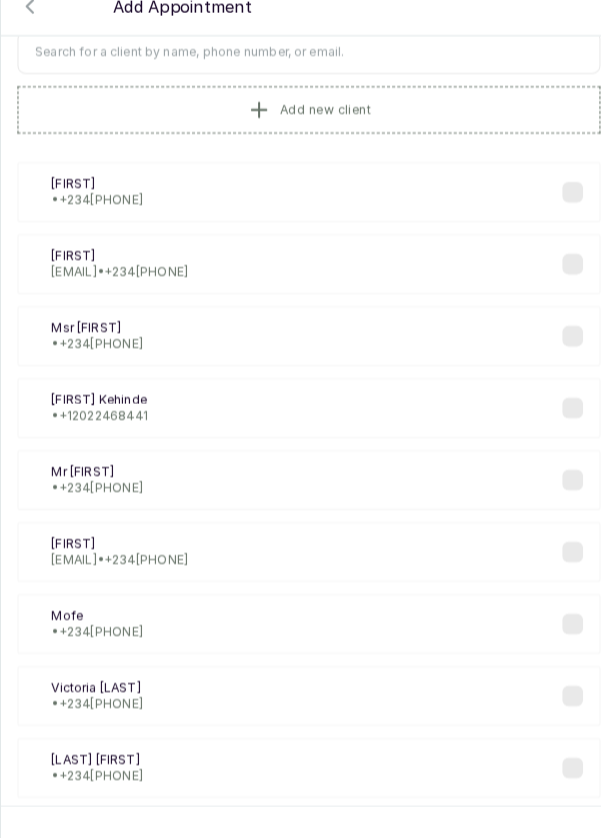 click at bounding box center [300, 73] 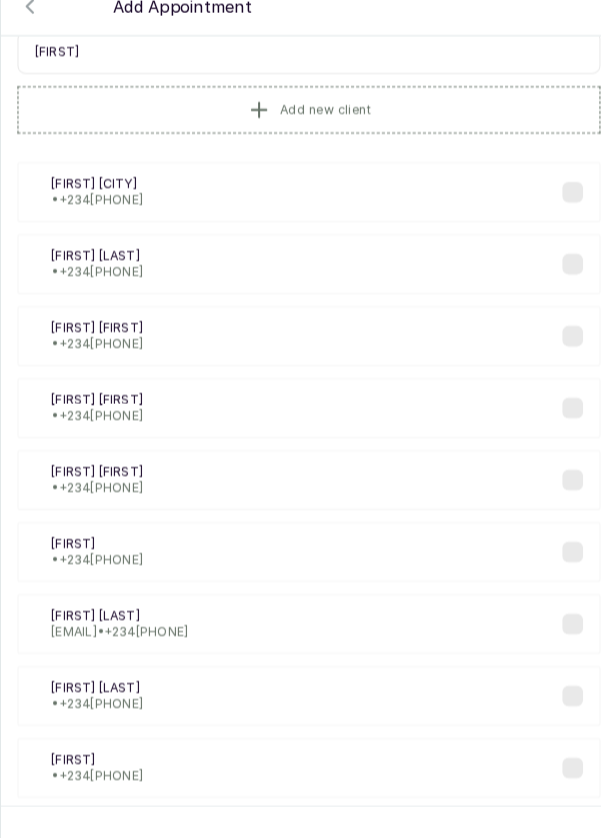 scroll, scrollTop: 51, scrollLeft: 0, axis: vertical 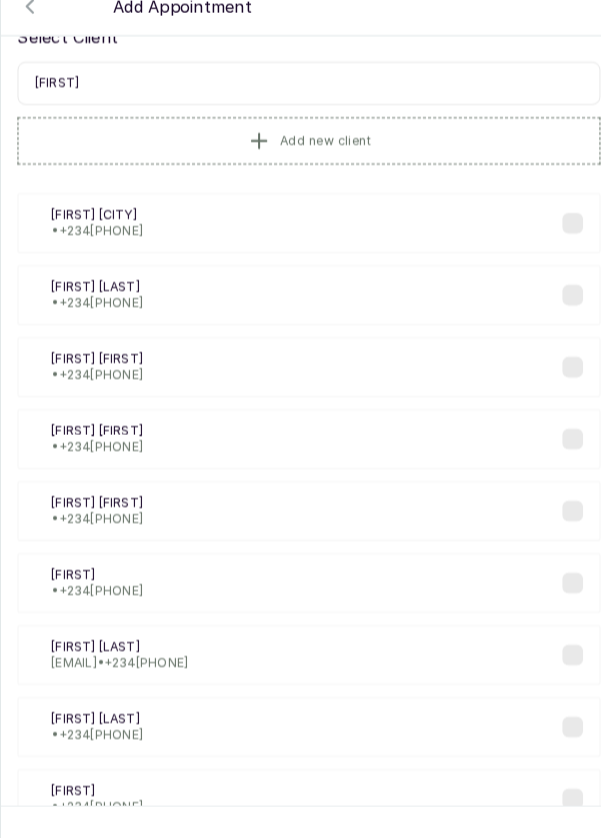 type on "[FIRST]" 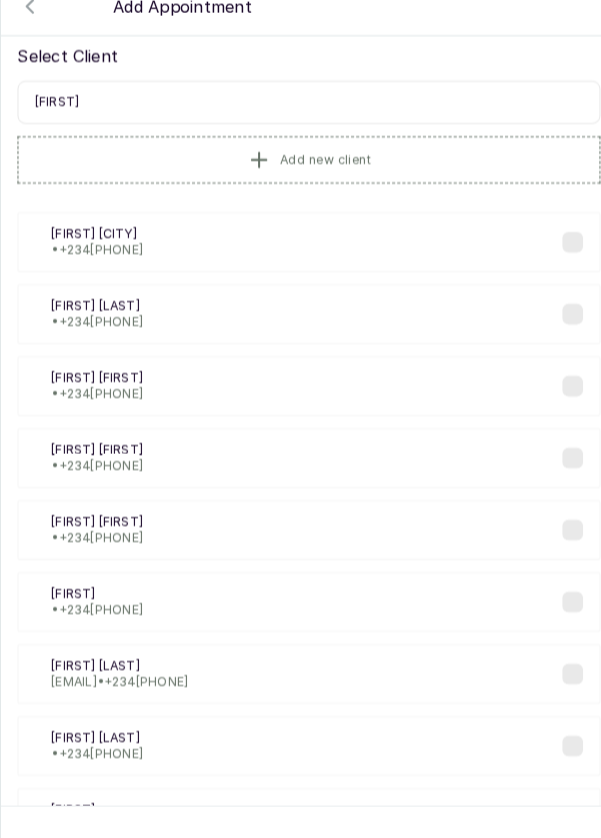 scroll, scrollTop: 51, scrollLeft: 0, axis: vertical 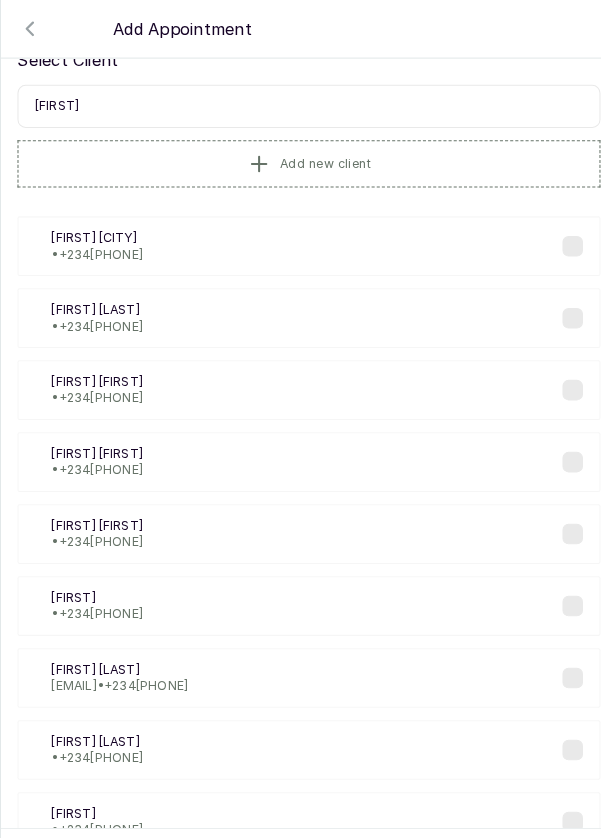 click at bounding box center (557, 239) 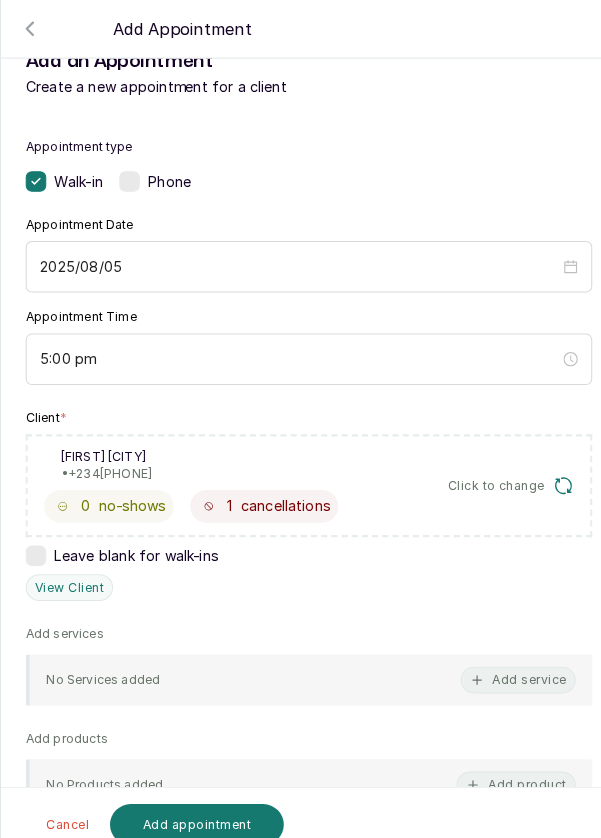 click on "Add service" at bounding box center (504, 661) 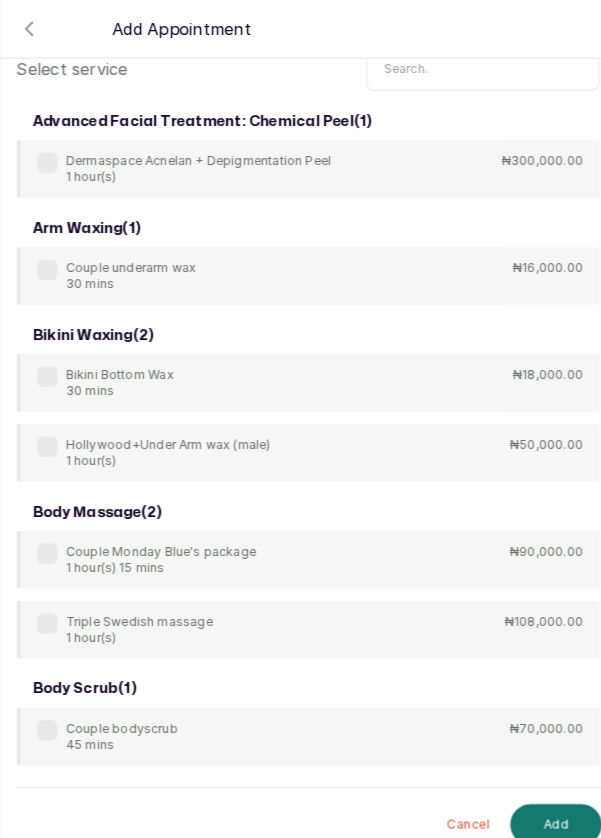 scroll, scrollTop: 80, scrollLeft: 0, axis: vertical 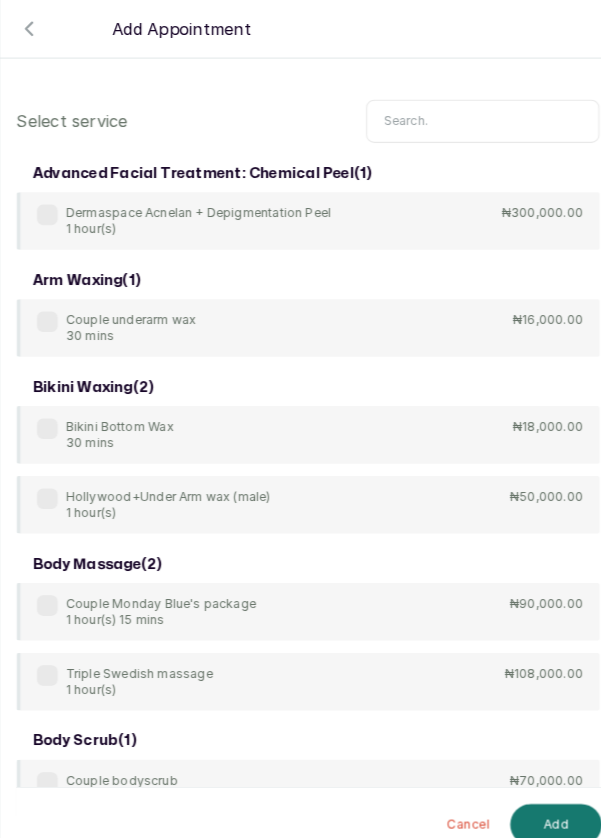 click at bounding box center [470, 118] 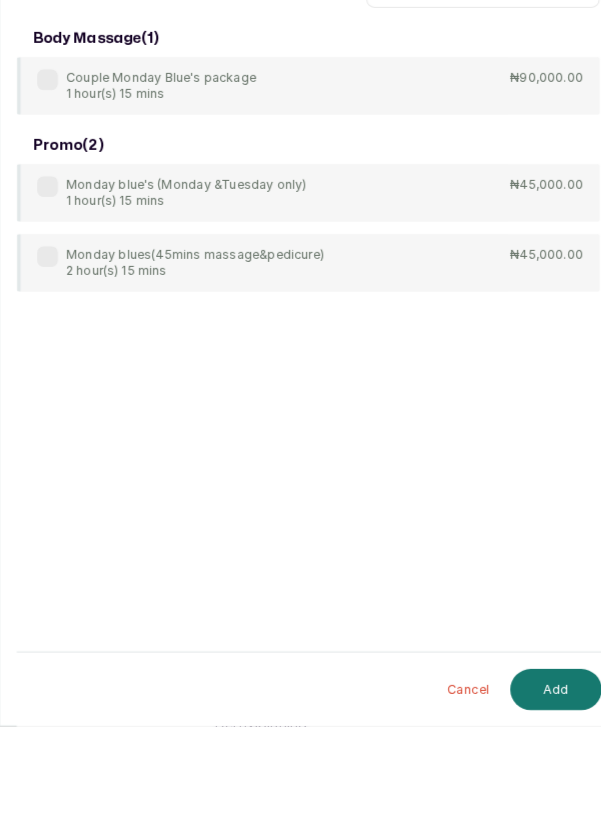 scroll, scrollTop: 15, scrollLeft: 0, axis: vertical 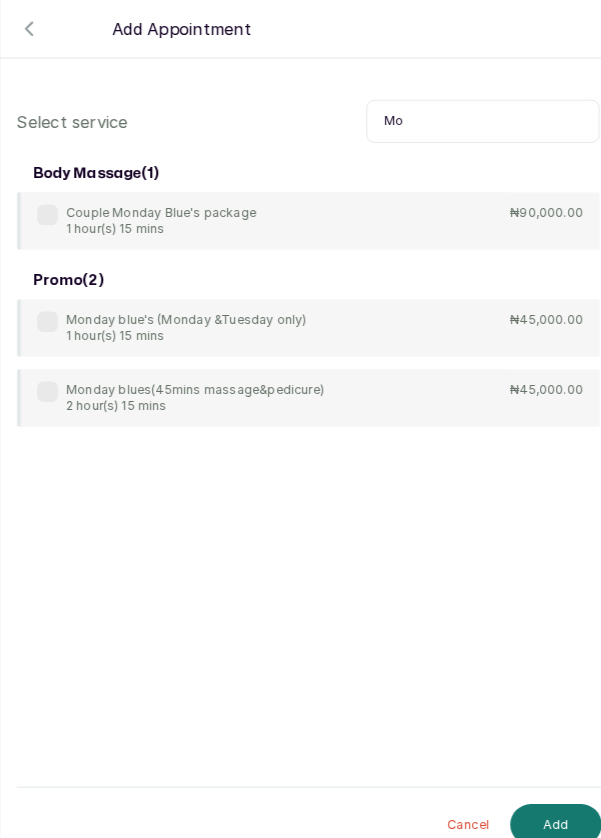type on "M" 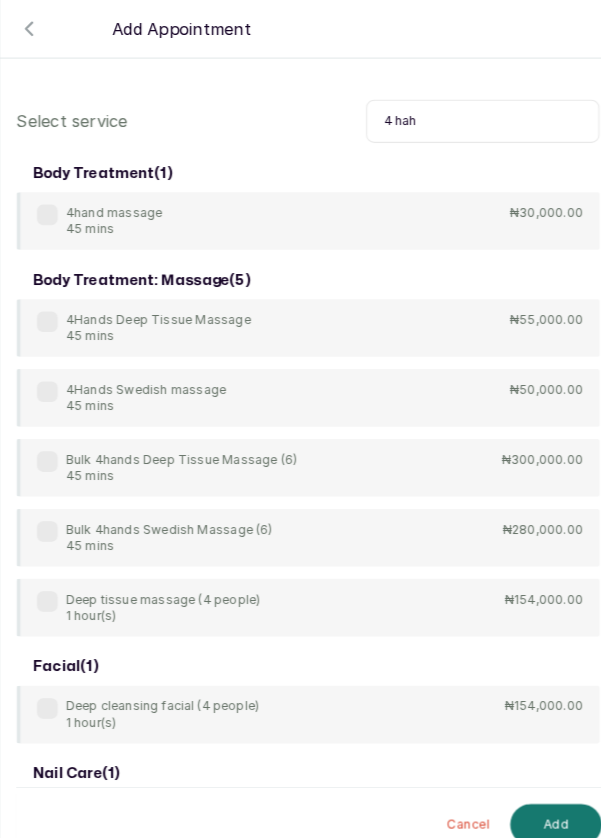 click on "4hand massage 45 mins" at bounding box center [98, 215] 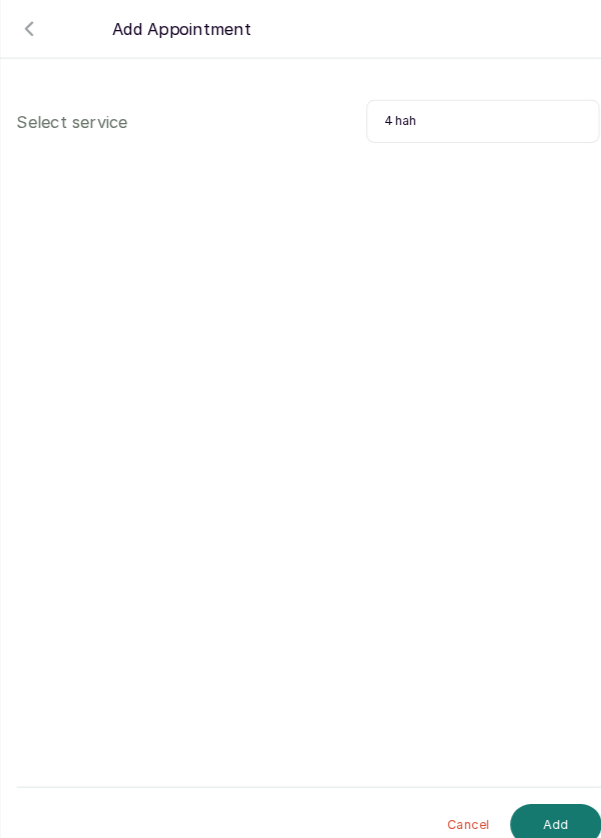 click on "4 hah" at bounding box center [470, 118] 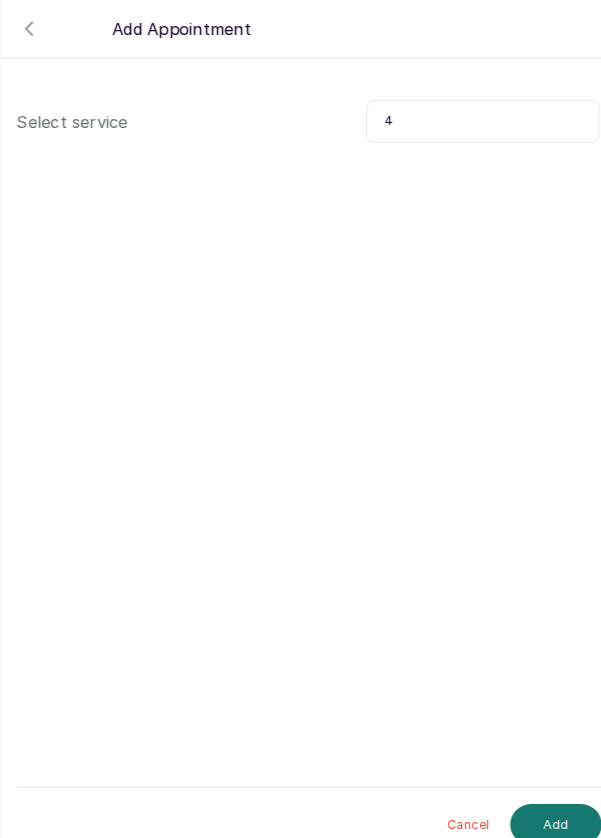 type on "4" 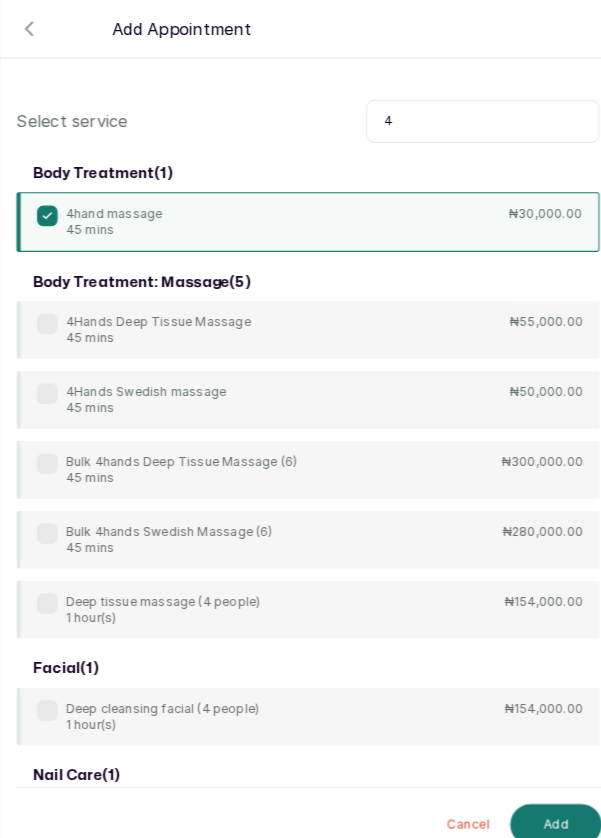 scroll, scrollTop: 93, scrollLeft: 0, axis: vertical 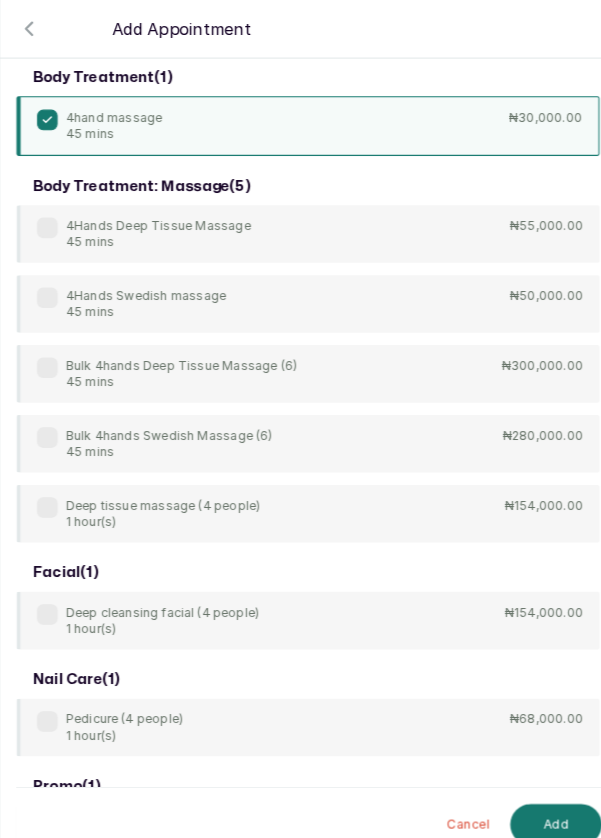 click on "Add" at bounding box center (541, 802) 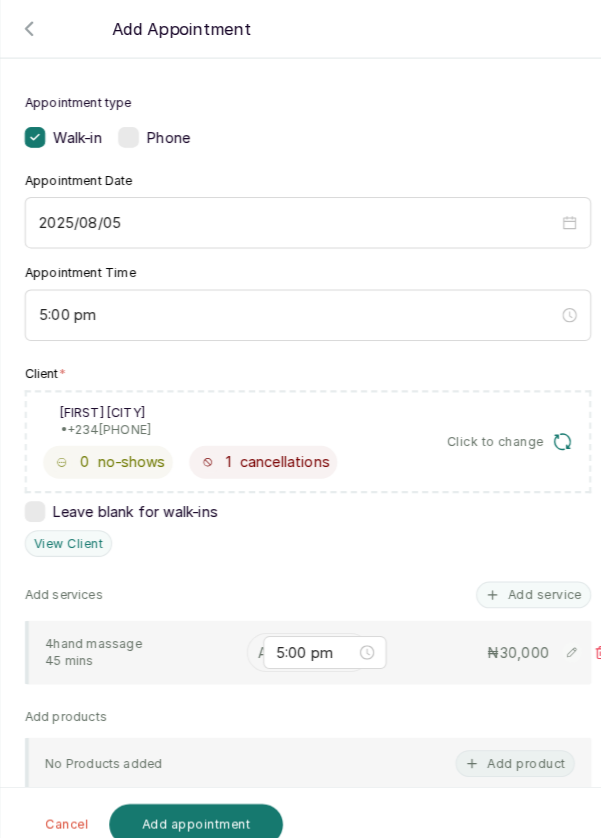 click at bounding box center (254, 635) 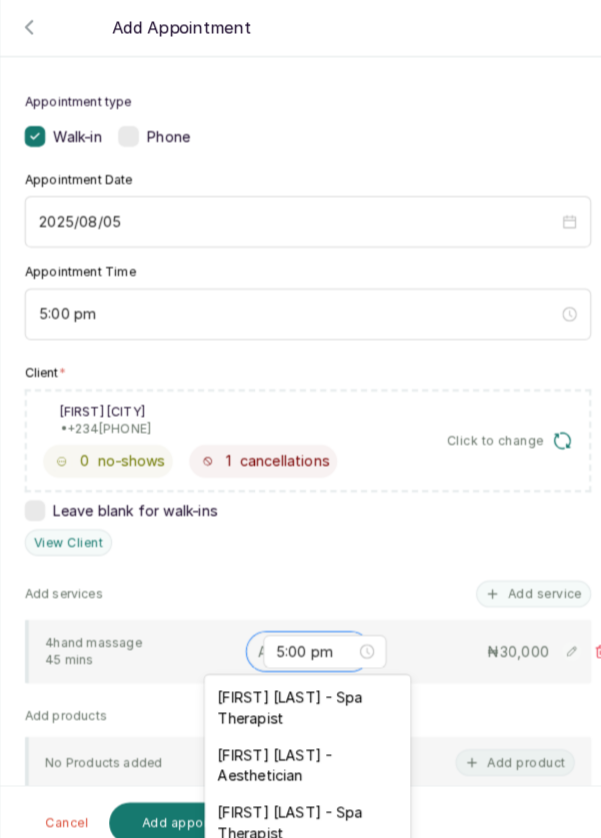 scroll, scrollTop: 15, scrollLeft: 0, axis: vertical 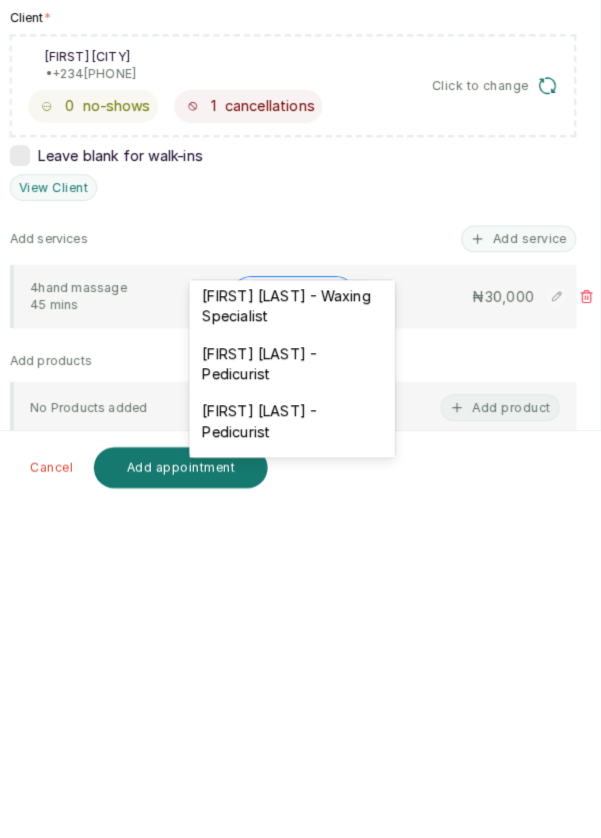 click on "[FIRST] [LAST] - Pedicurist" at bounding box center [300, 757] 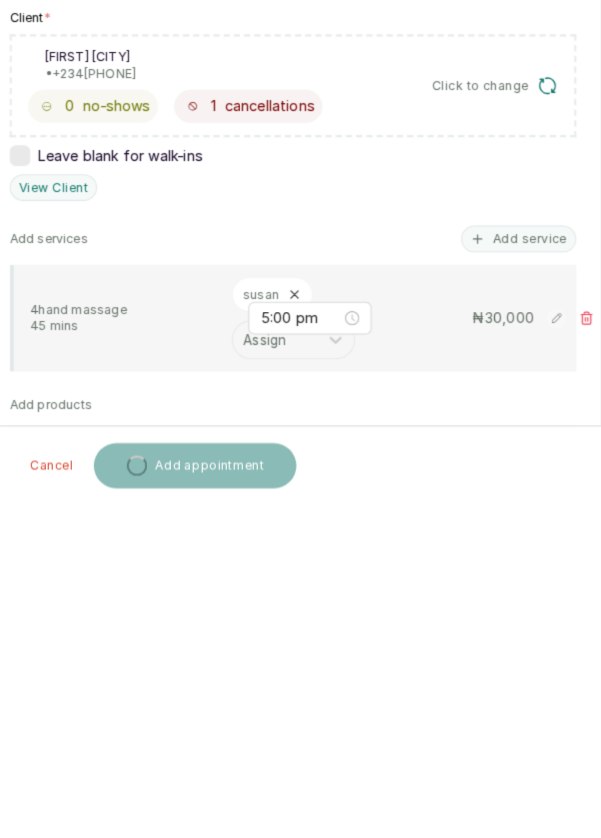 scroll, scrollTop: 15, scrollLeft: 0, axis: vertical 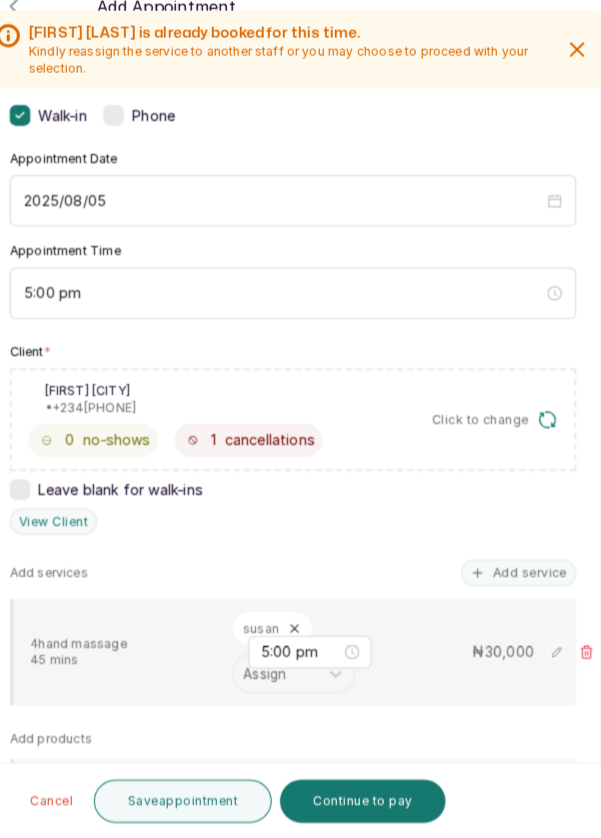 click on "Continue to pay" at bounding box center [368, 801] 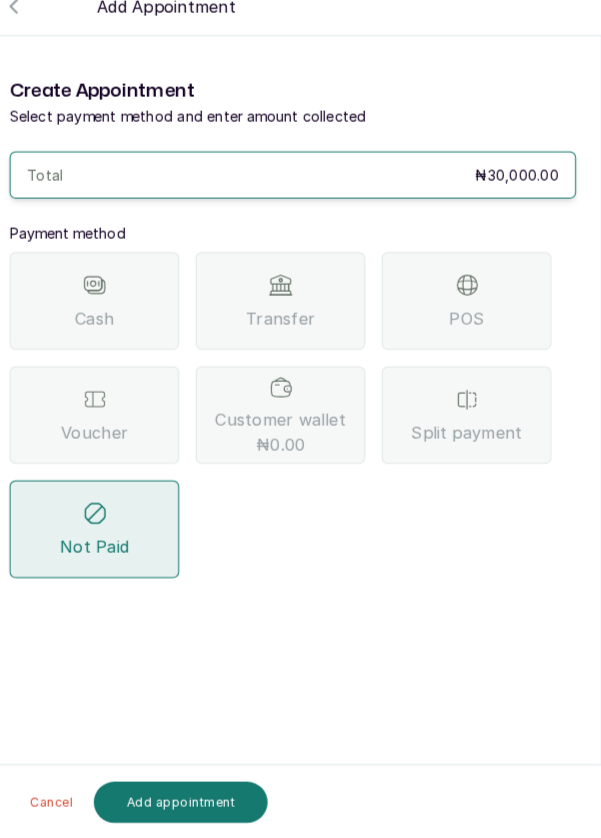 scroll, scrollTop: 15, scrollLeft: 0, axis: vertical 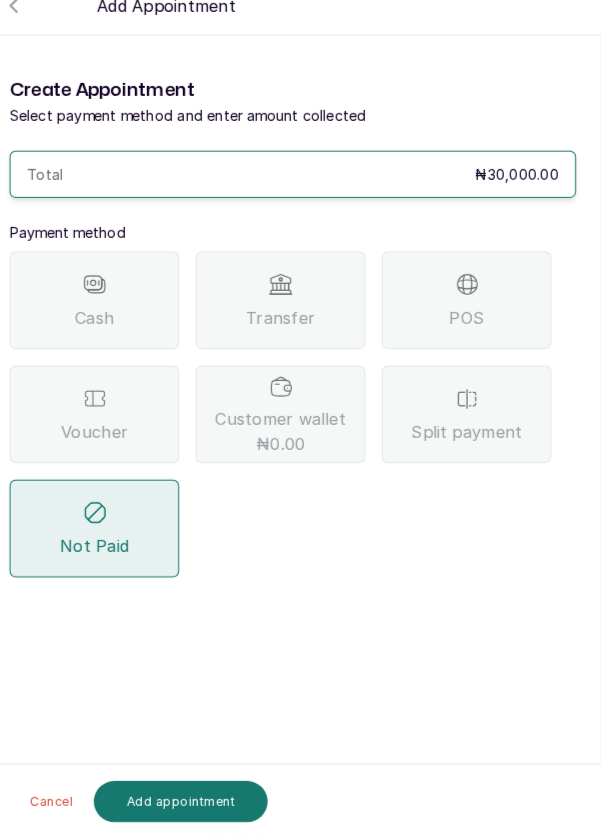 click on "POS" at bounding box center (469, 314) 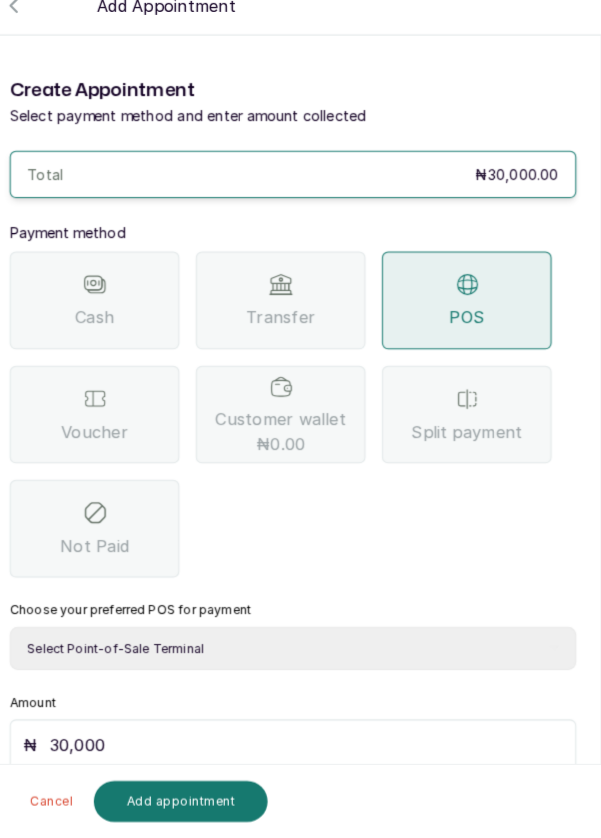 click on "Select Point-of-Sale Terminal Pos- Flutterwave  Zenith Bank POS - Paga Paga POS - Access Access Bank POS - Sterling Sterling Bank" at bounding box center [300, 653] 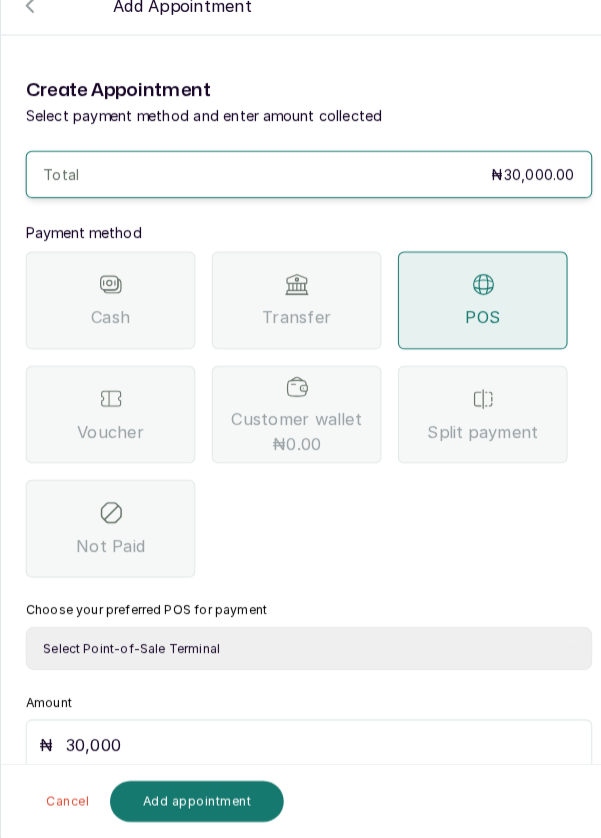 click on "Add appointment" at bounding box center [192, 802] 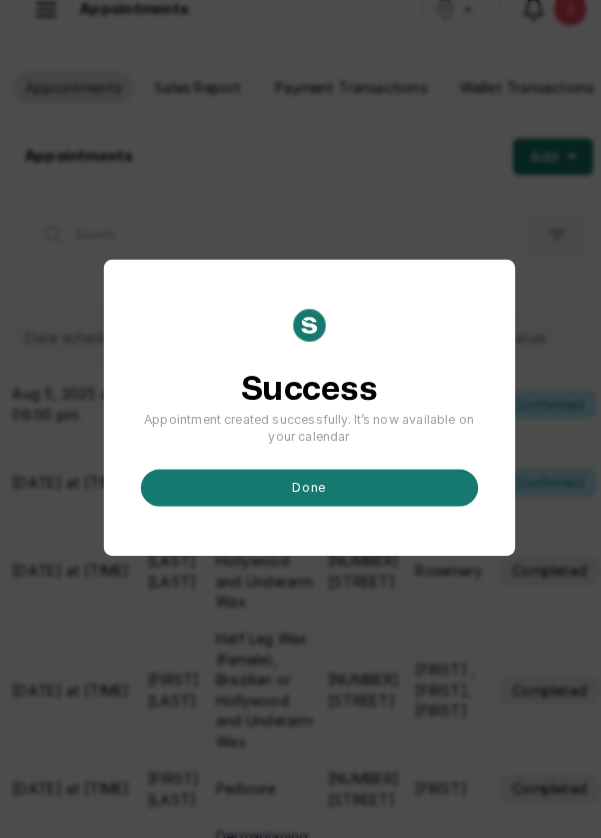 click on "done" at bounding box center [301, 497] 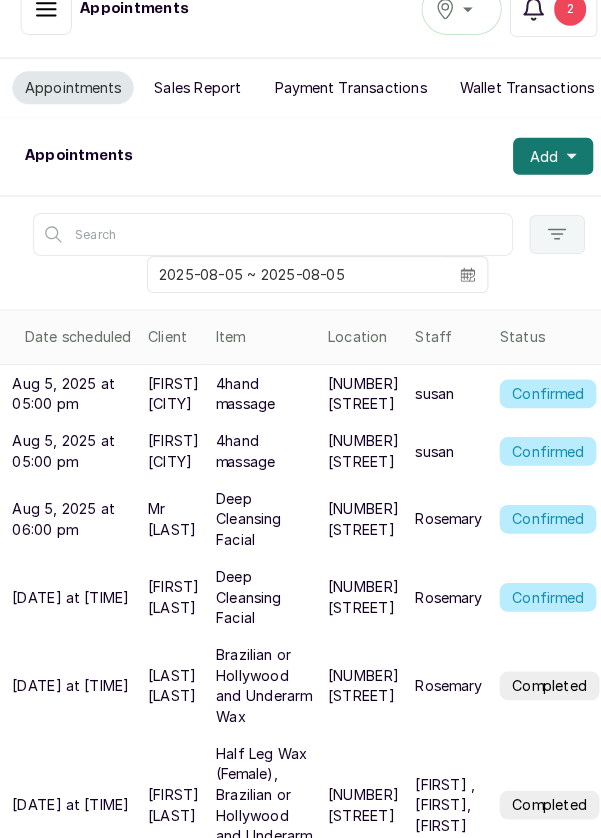 click on "Confirmed" at bounding box center [533, 406] 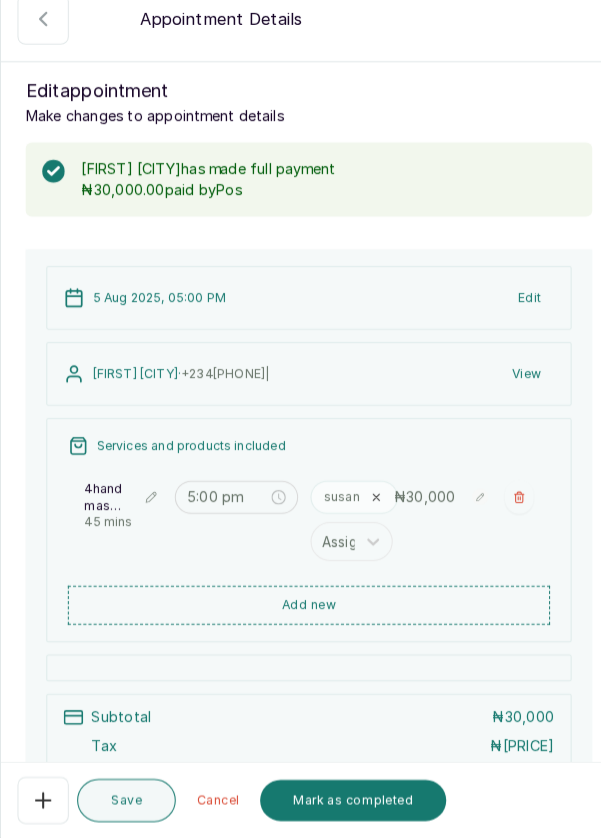 click on "Mark as completed" at bounding box center [343, 801] 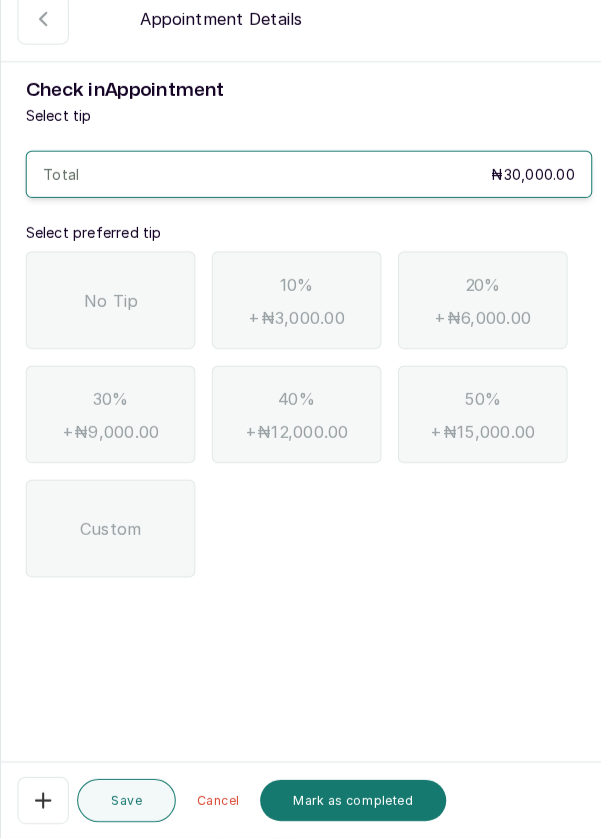 click on "No Tip" at bounding box center [108, 315] 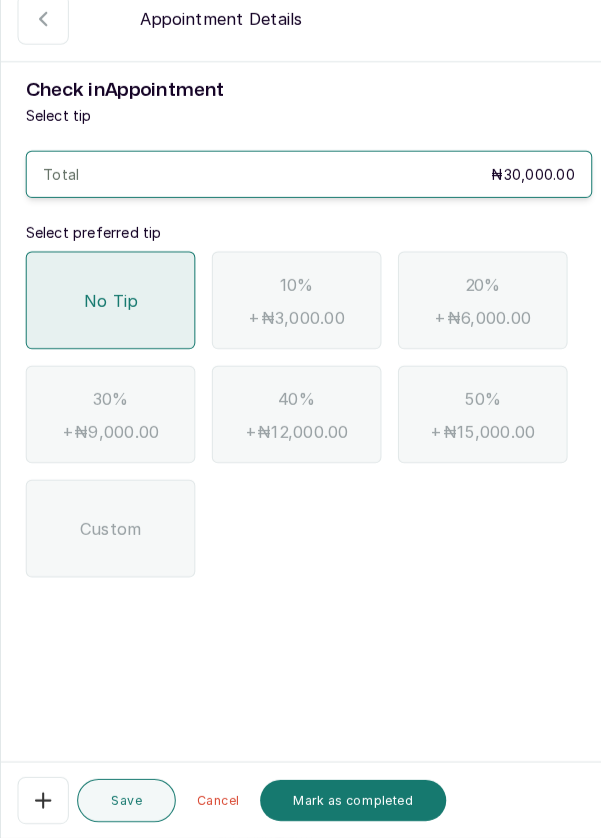 click on "Mark as completed" at bounding box center (343, 801) 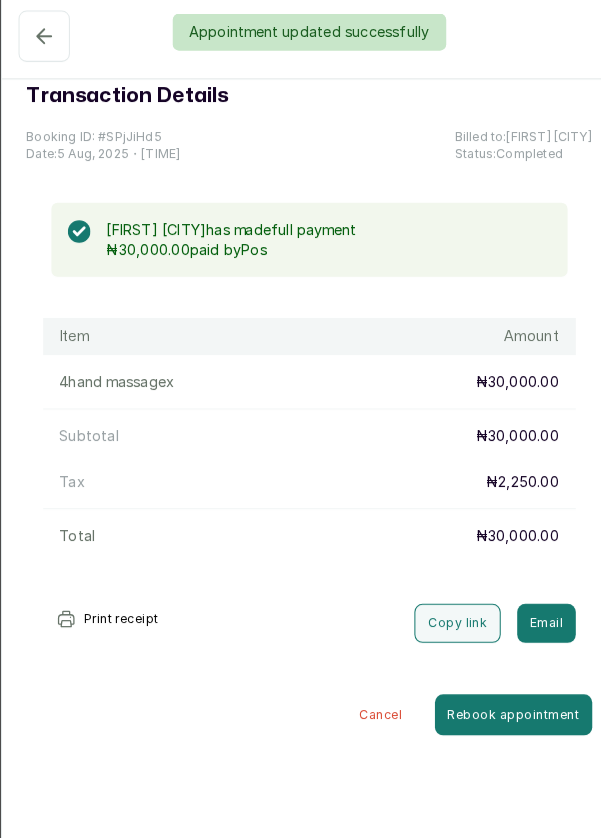 scroll, scrollTop: 0, scrollLeft: 0, axis: both 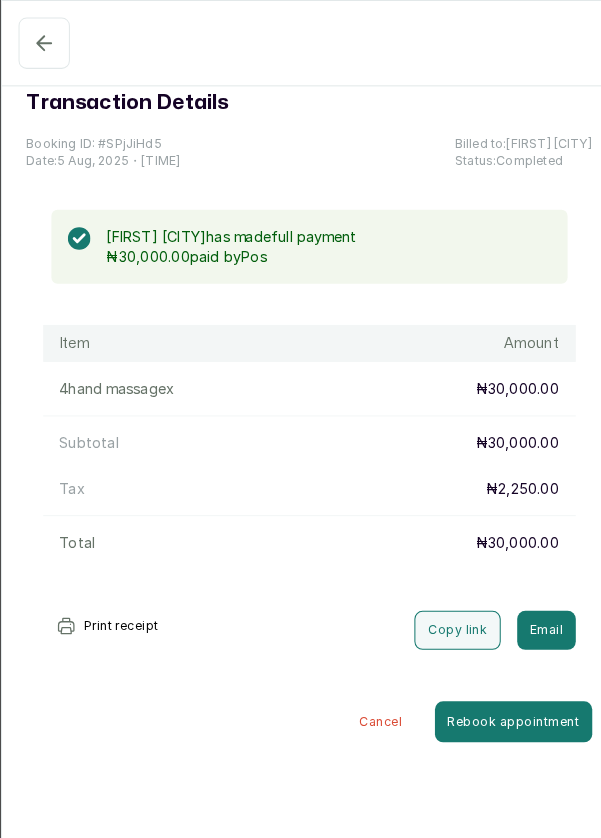 click 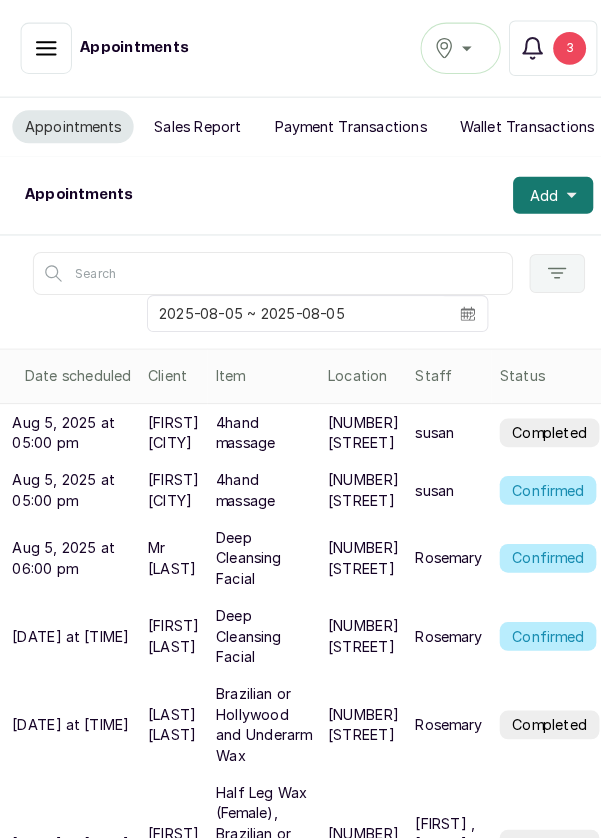 click on "Confirmed" at bounding box center [533, 477] 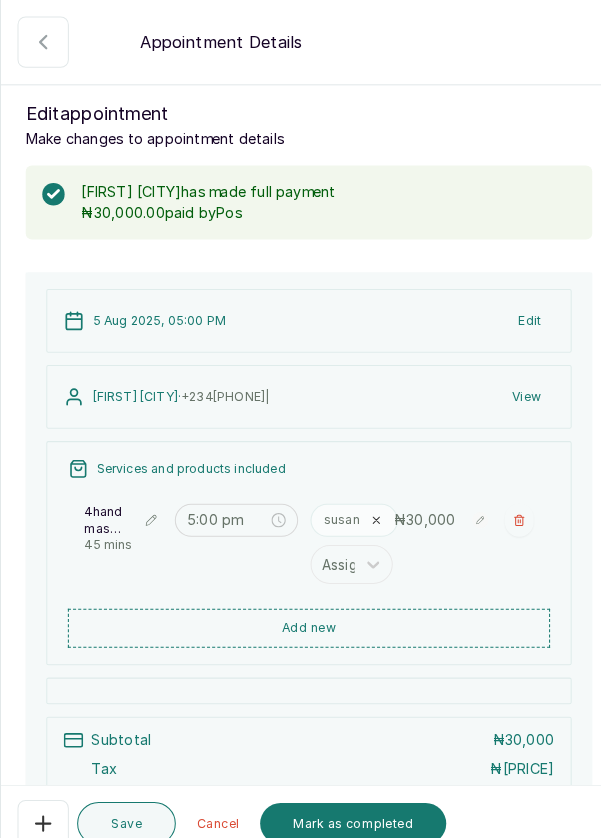 click 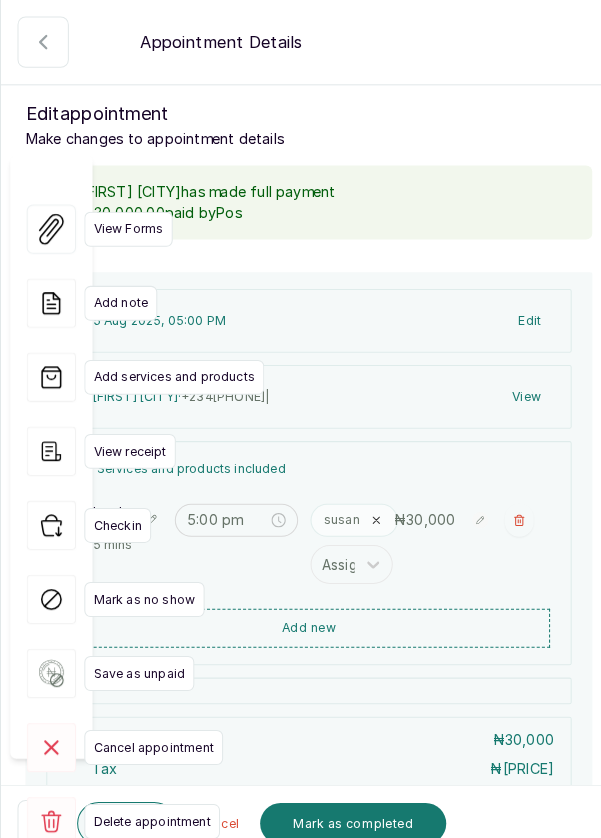 click 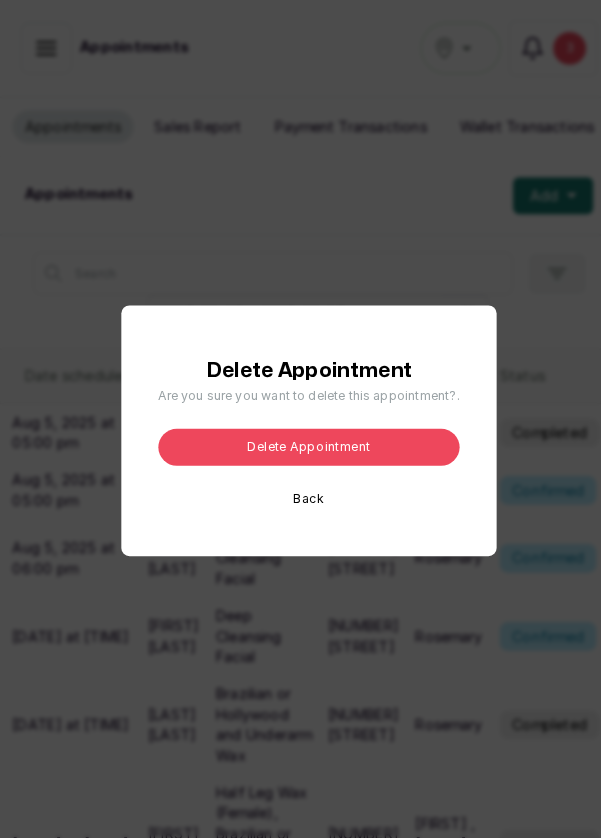 click on "Delete appointment" at bounding box center (300, 435) 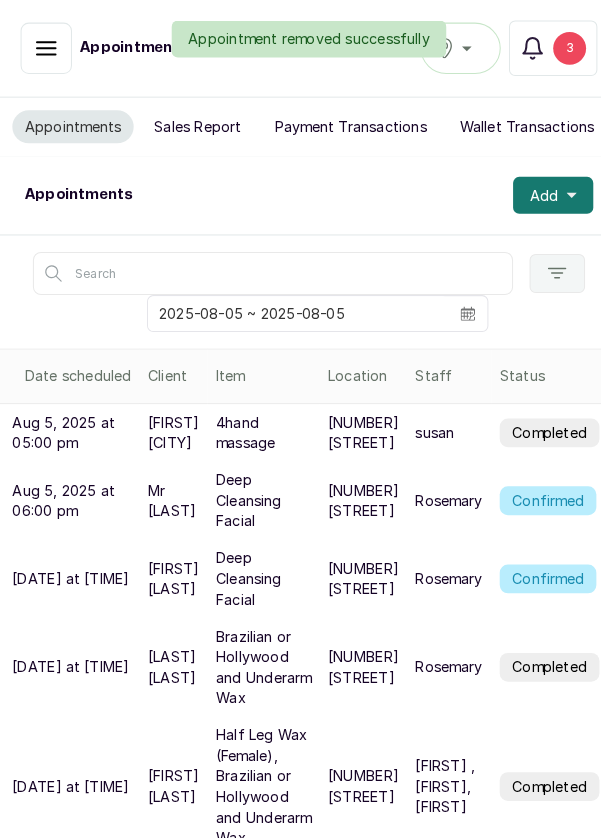 click on "Rosemary" at bounding box center (436, 563) 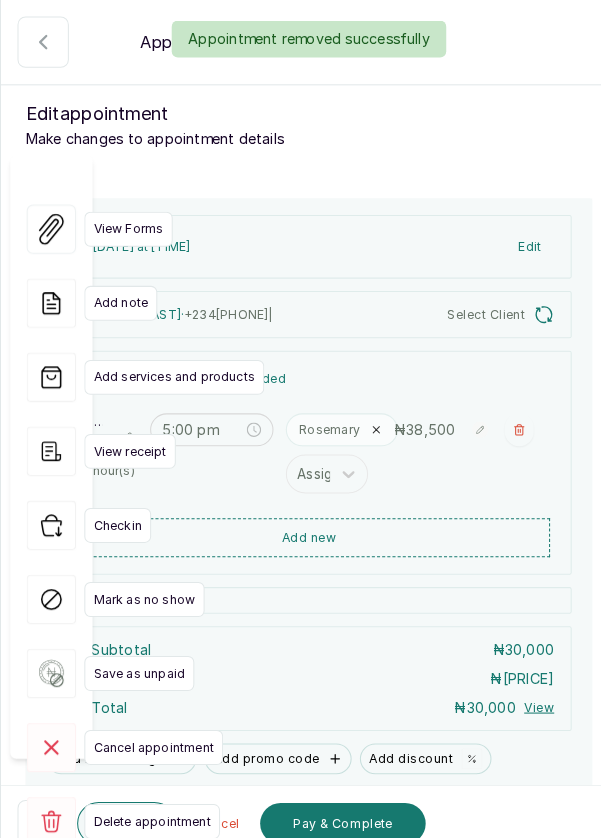type on "5:15 pm" 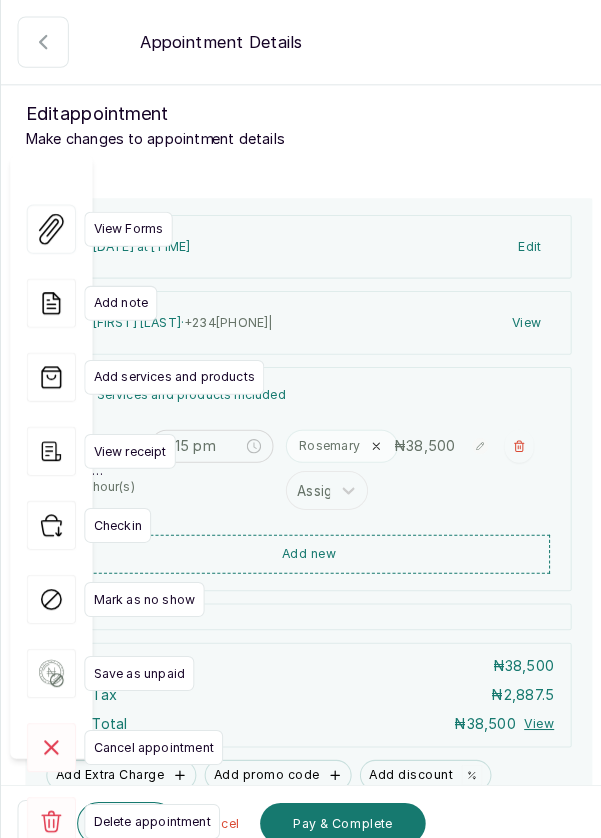 click on "View Forms Add note Add services and products View receipt Checkin Mark as no show Save as unpaid Cancel appointment Delete appointment" at bounding box center [50, 511] 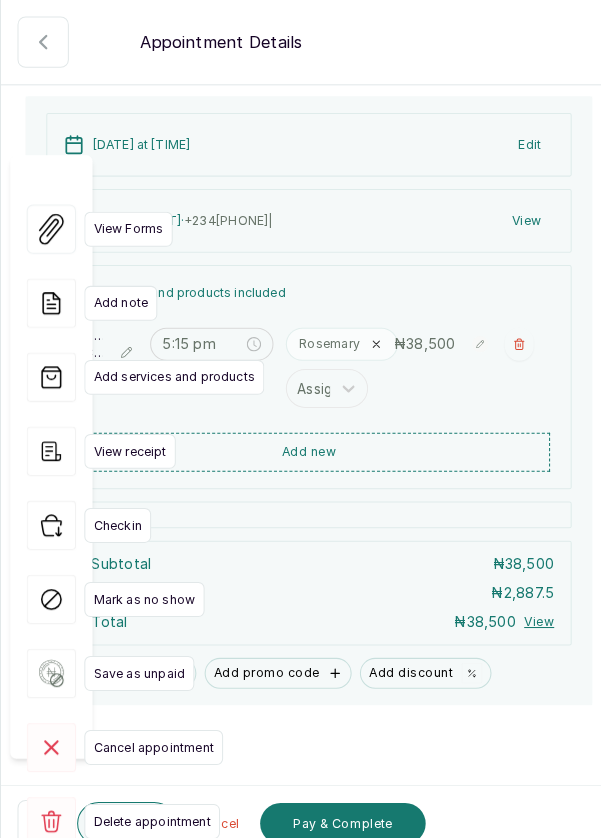 click on "Cancel" at bounding box center [212, 801] 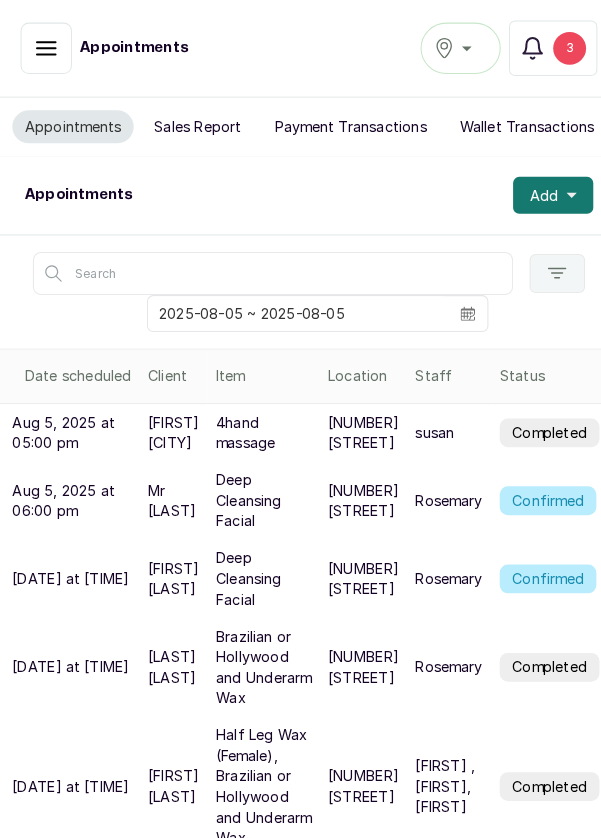 click on "Confirmed" at bounding box center [533, 563] 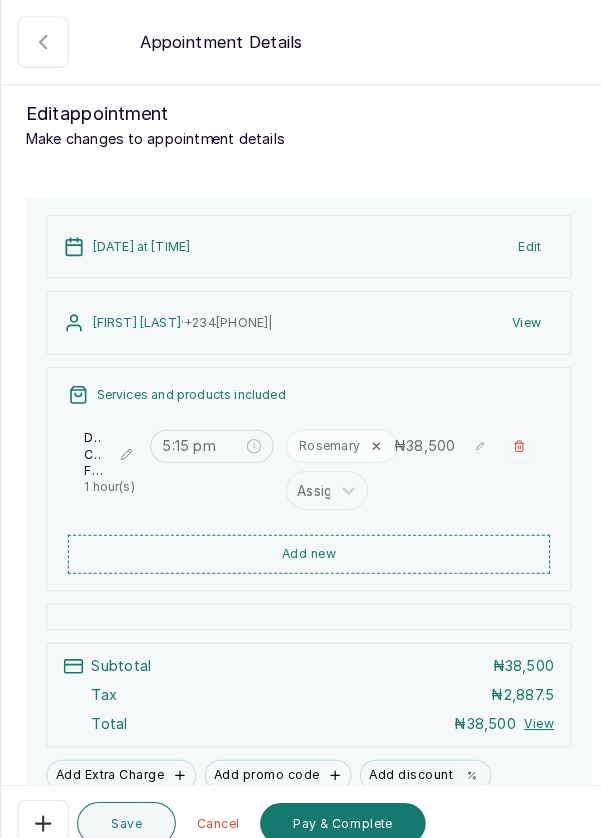scroll, scrollTop: 99, scrollLeft: 0, axis: vertical 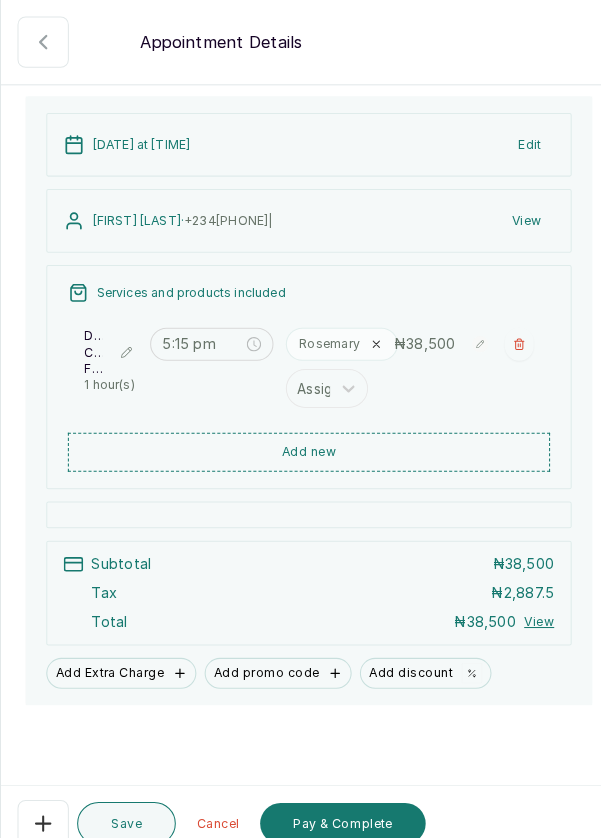click on "Add new" at bounding box center (300, 440) 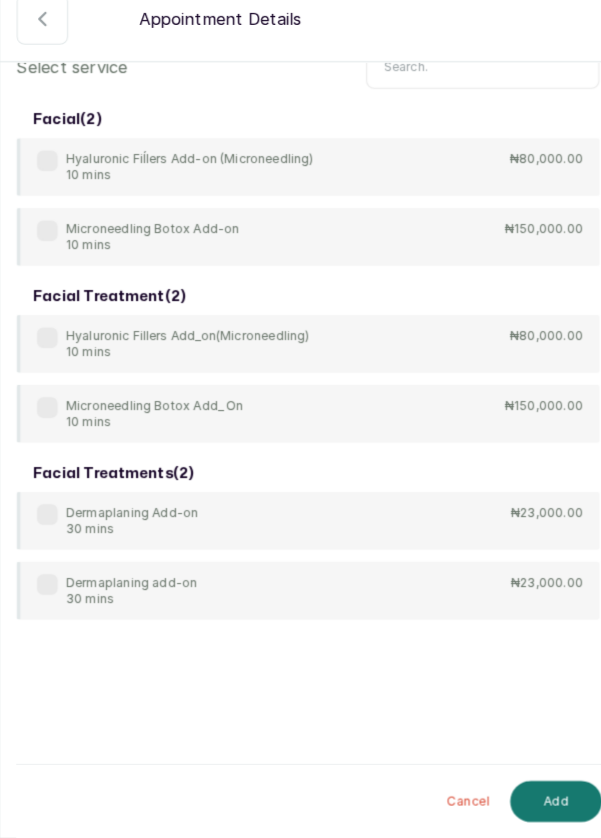 scroll, scrollTop: 24, scrollLeft: 0, axis: vertical 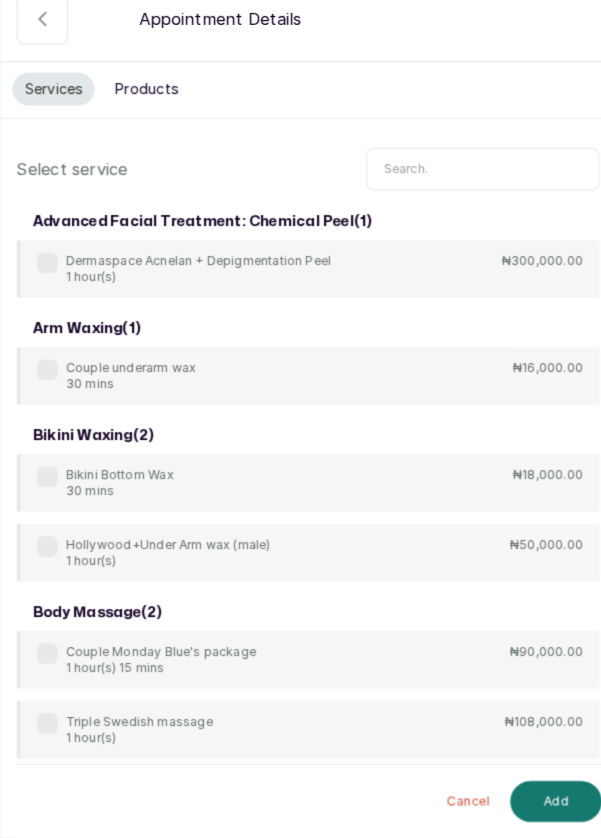 click at bounding box center [470, 187] 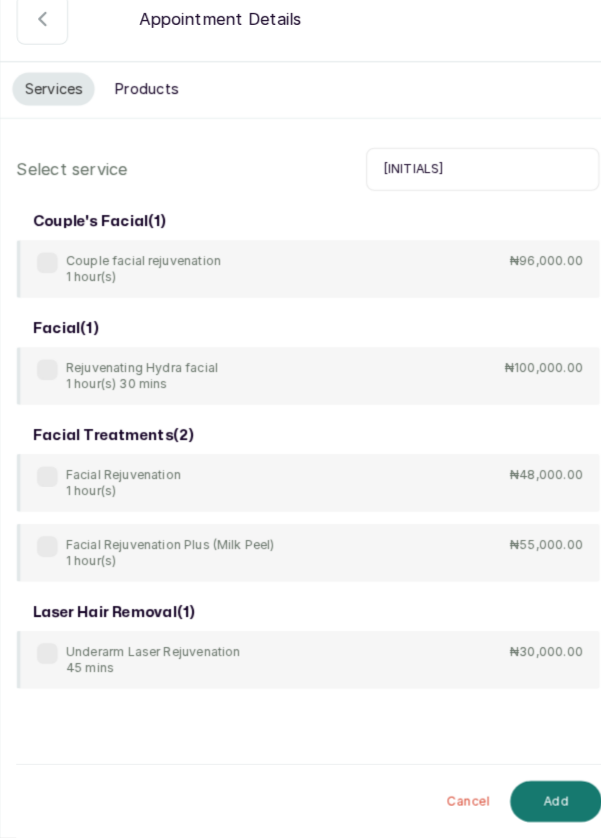 type on "[INITIALS]" 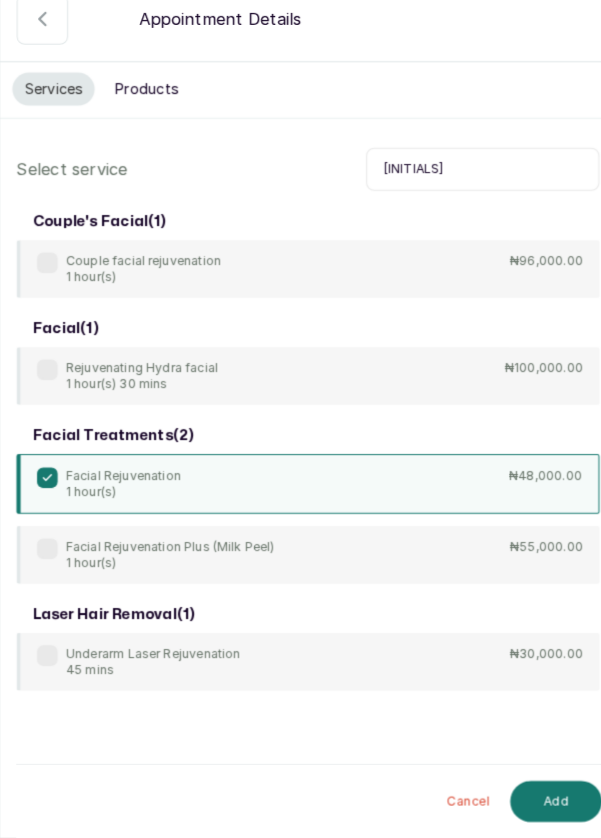 click on "Add" at bounding box center (541, 802) 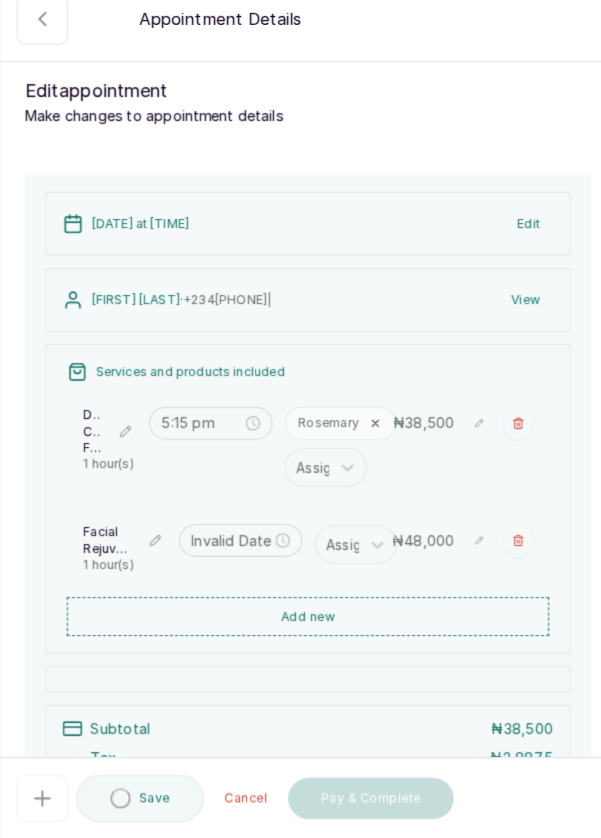 type on "6:15 pm" 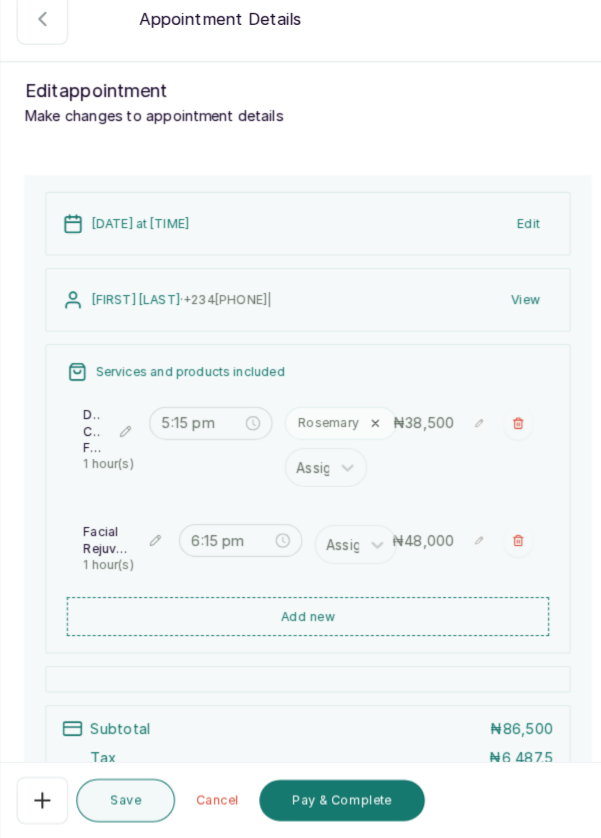 click 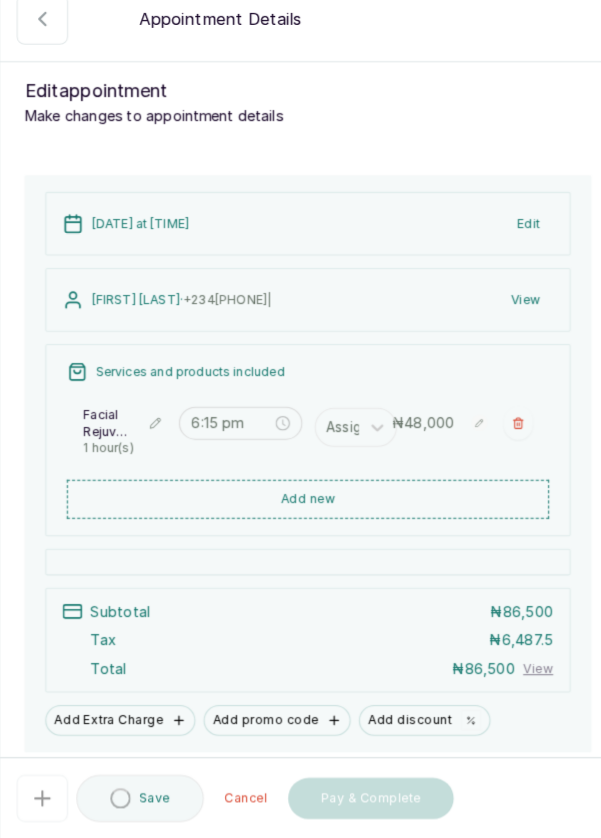 type on "6:15 pm" 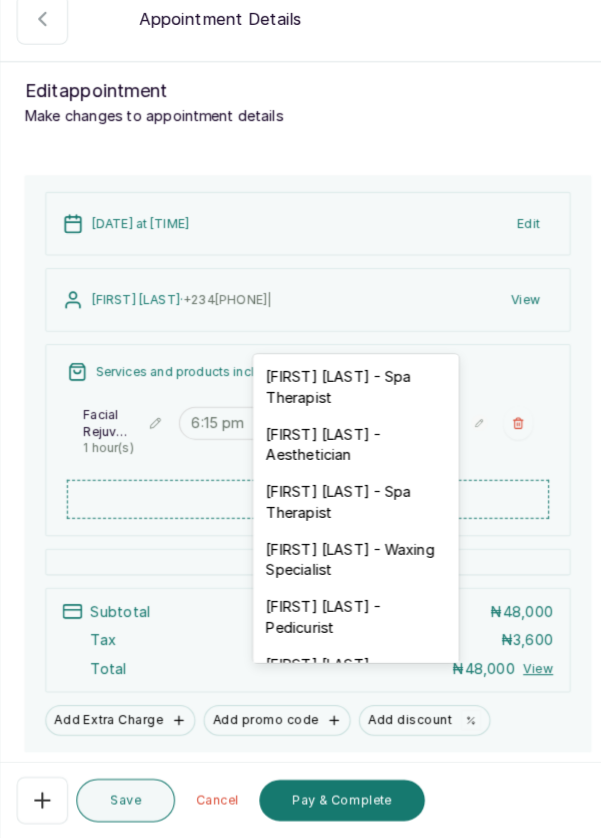 scroll, scrollTop: 16, scrollLeft: 0, axis: vertical 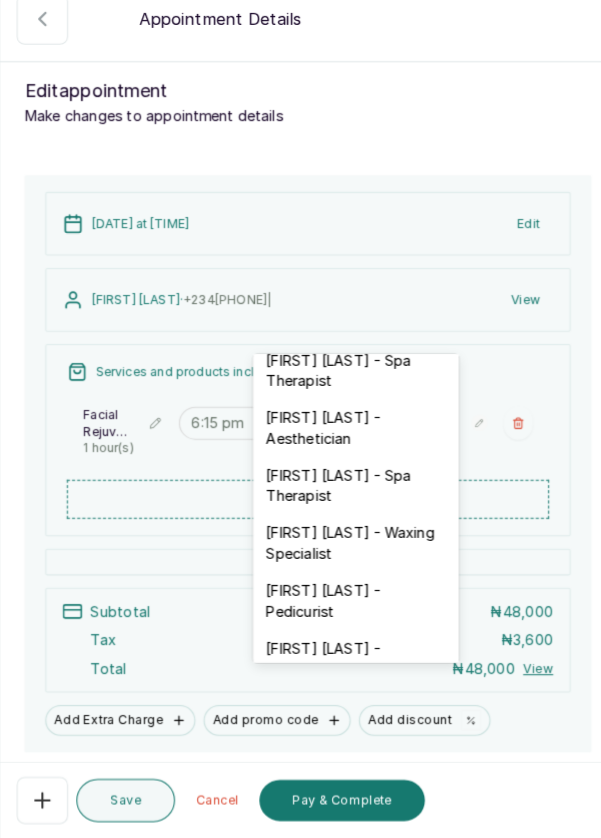 click on "[FIRST] [LAST] - Aesthetician" at bounding box center [347, 439] 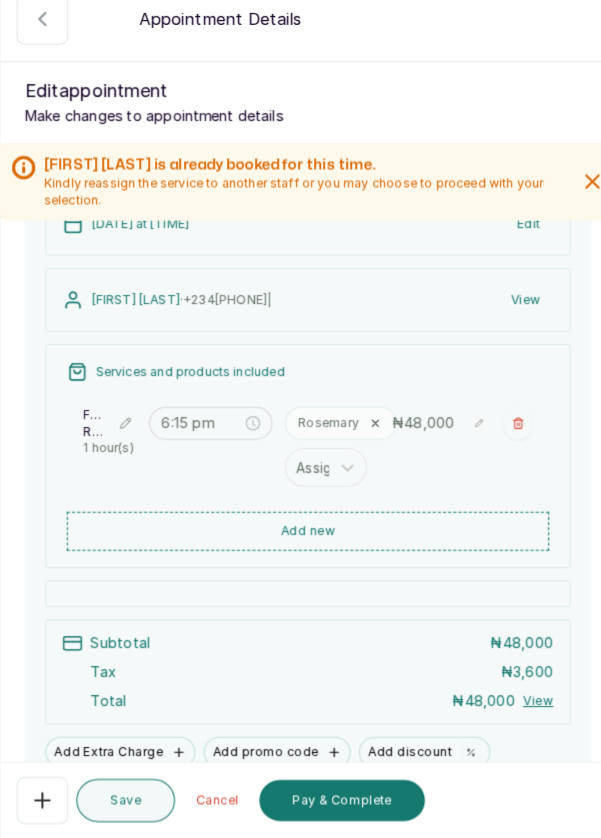 click on "Pay & Complete" at bounding box center (333, 801) 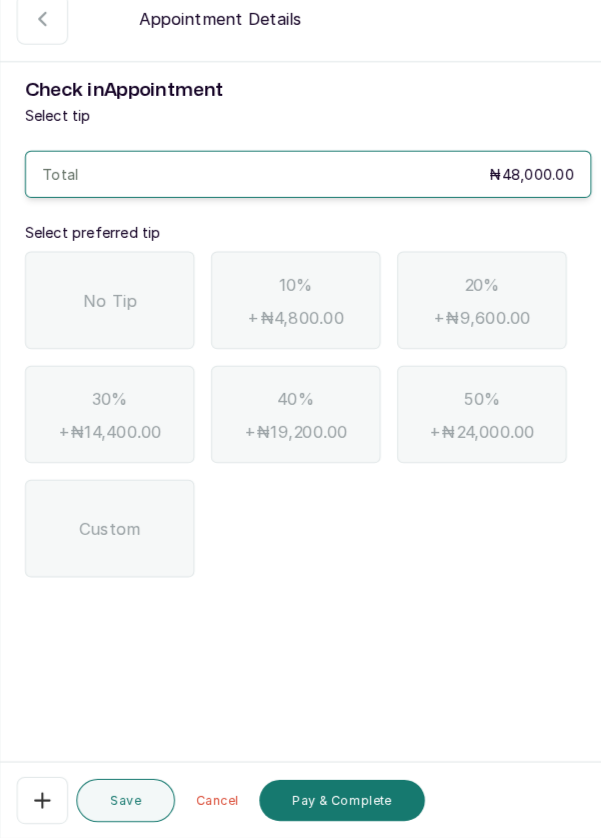 click on "No Tip" at bounding box center (107, 314) 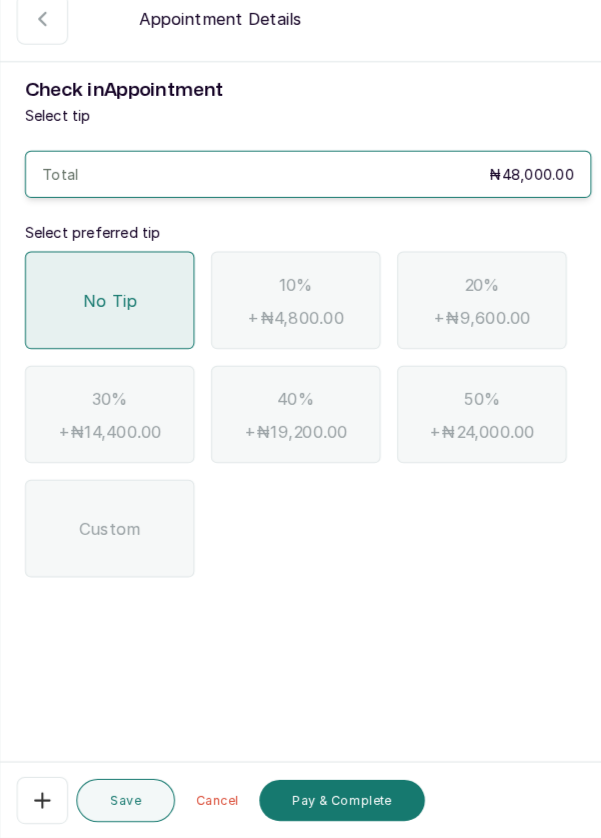 click on "Pay & Complete" at bounding box center (333, 801) 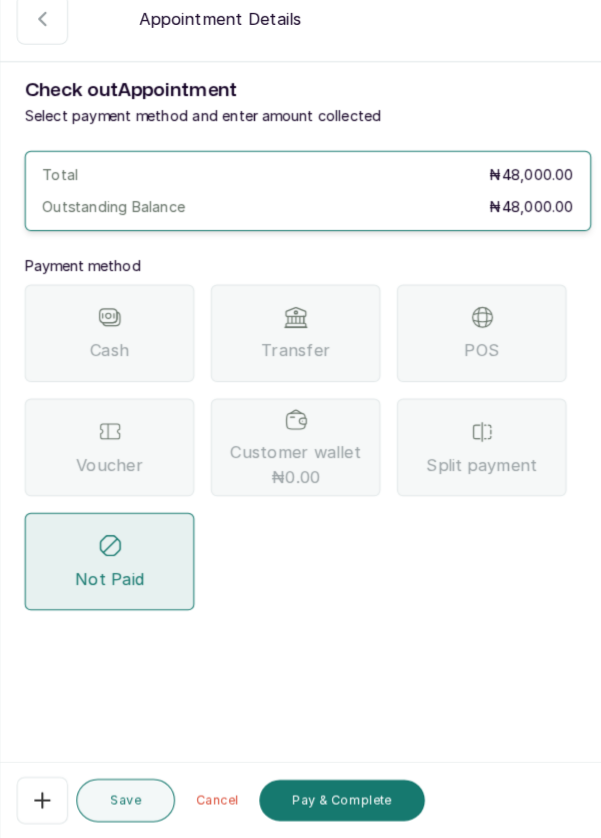 click 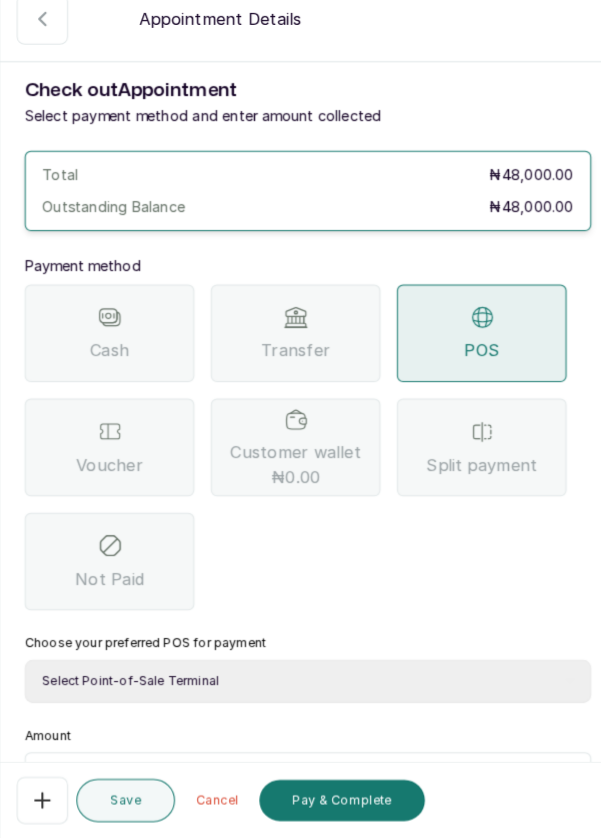click on "Select Point-of-Sale Terminal Pos- Flutterwave  Zenith Bank POS - Paga Paga POS - Access Access Bank POS - Sterling Sterling Bank" at bounding box center [300, 685] 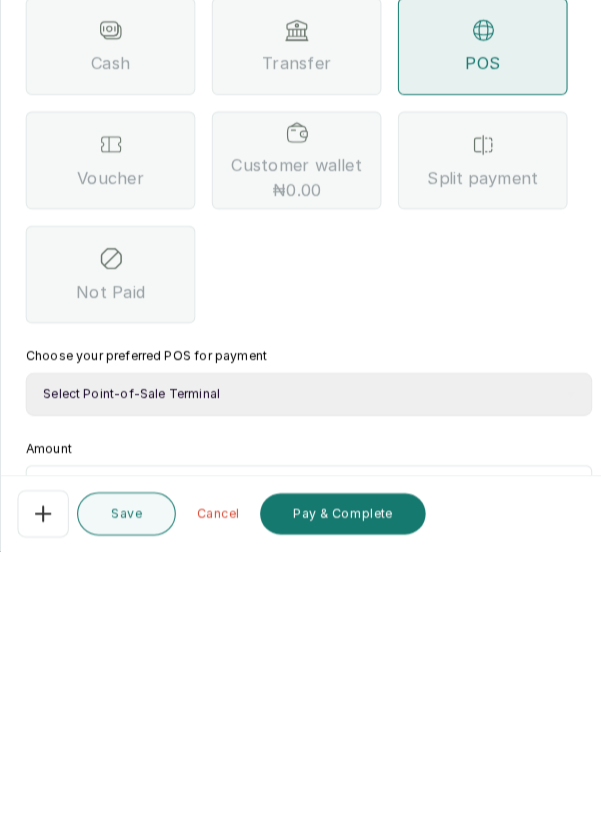scroll, scrollTop: 95, scrollLeft: 0, axis: vertical 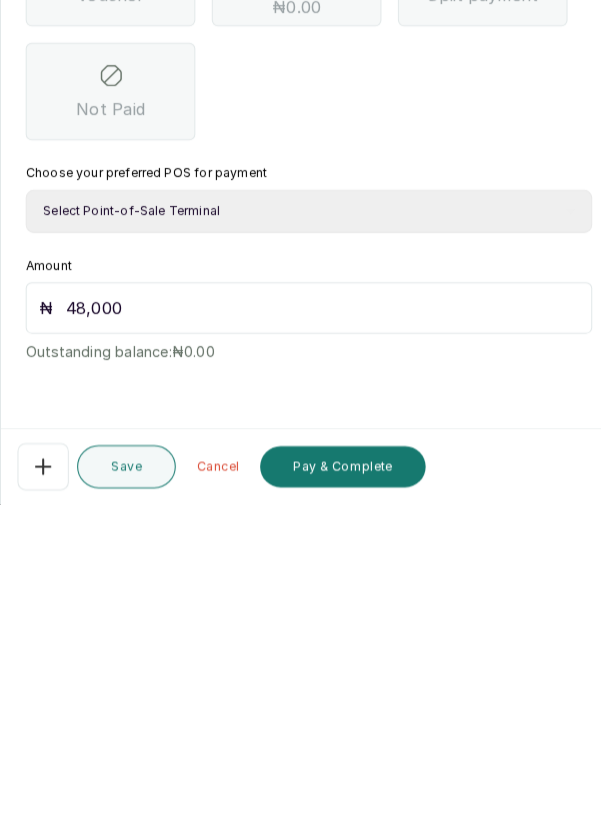 type on "48,000" 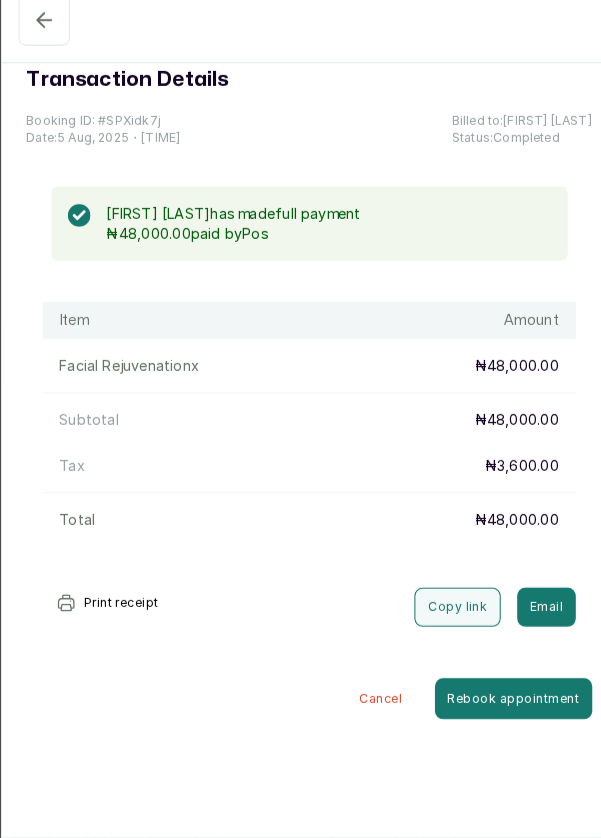 click 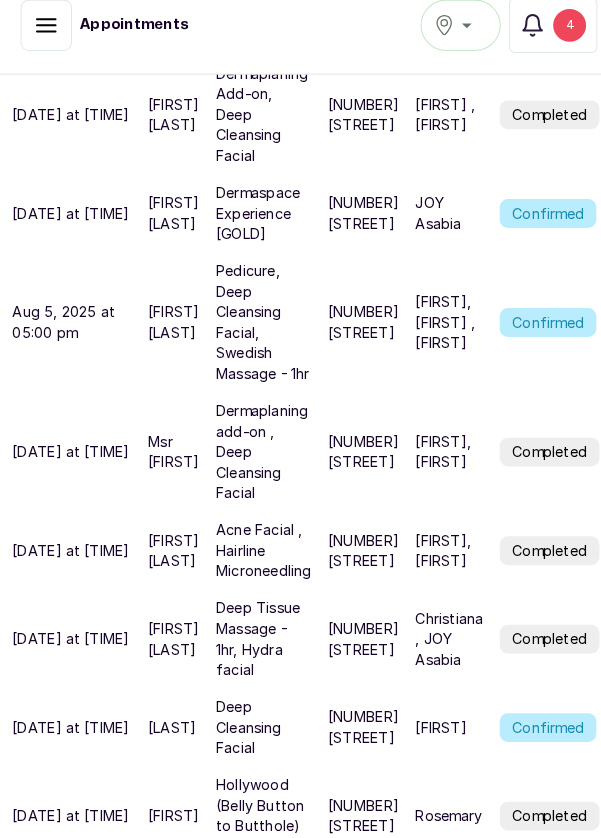 scroll, scrollTop: 793, scrollLeft: 0, axis: vertical 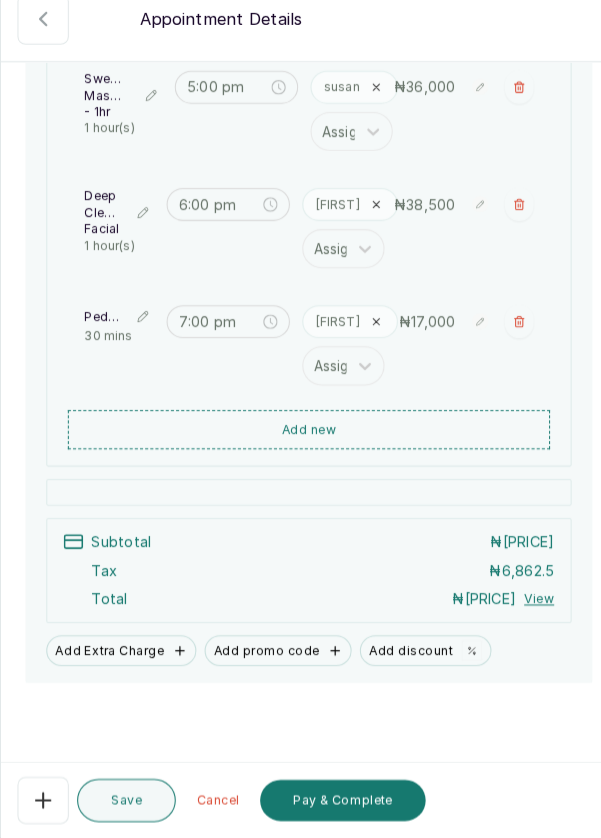 click on "Add Extra Charge" at bounding box center (118, 655) 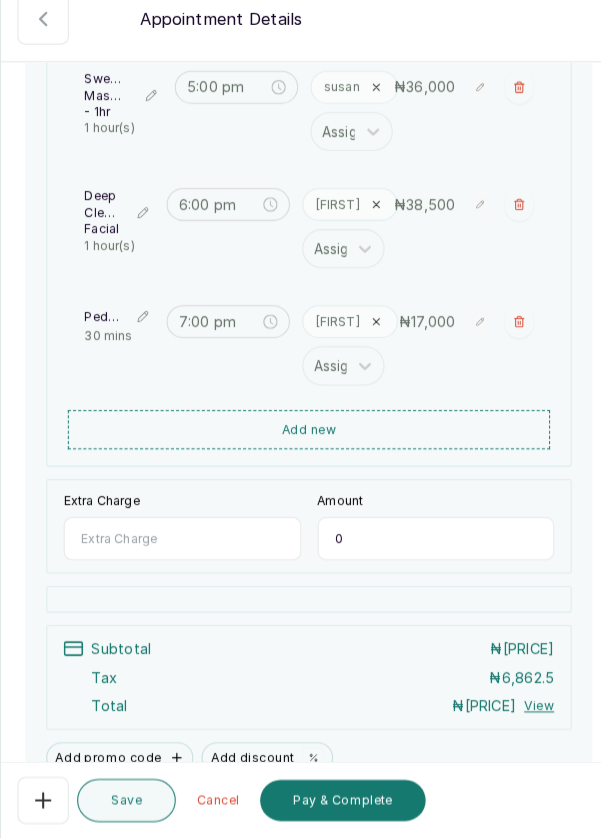 click on "Extra Charge" at bounding box center (177, 546) 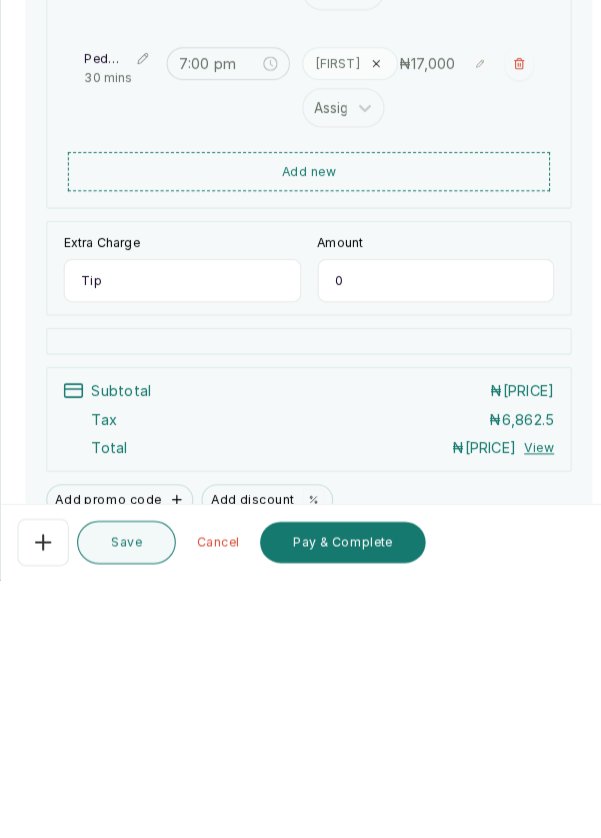 type on "Tip" 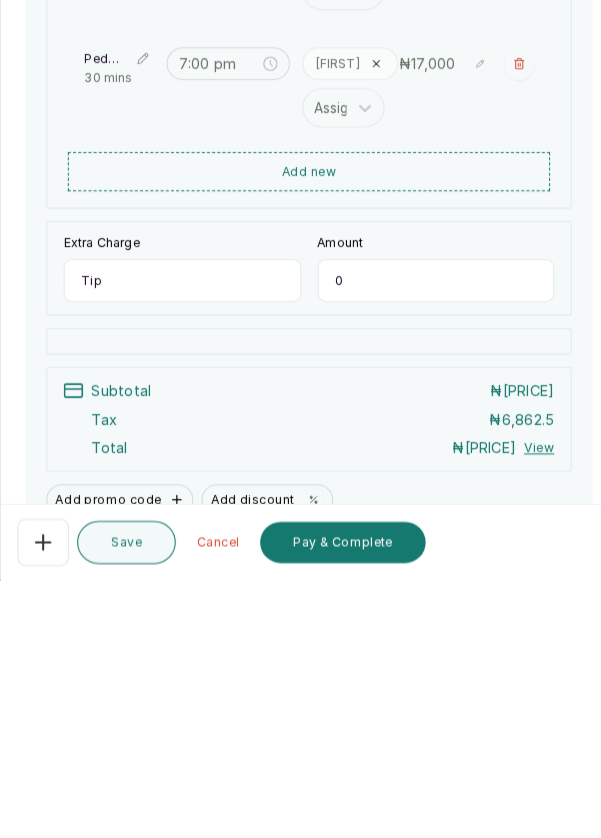 click on "0" at bounding box center [424, 546] 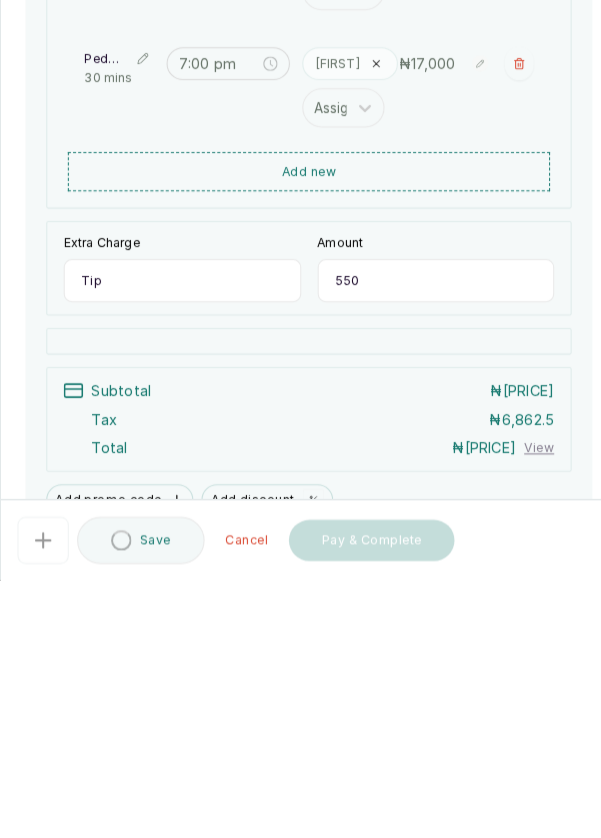 type on "5,500" 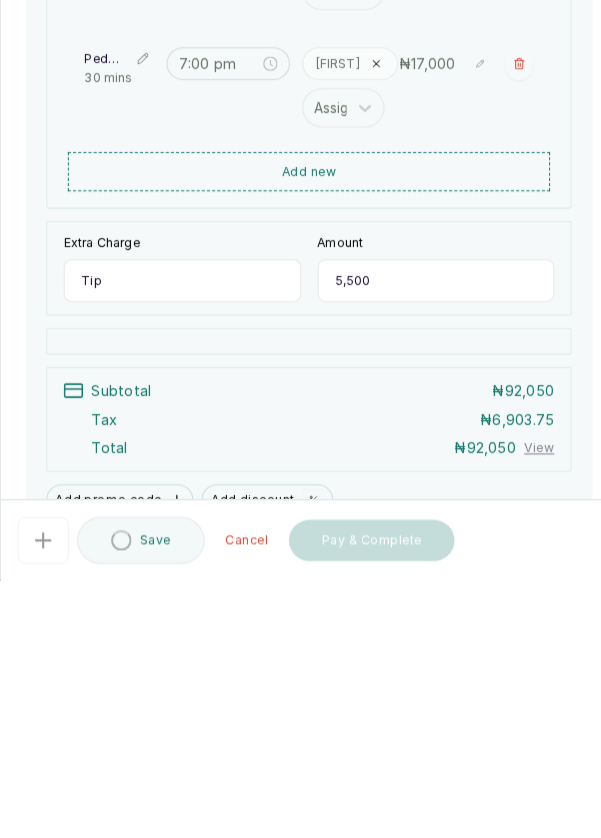 scroll, scrollTop: 430, scrollLeft: 0, axis: vertical 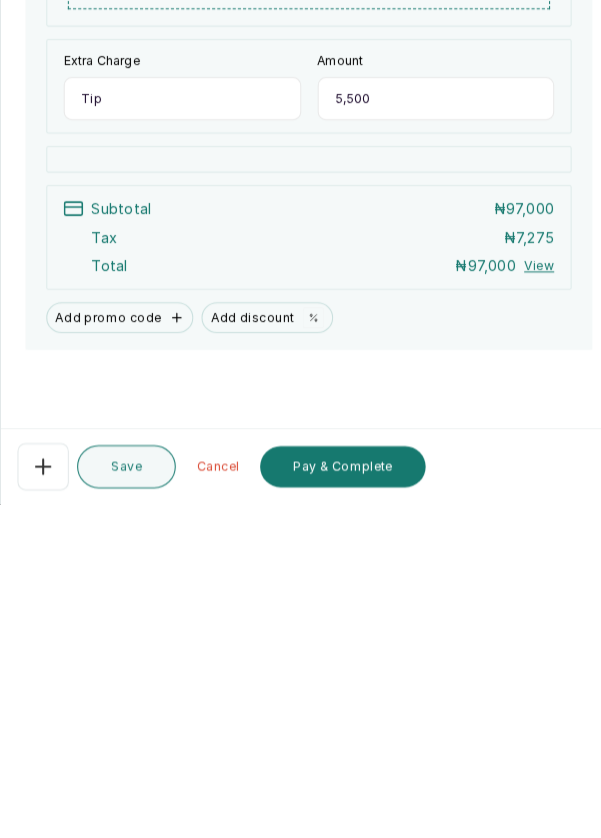 click on "Pay & Complete" at bounding box center [333, 801] 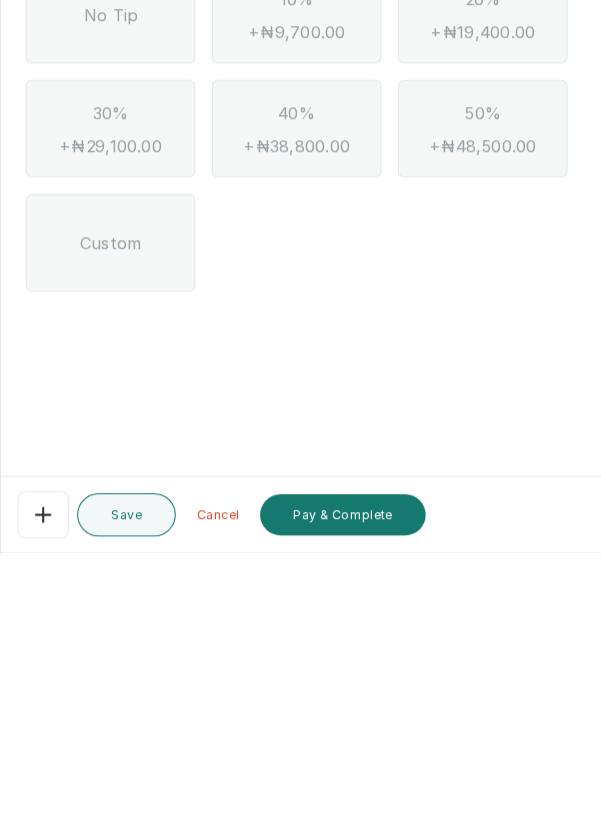 scroll, scrollTop: 0, scrollLeft: 0, axis: both 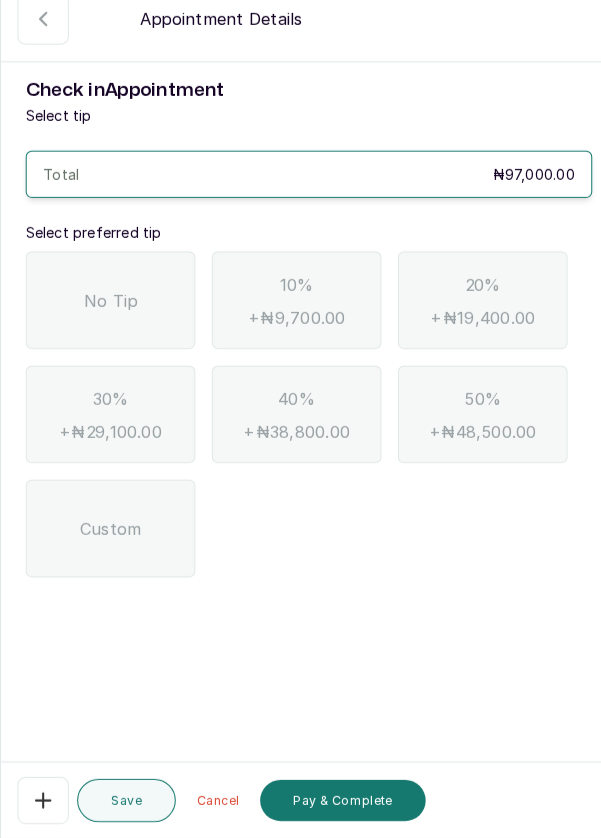 click on "No Tip" at bounding box center [108, 315] 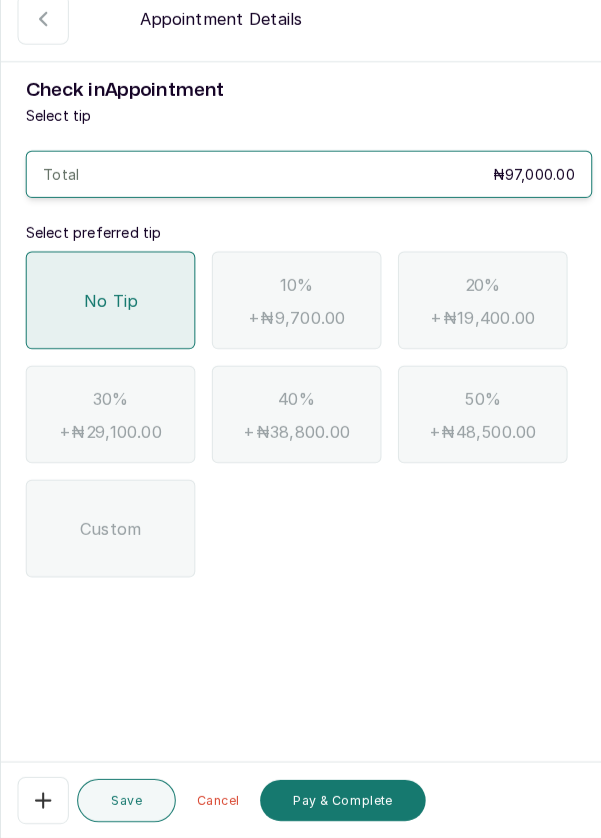 click on "Pay & Complete" at bounding box center (333, 801) 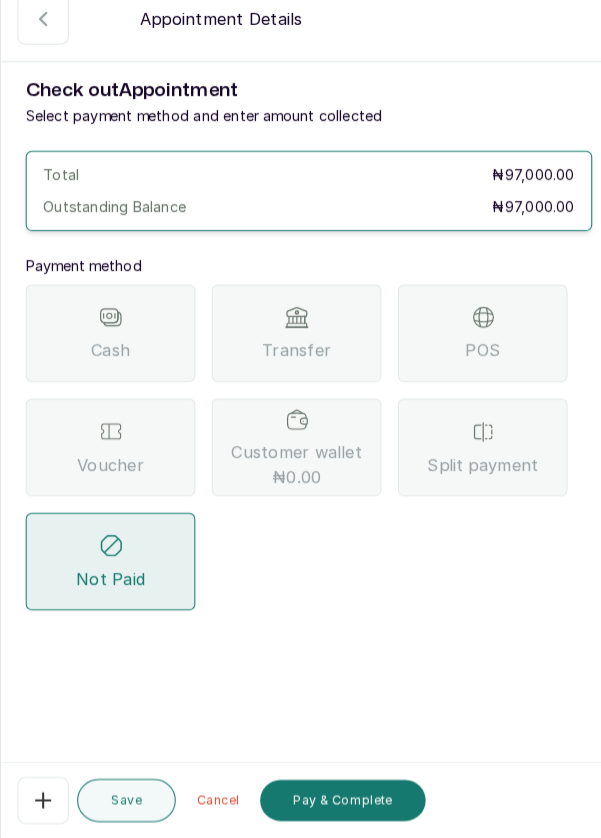 click on "POS" at bounding box center [469, 346] 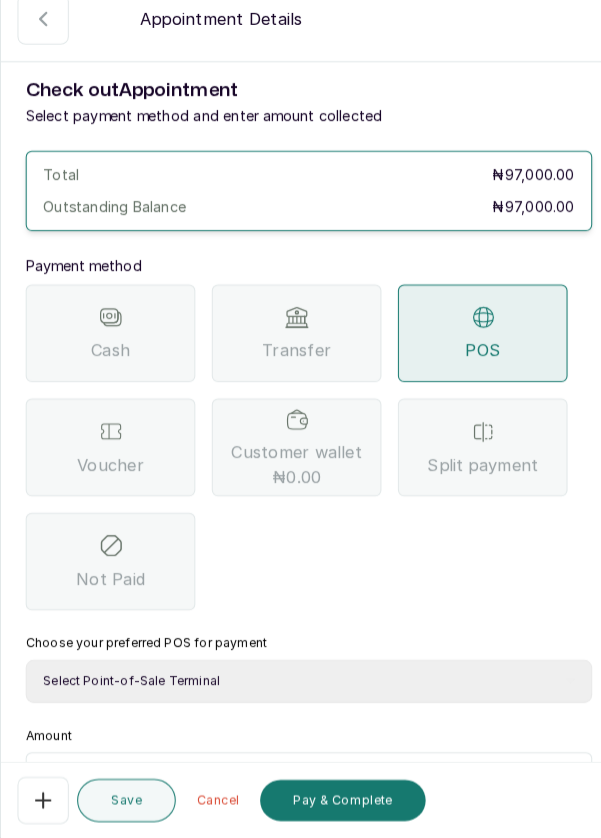 click on "Select Point-of-Sale Terminal Pos- Flutterwave  Zenith Bank POS - Paga Paga POS - Access Access Bank POS - Sterling Sterling Bank" at bounding box center (300, 685) 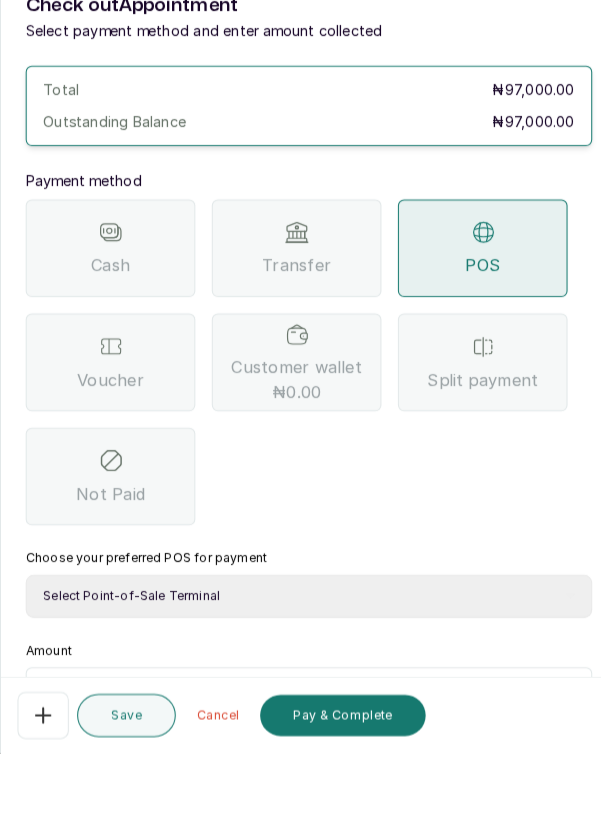 click on "Transfer" at bounding box center (288, 346) 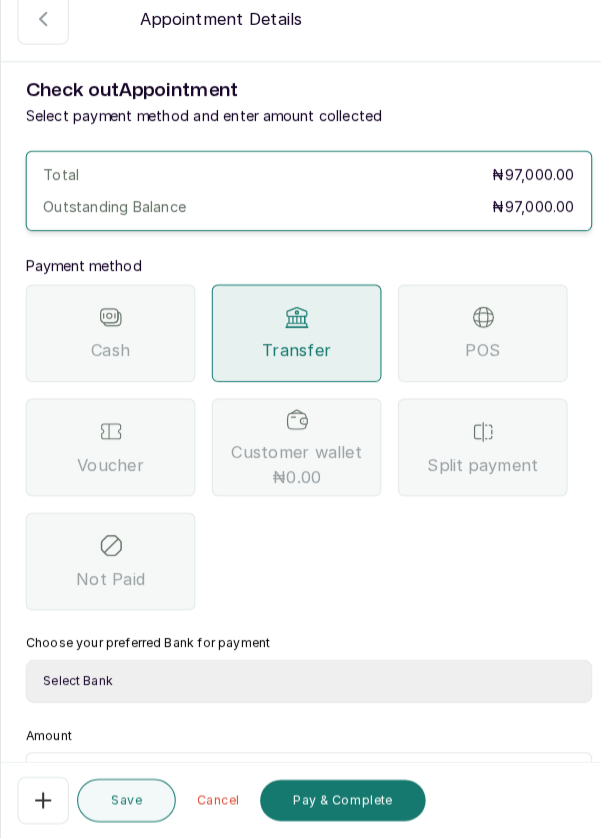 click on "Select Bank DERMASPACE ESTHETIC & WELLNESS CENT Sterling Bank DERMASPACEEST/DERMASPACE VICTORIA ISLAND 01 Paystack-Titan Dermaspace Esthetic @doroki Paga DERMASPACE ESTHETIC AND WELLNESS CENTRE Access Bank" at bounding box center [300, 685] 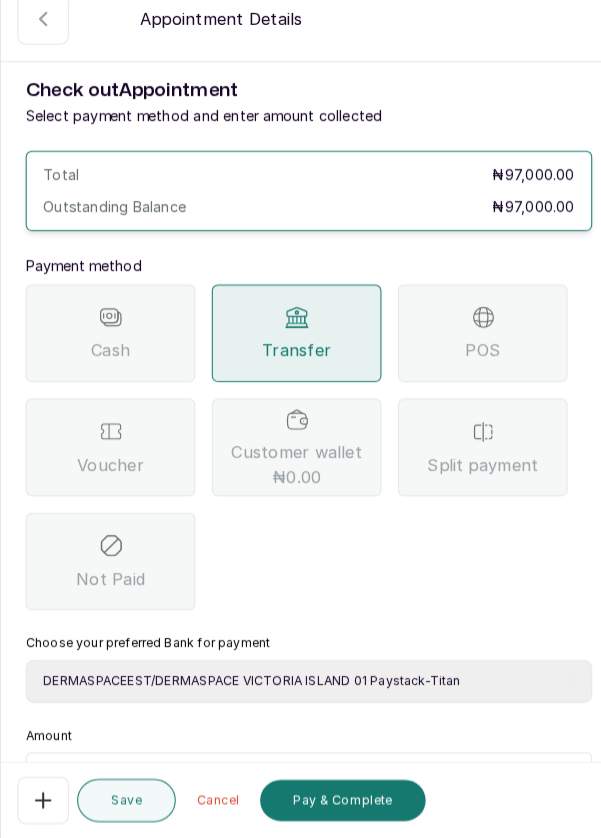 click at bounding box center [313, 779] 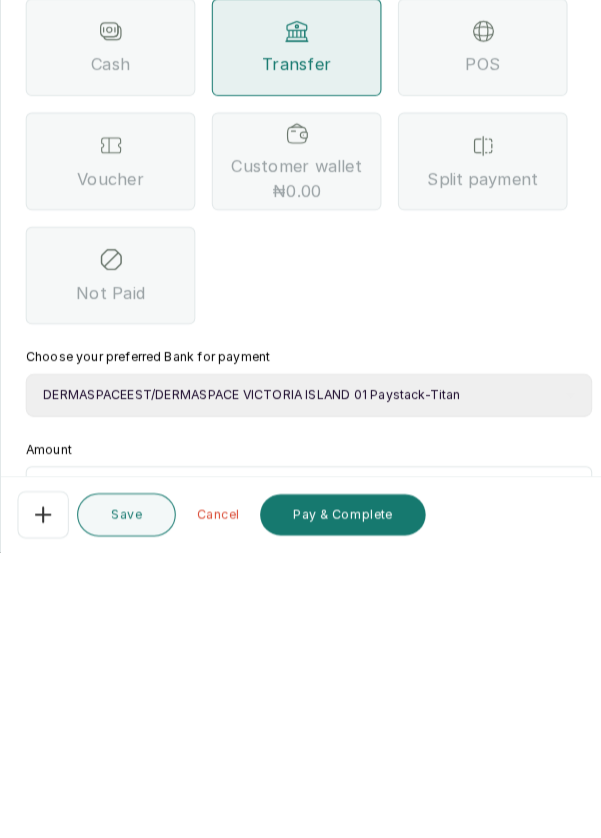 scroll, scrollTop: 0, scrollLeft: 0, axis: both 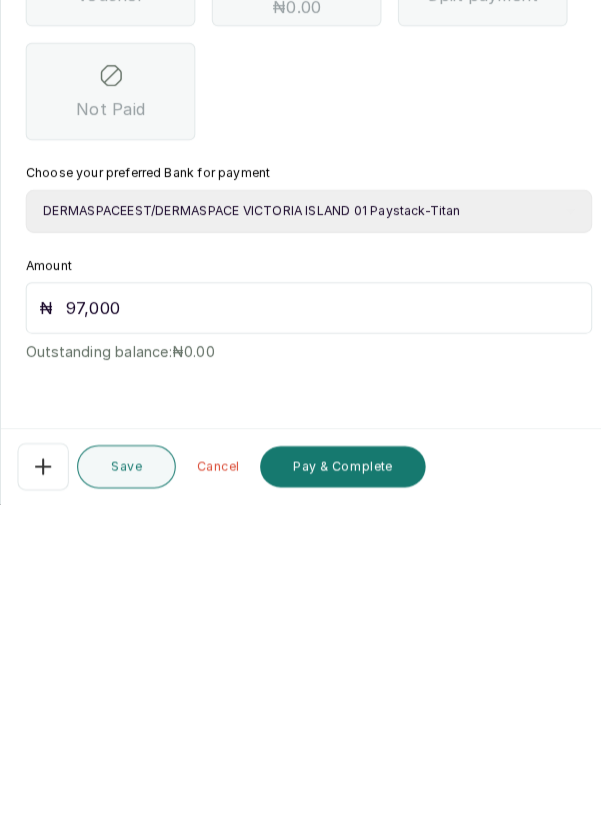 type on "97,000" 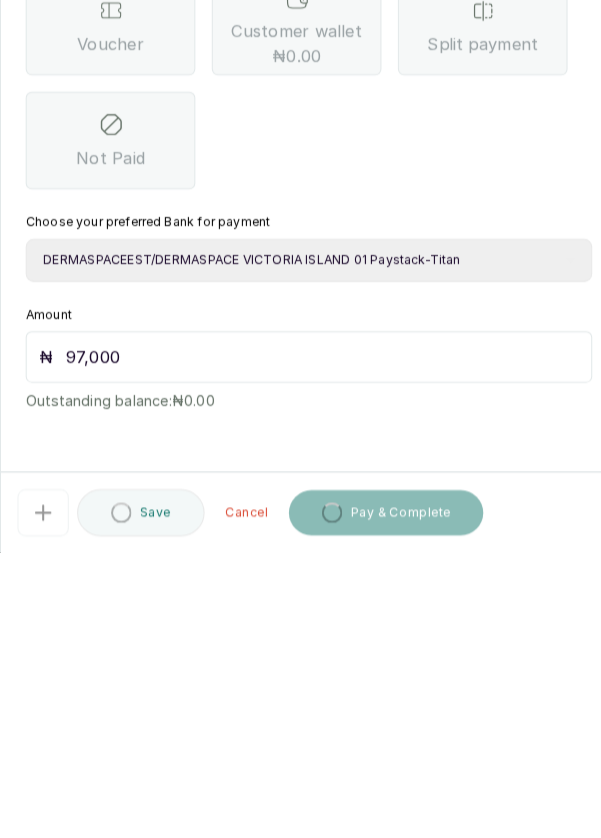 scroll, scrollTop: 0, scrollLeft: 0, axis: both 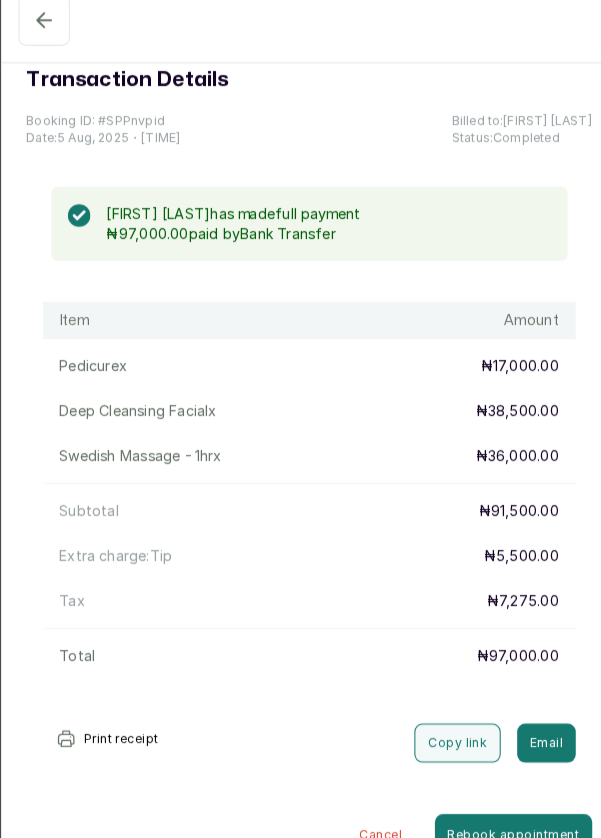 click 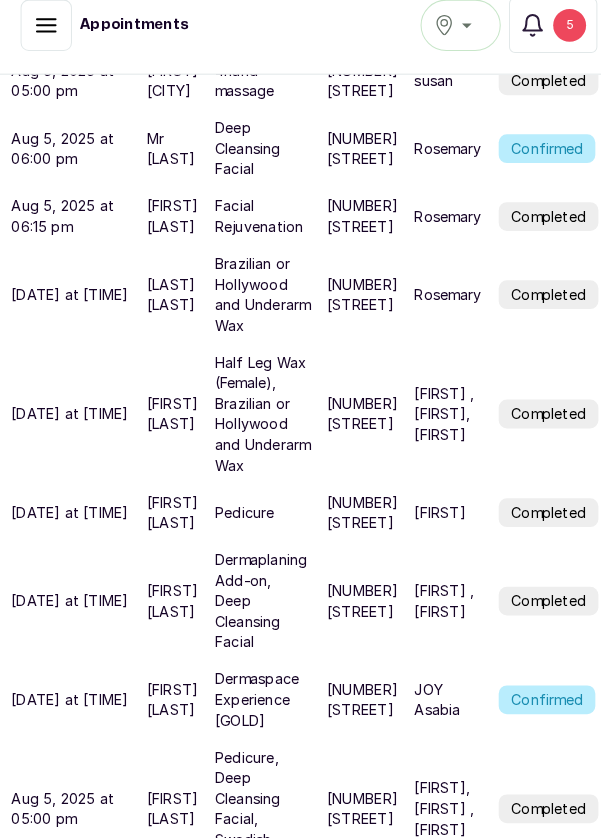 scroll, scrollTop: 319, scrollLeft: 1, axis: both 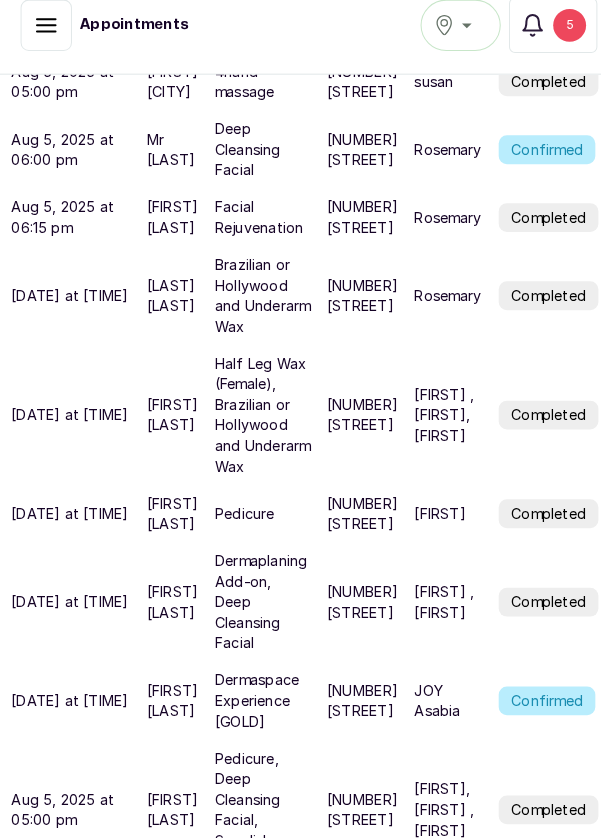 click on "Completed" at bounding box center (533, 310) 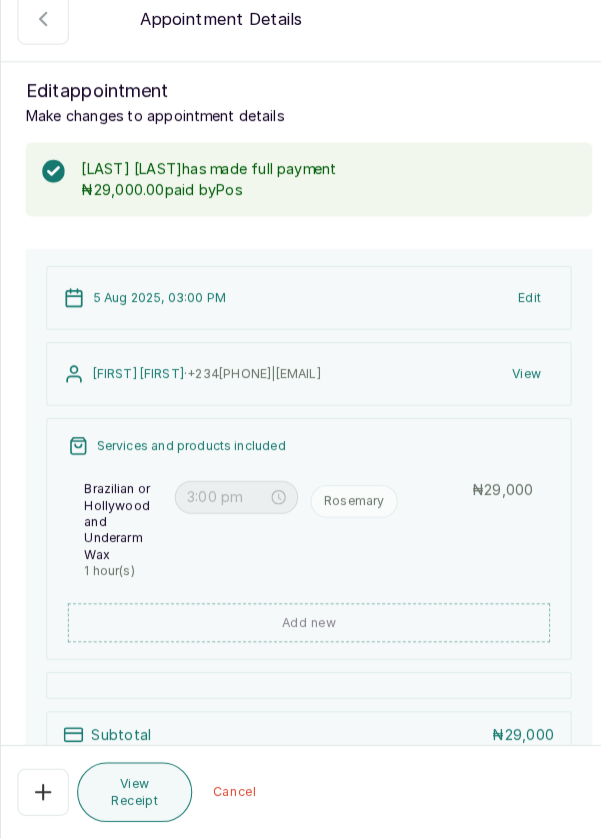 click 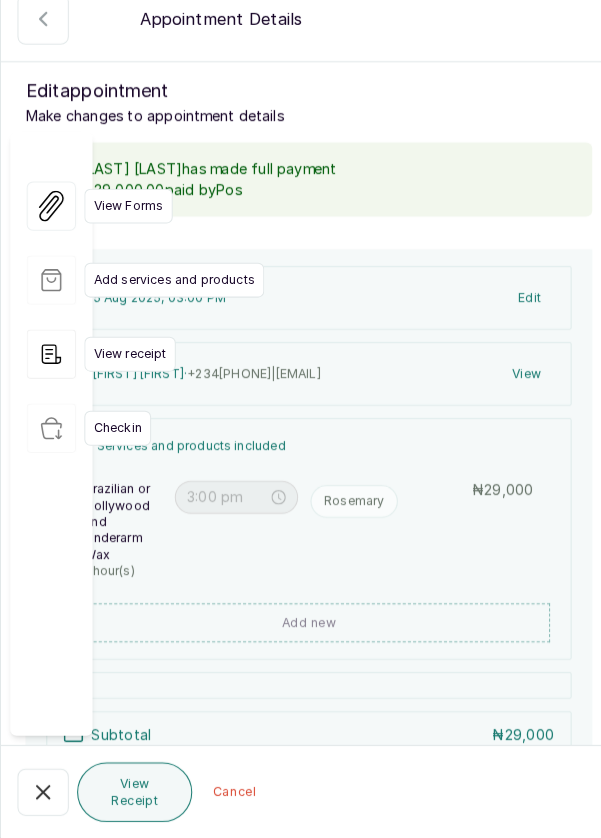 click on "Edit  appointment" at bounding box center (300, 111) 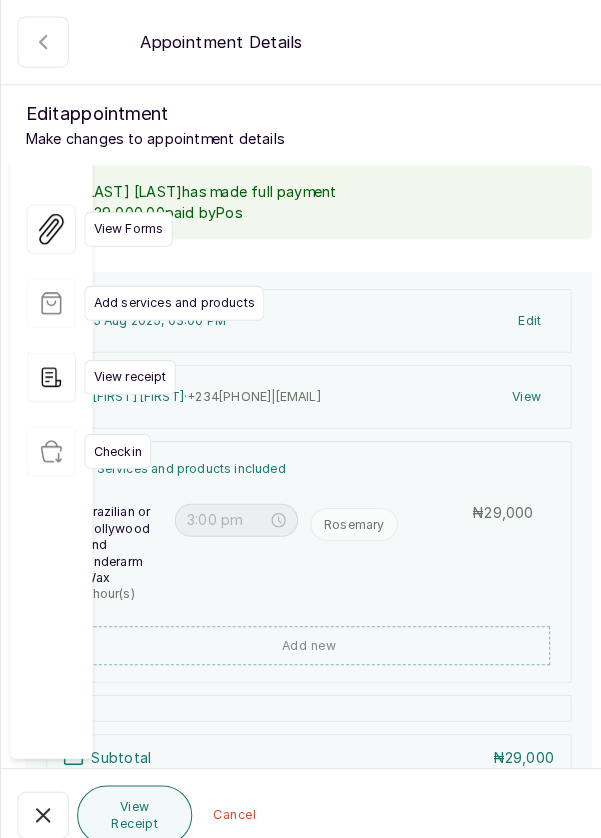 click 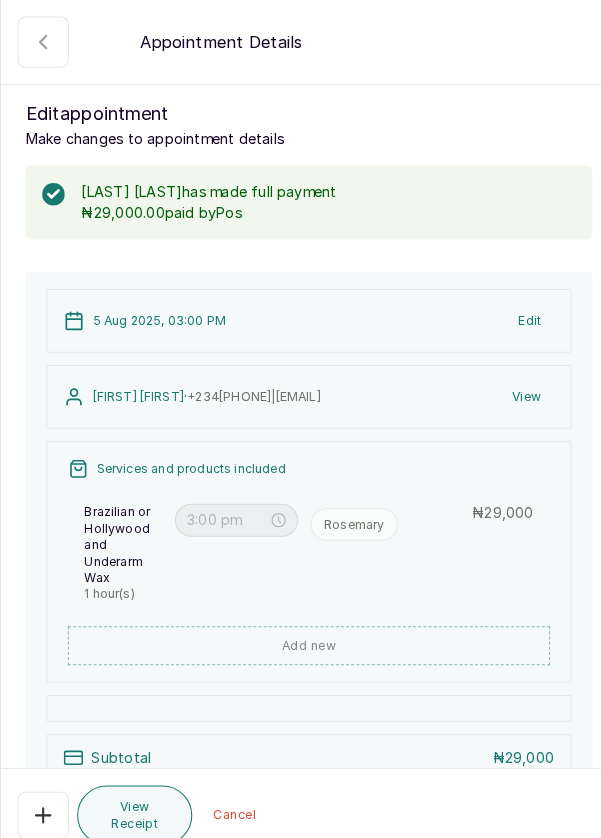 click 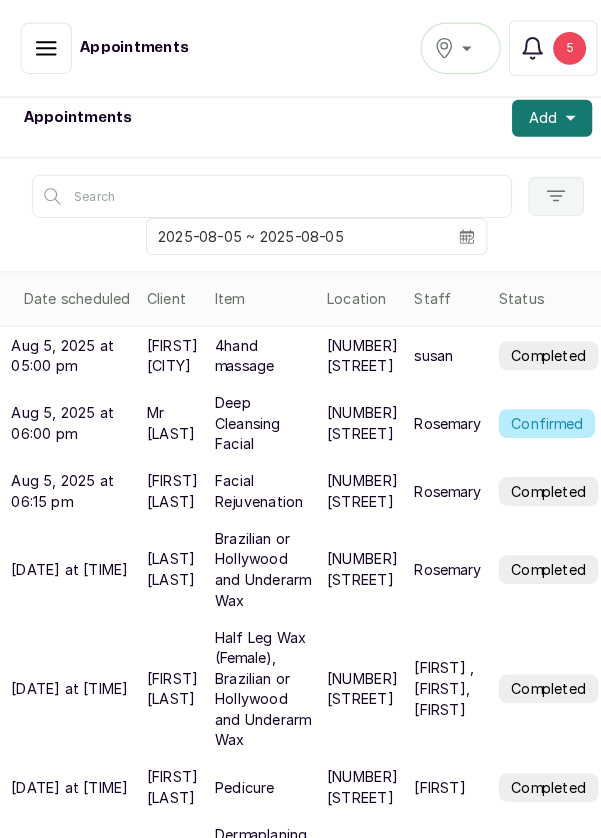 scroll, scrollTop: 0, scrollLeft: 1, axis: horizontal 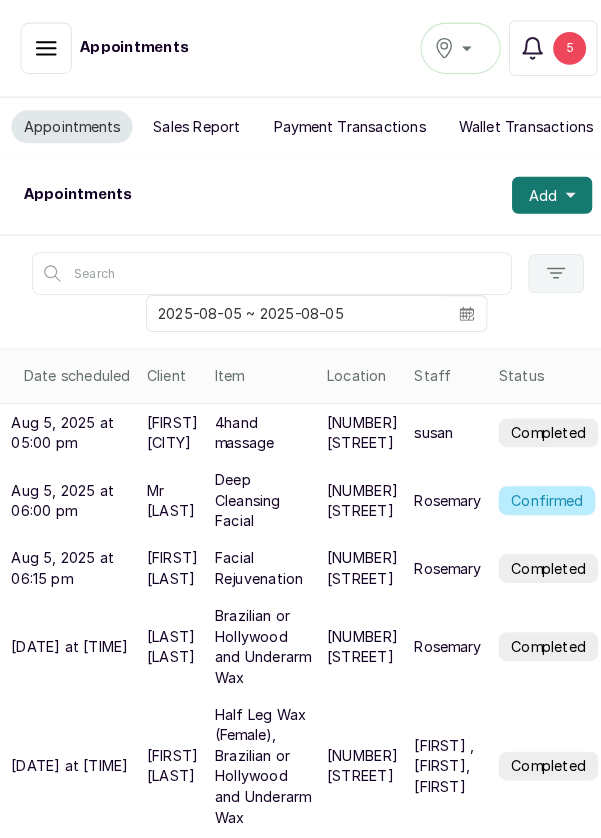 click on "Sales Report" at bounding box center (191, 123) 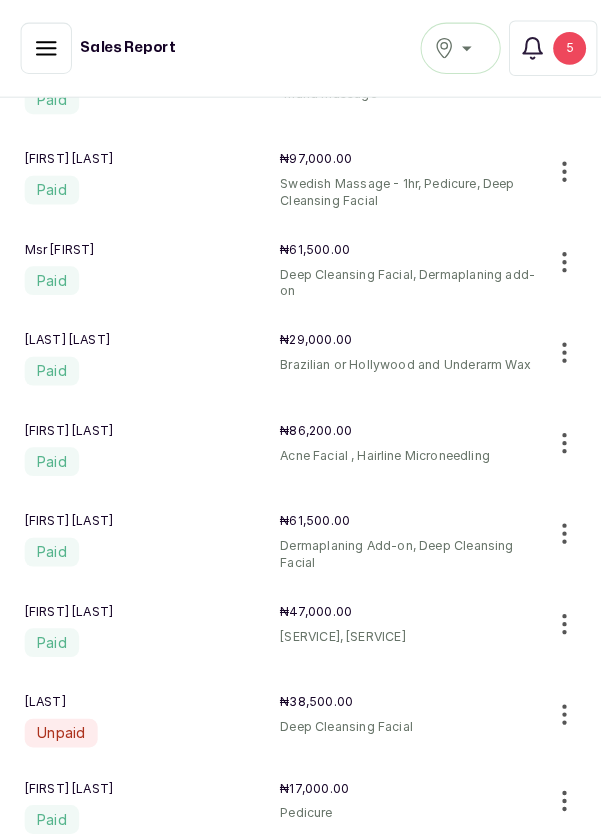 scroll, scrollTop: 571, scrollLeft: 0, axis: vertical 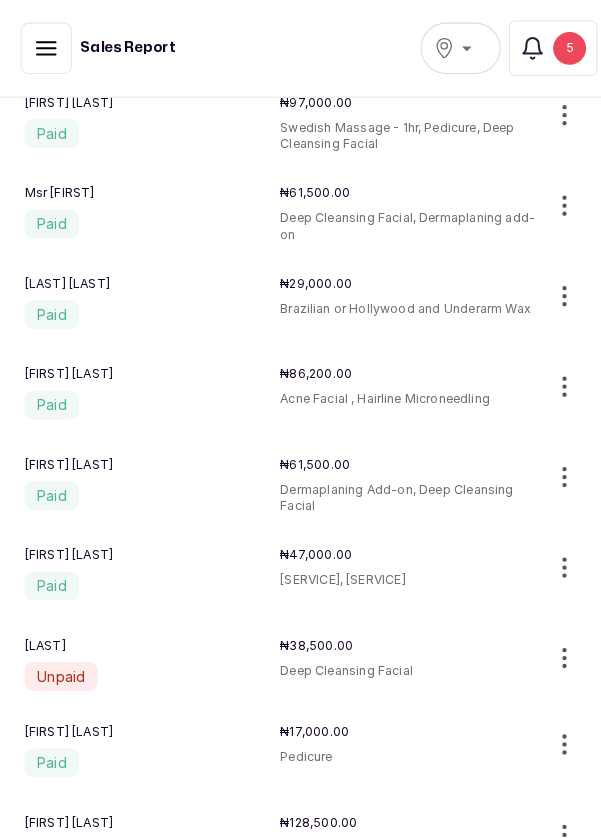 click 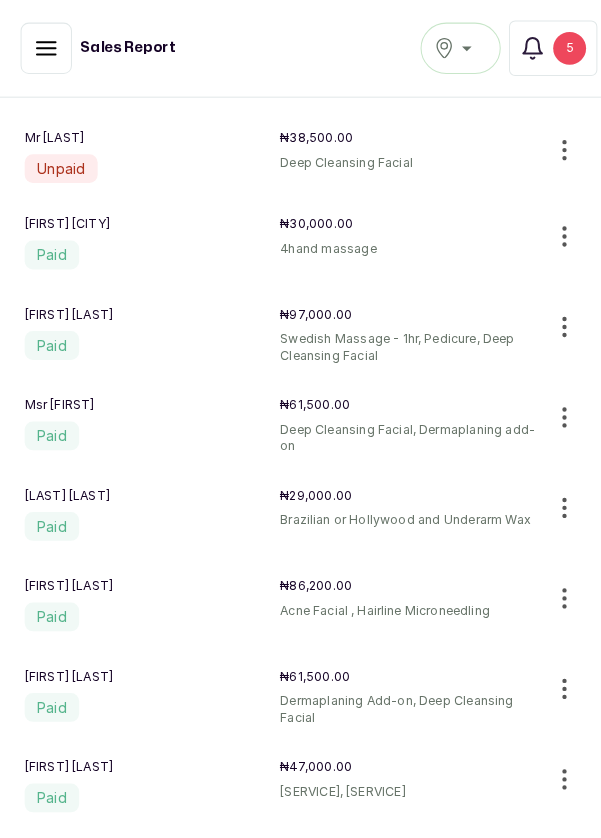 scroll, scrollTop: 382, scrollLeft: 0, axis: vertical 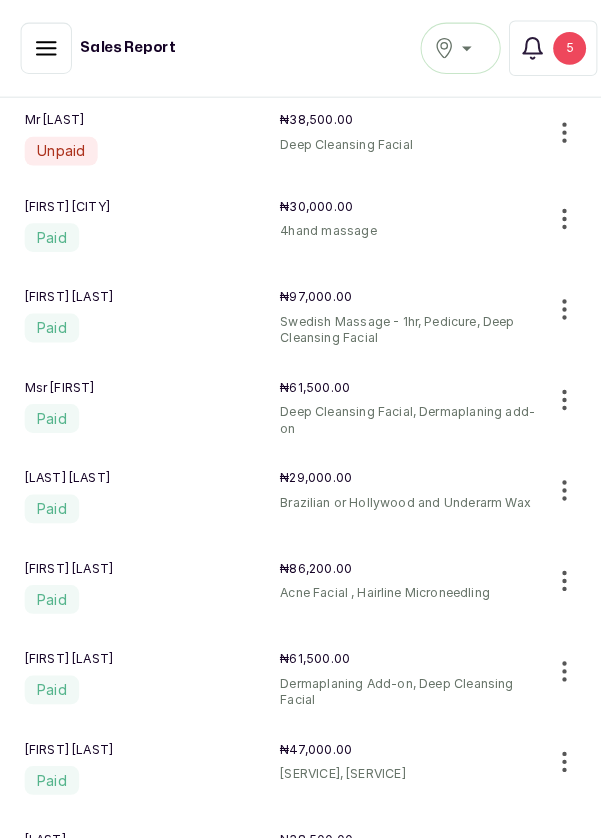 click 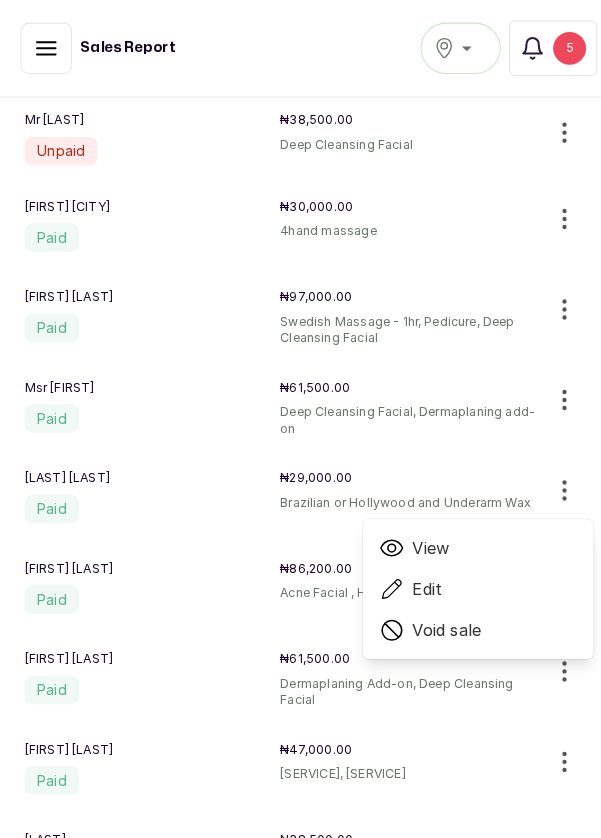click on "Void sale" at bounding box center [465, 613] 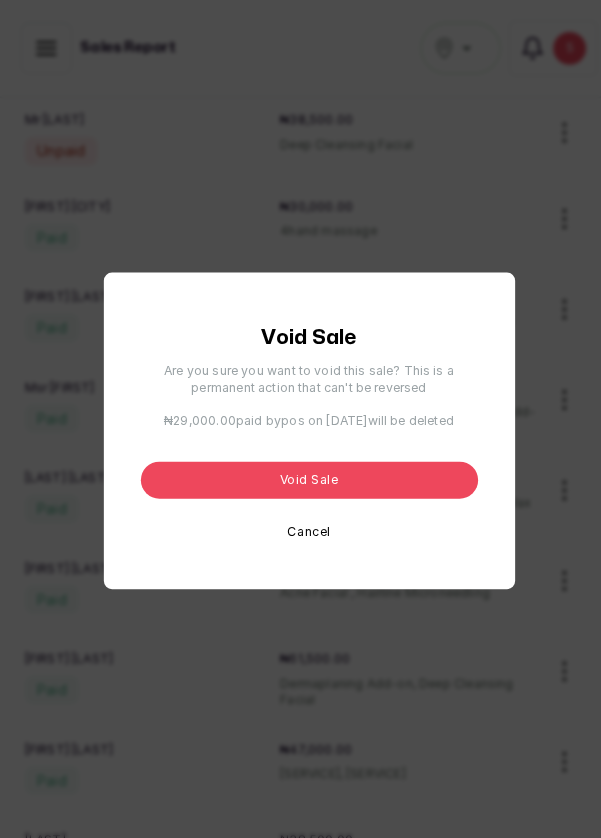 click on "Void sale" at bounding box center (301, 467) 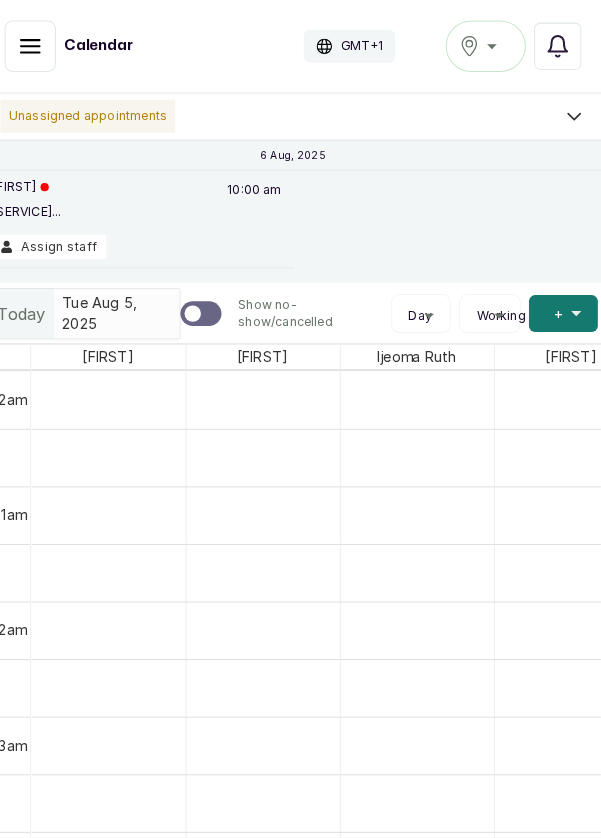 scroll, scrollTop: 673, scrollLeft: 0, axis: vertical 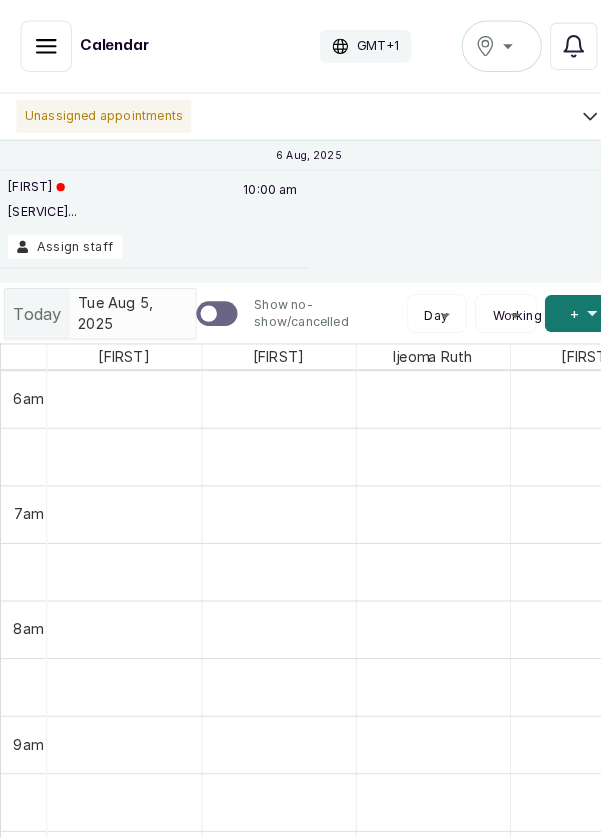 click 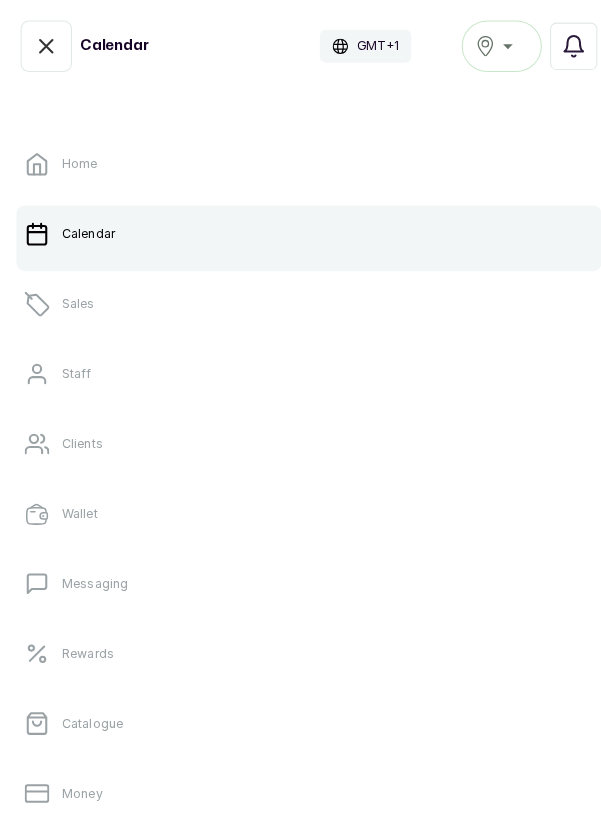click on "Sales" at bounding box center (300, 296) 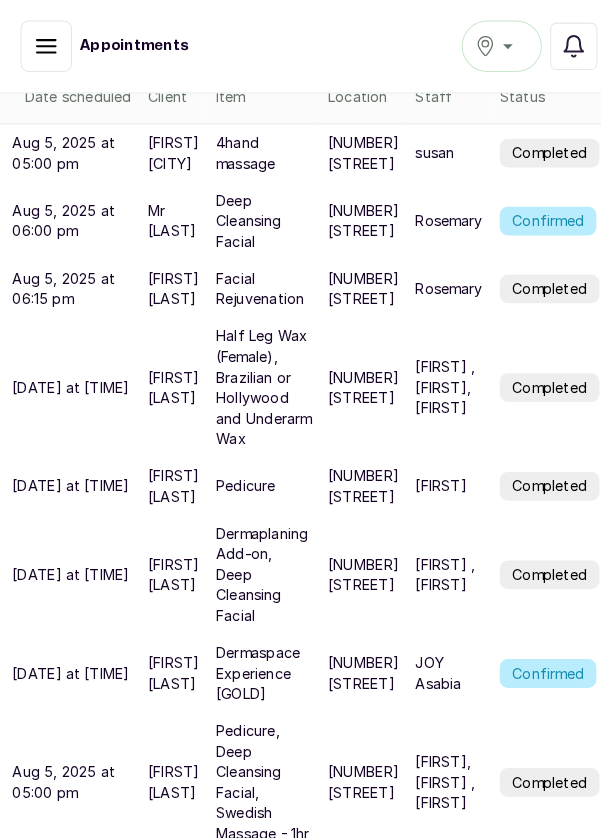 scroll, scrollTop: 0, scrollLeft: 0, axis: both 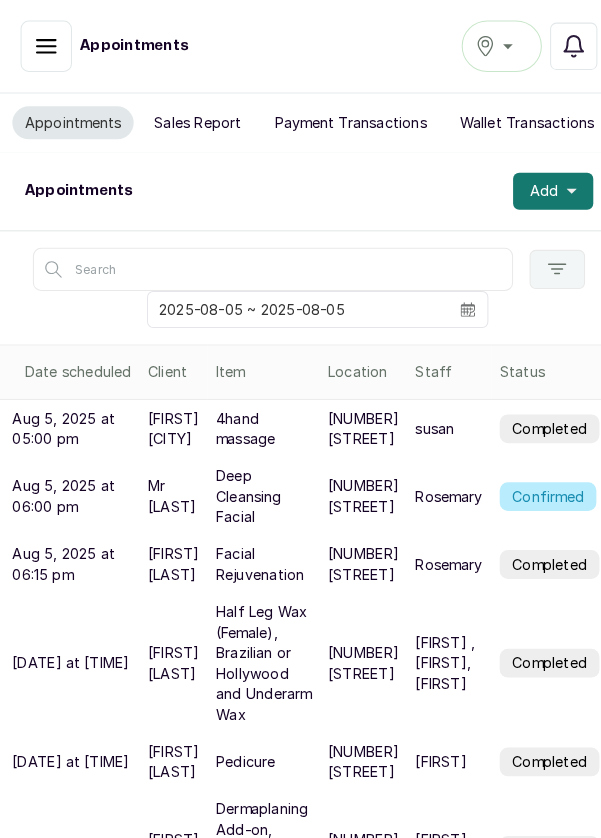 click on "Add" at bounding box center [538, 186] 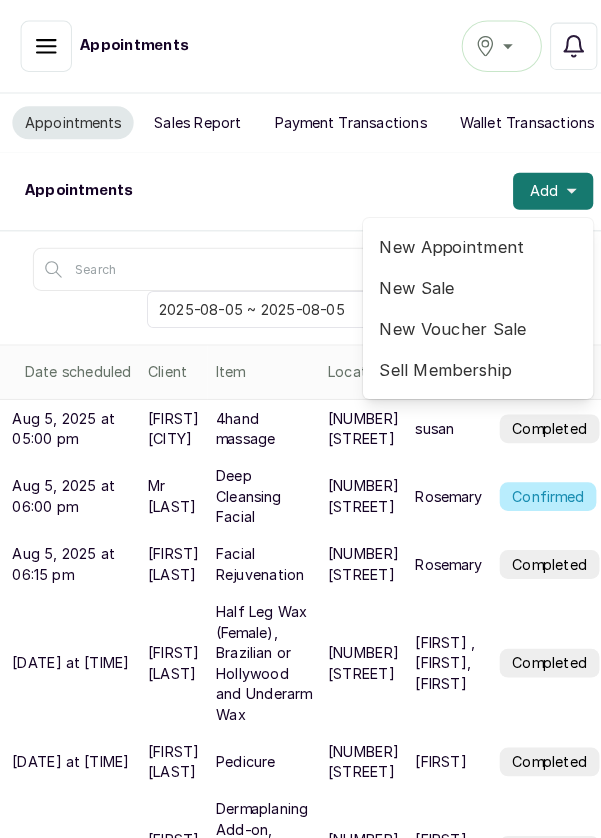 click on "New Appointment" at bounding box center [465, 240] 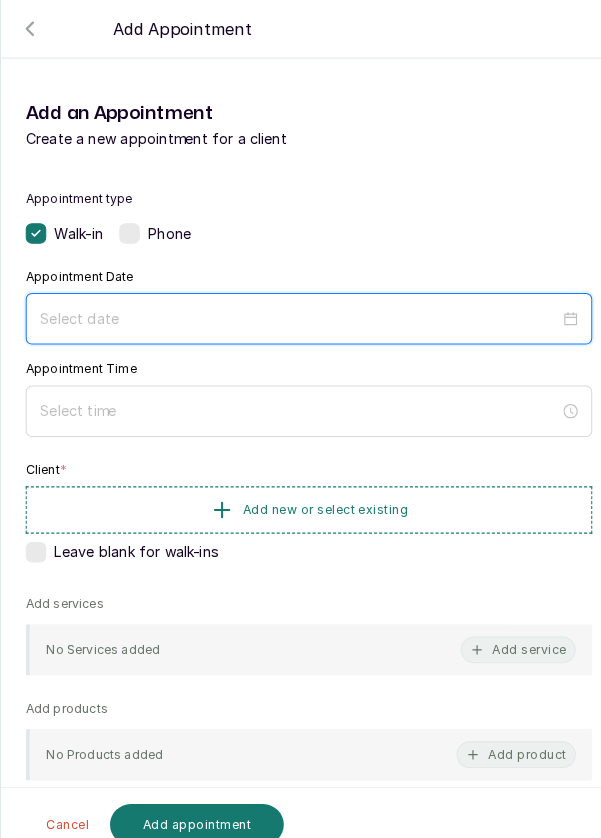 click at bounding box center [291, 310] 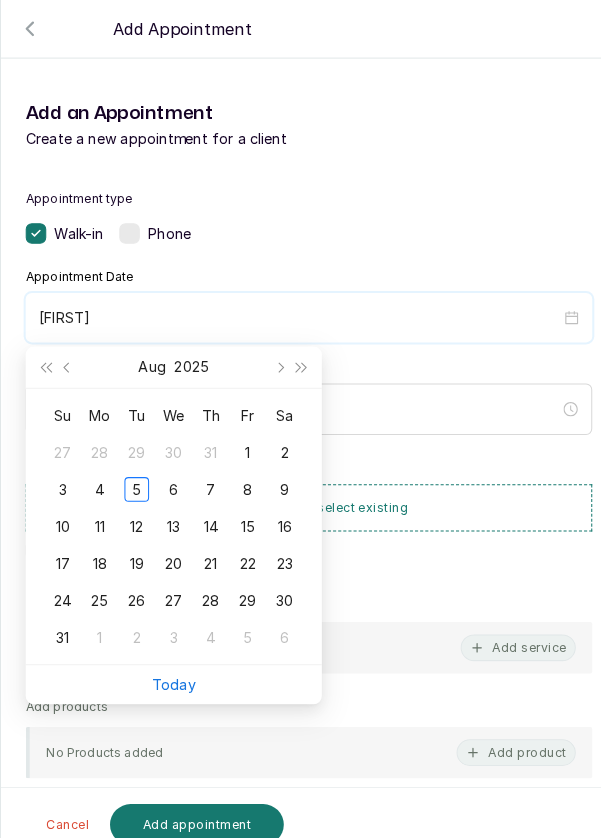 type on "D" 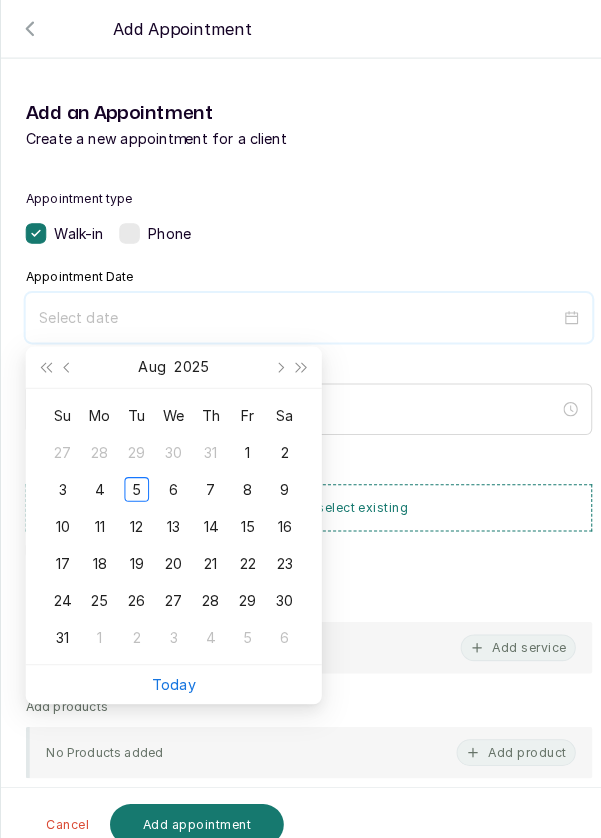 click at bounding box center [291, 309] 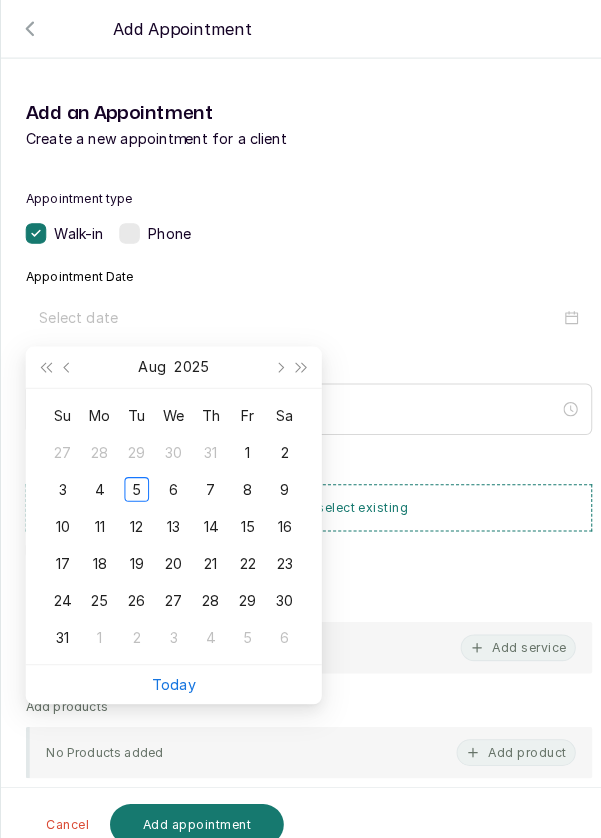 click on "5" at bounding box center (133, 476) 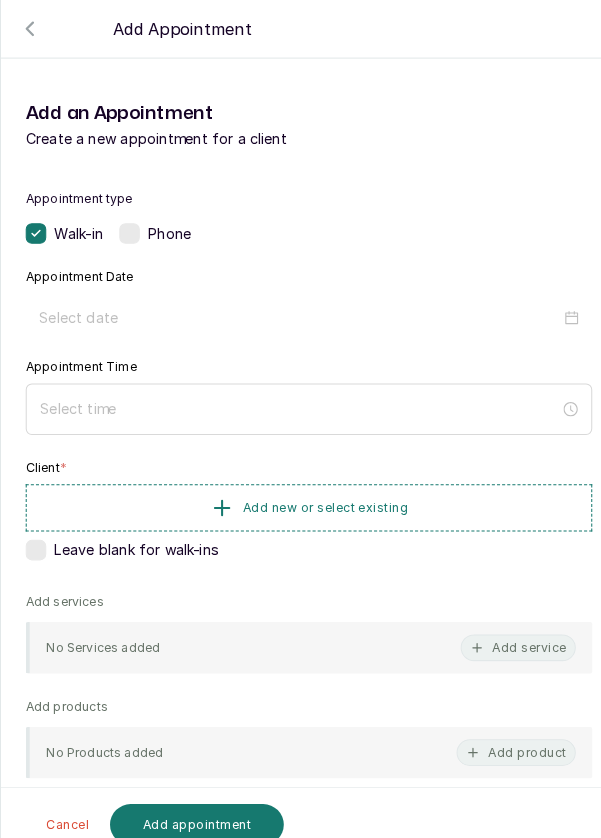 type on "2025/08/05" 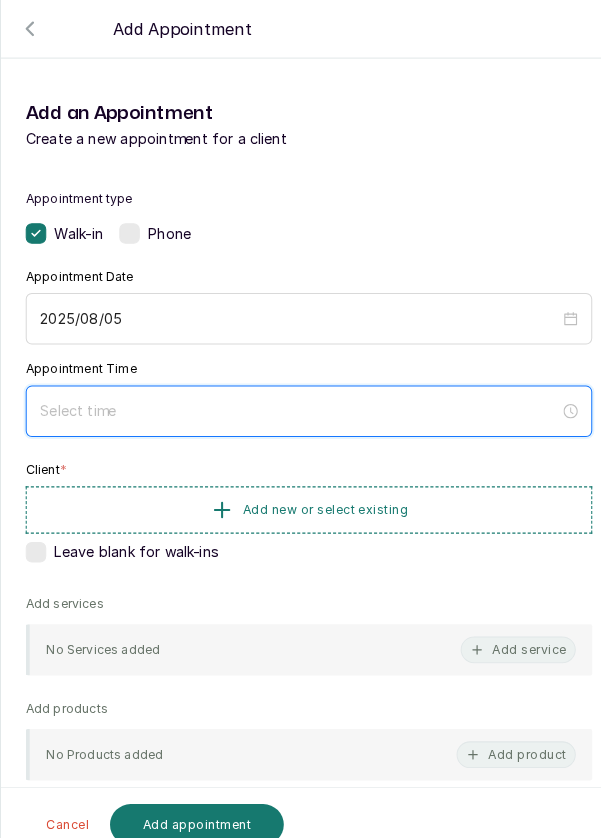 click at bounding box center (291, 400) 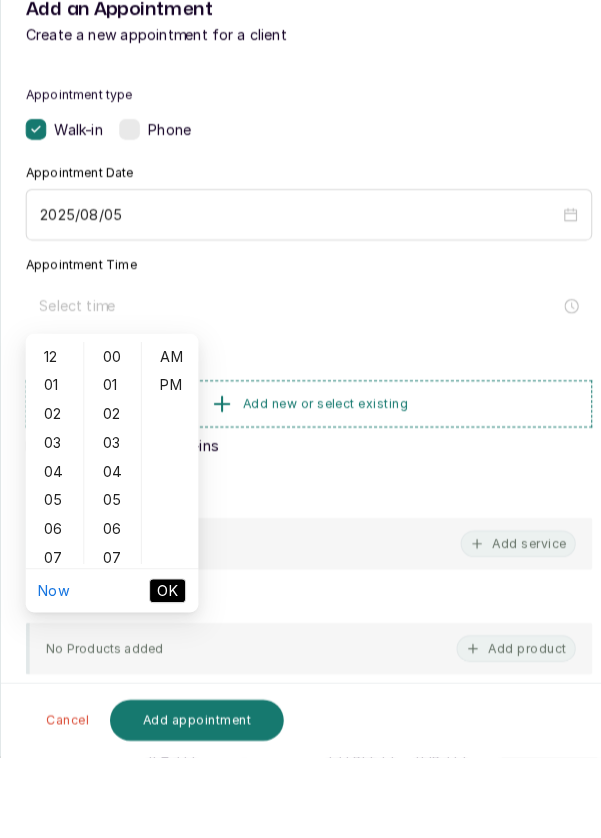 click on "03" at bounding box center [53, 532] 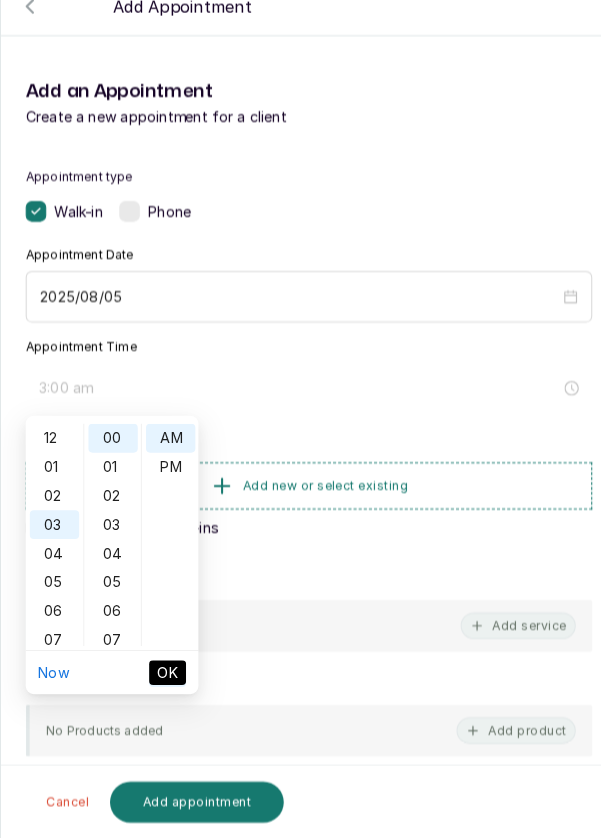 scroll, scrollTop: 76, scrollLeft: 0, axis: vertical 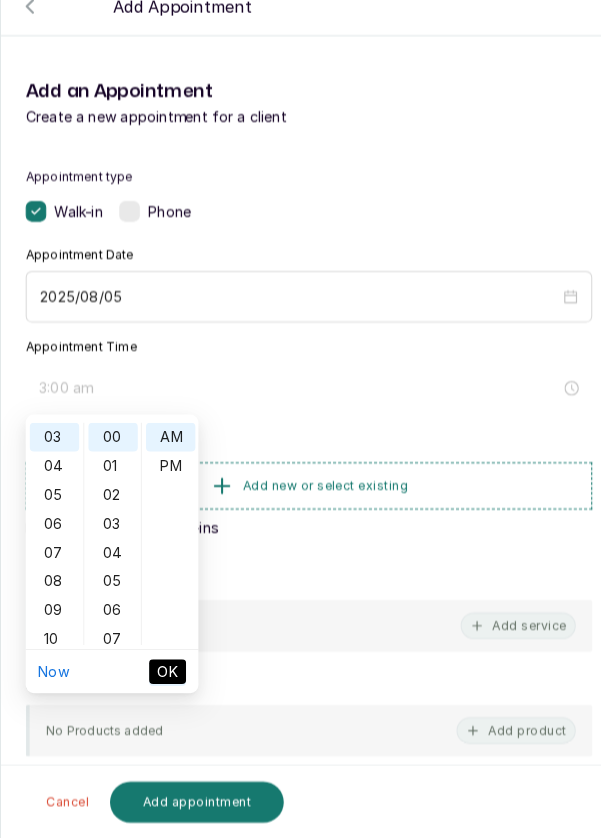 click on "PM" at bounding box center [166, 475] 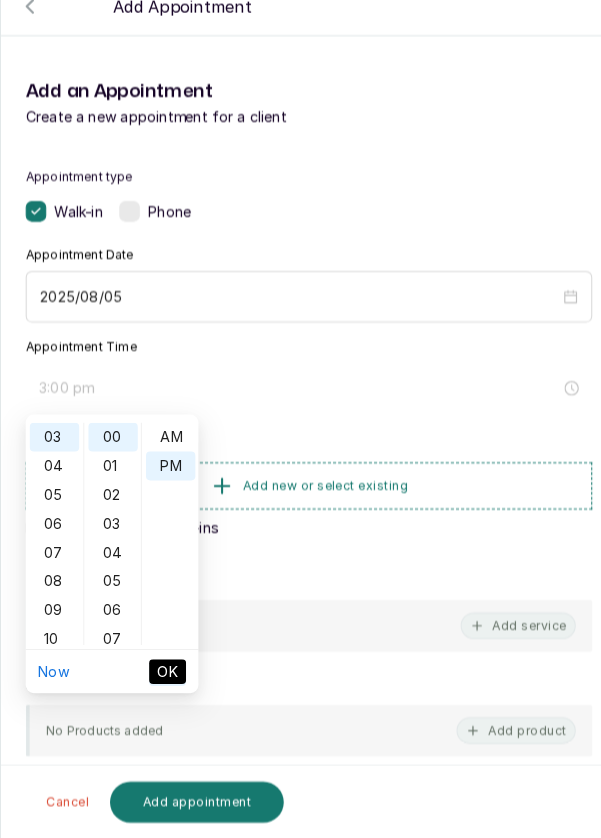 click on "OK" at bounding box center (163, 675) 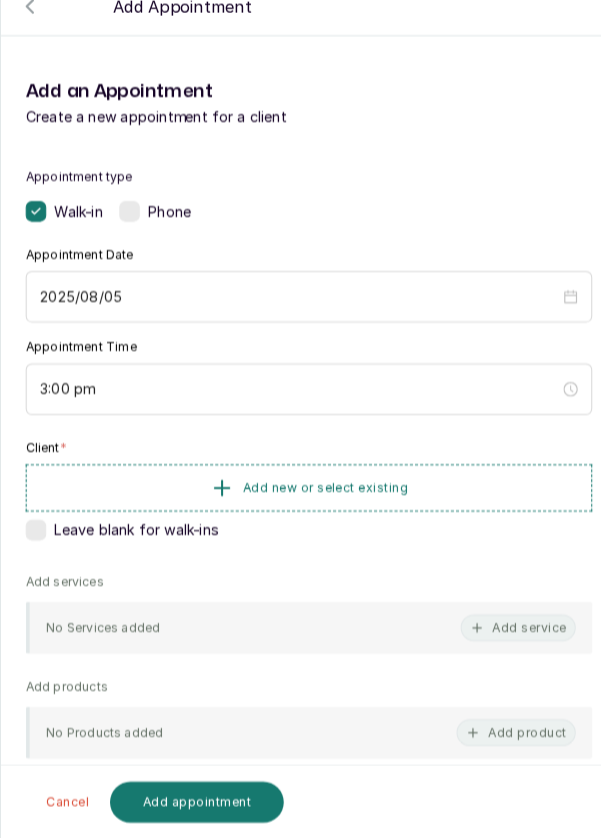 click on "Add new or select existing" at bounding box center (300, 496) 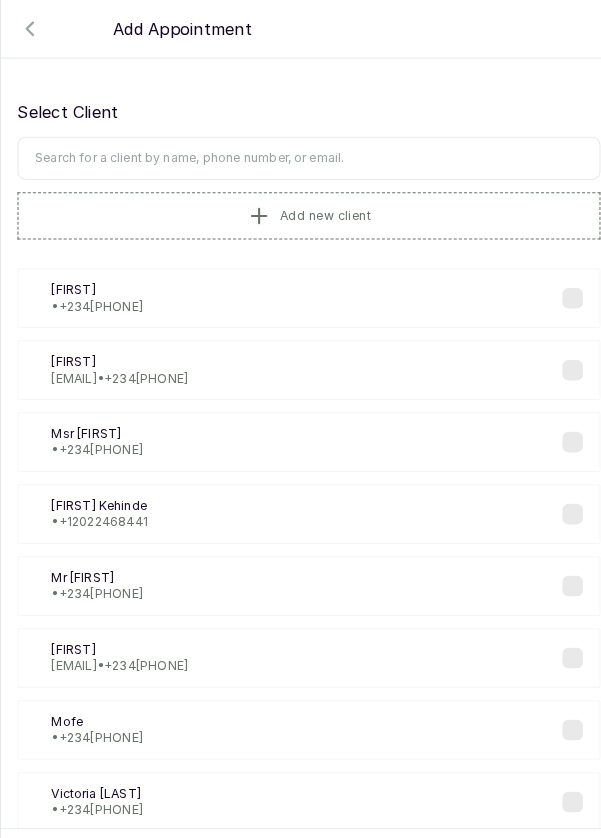 scroll, scrollTop: 0, scrollLeft: 0, axis: both 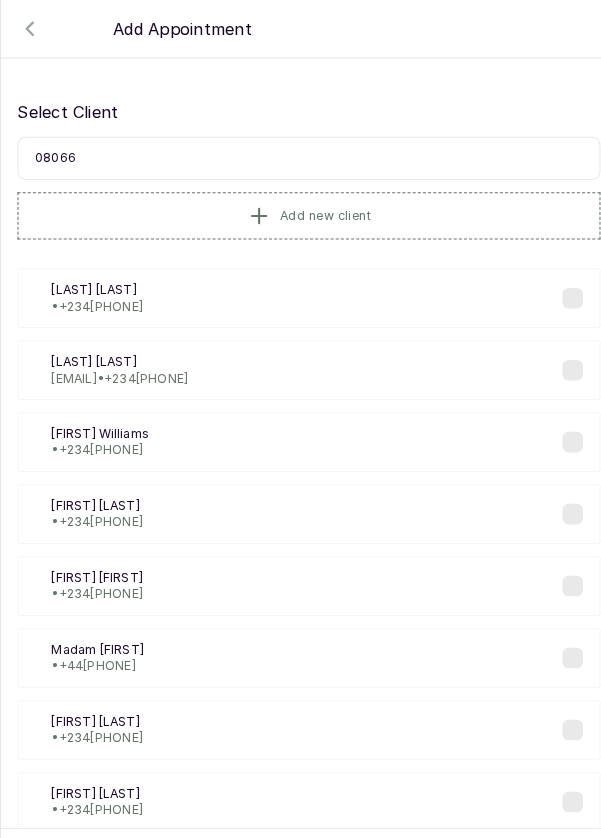 type on "[PHONE]" 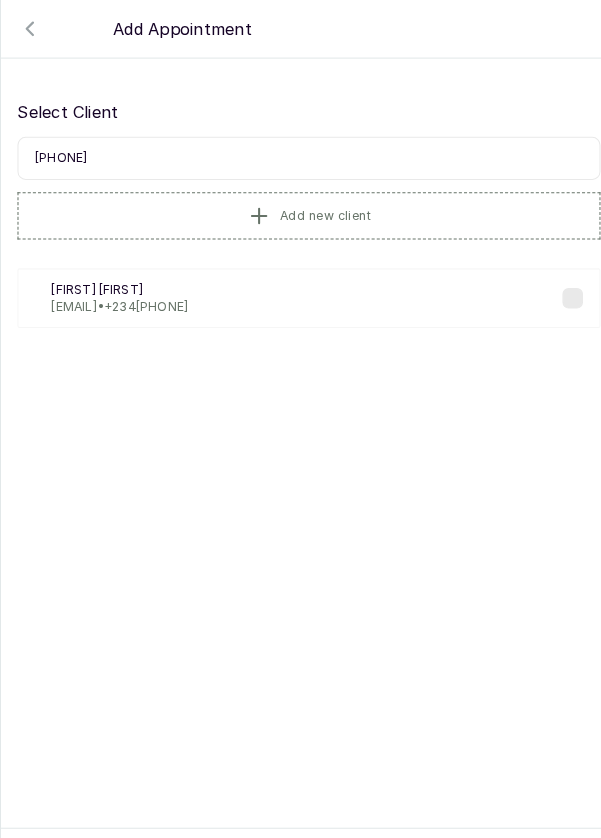 click on "[EMAIL]  •  +234 [PHONE]" at bounding box center (116, 298) 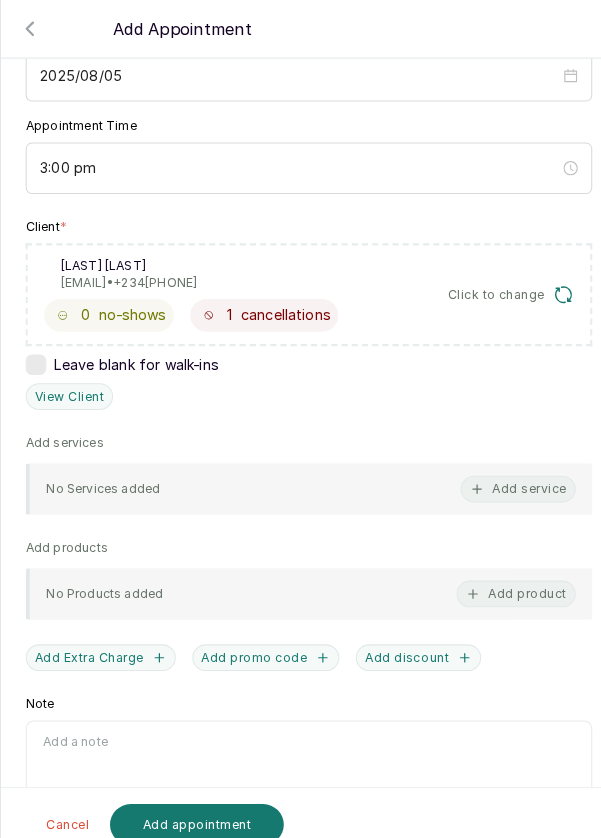 scroll, scrollTop: 242, scrollLeft: 0, axis: vertical 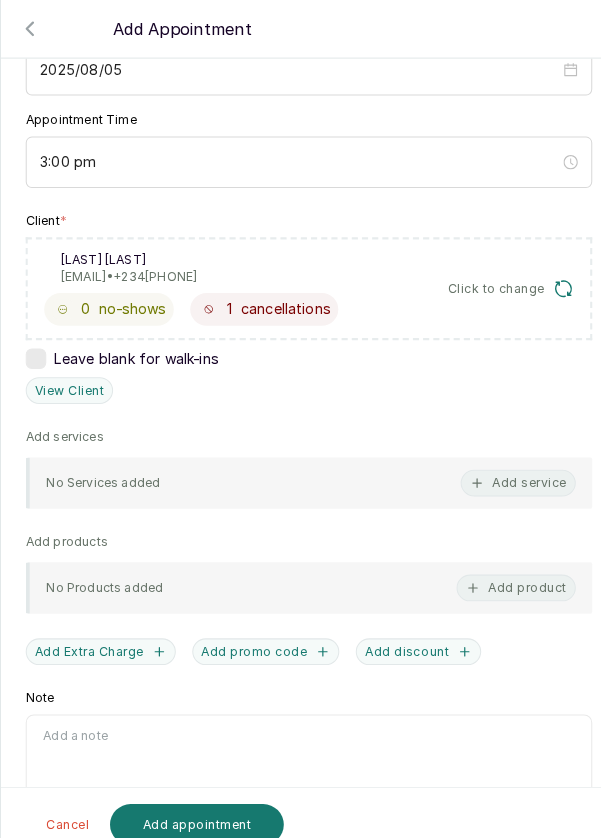 click on "Add service" at bounding box center [504, 470] 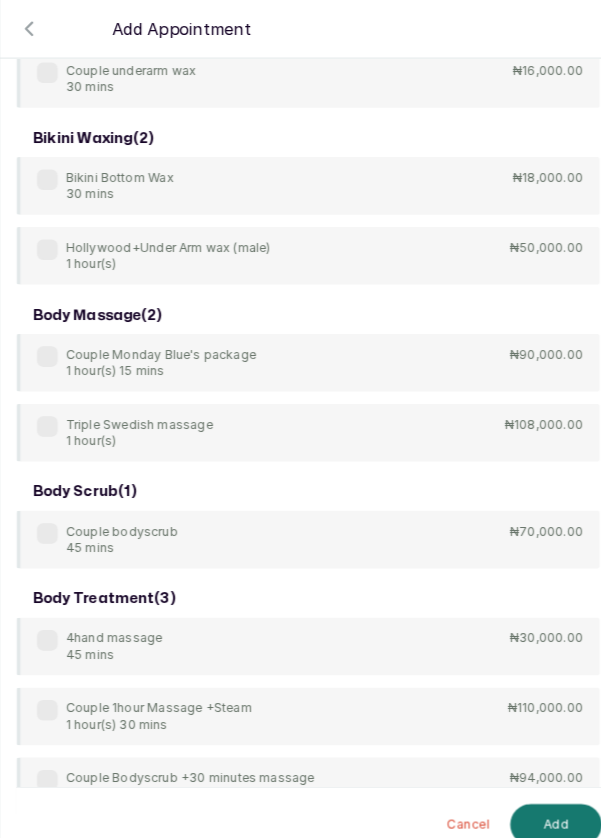 scroll, scrollTop: 80, scrollLeft: 0, axis: vertical 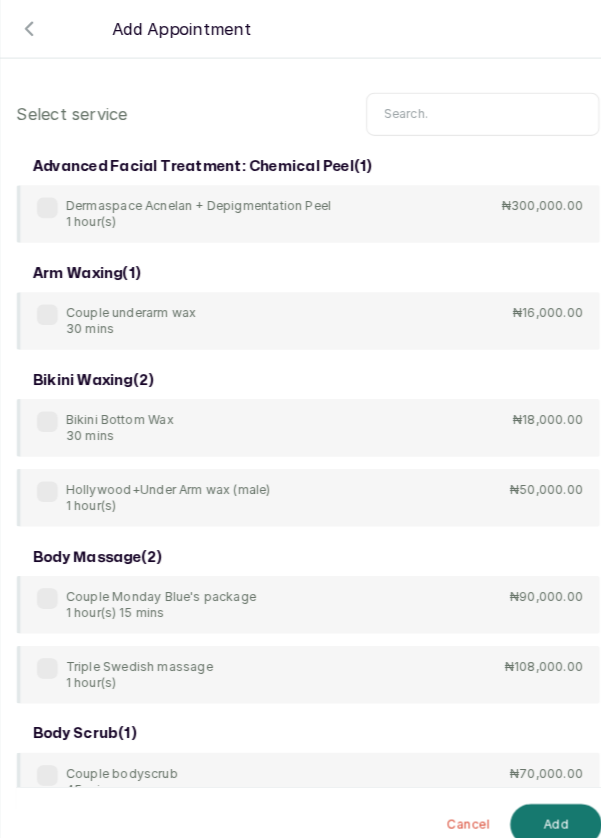 click at bounding box center (470, 111) 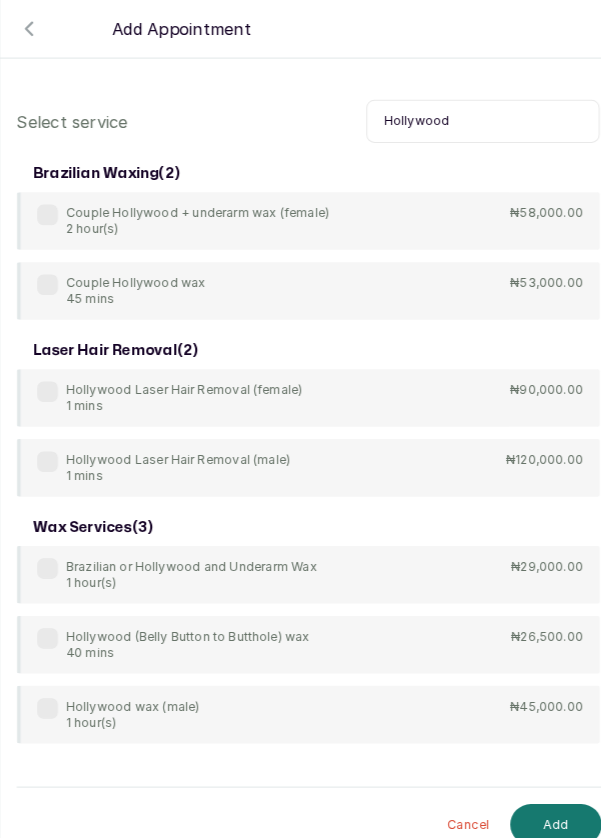 scroll, scrollTop: 0, scrollLeft: 0, axis: both 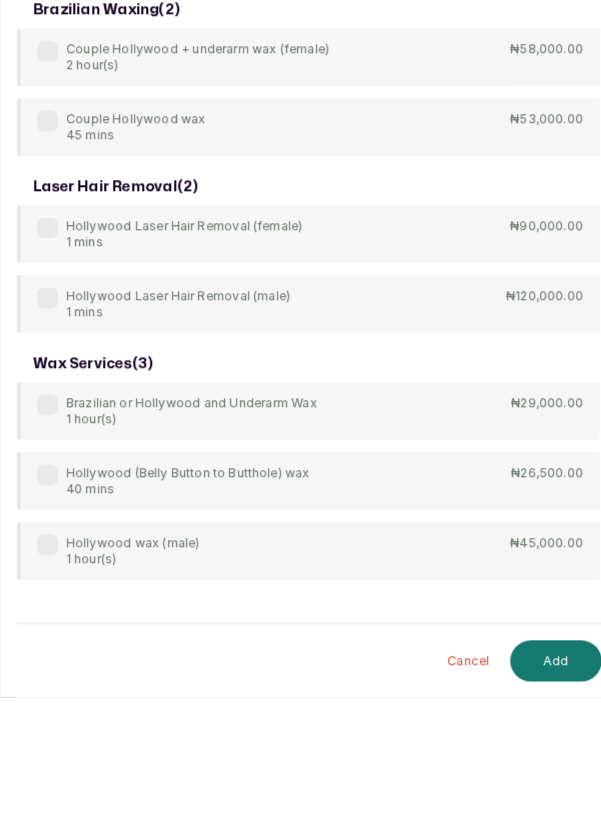 type on "Hollywood" 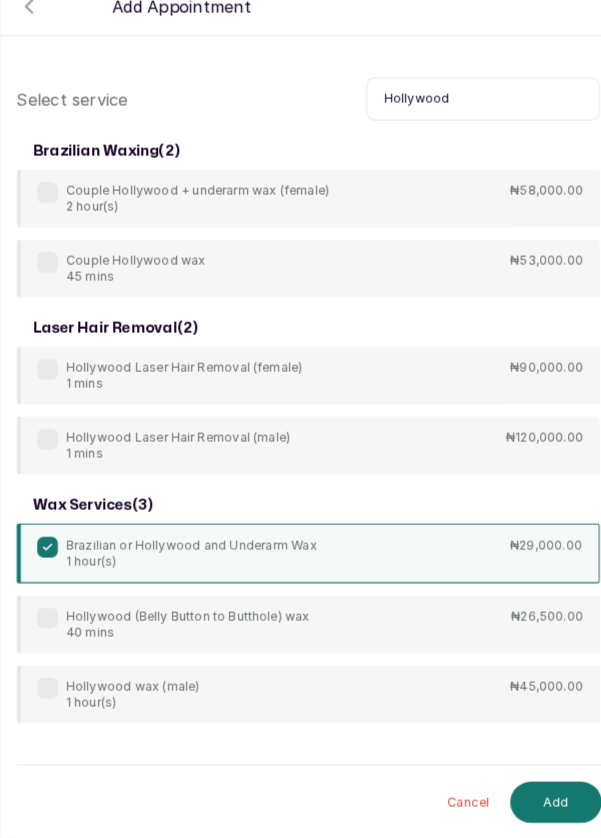 scroll, scrollTop: 9, scrollLeft: 0, axis: vertical 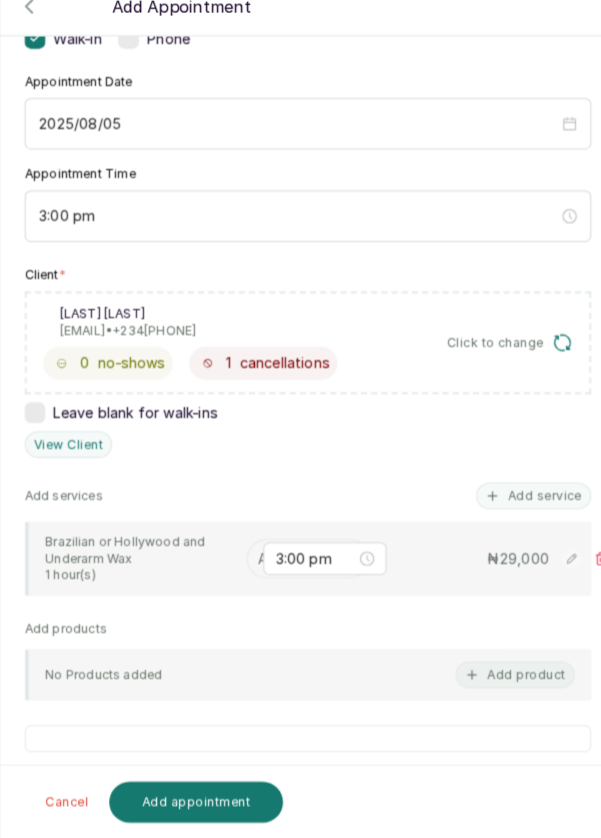 click at bounding box center [254, 565] 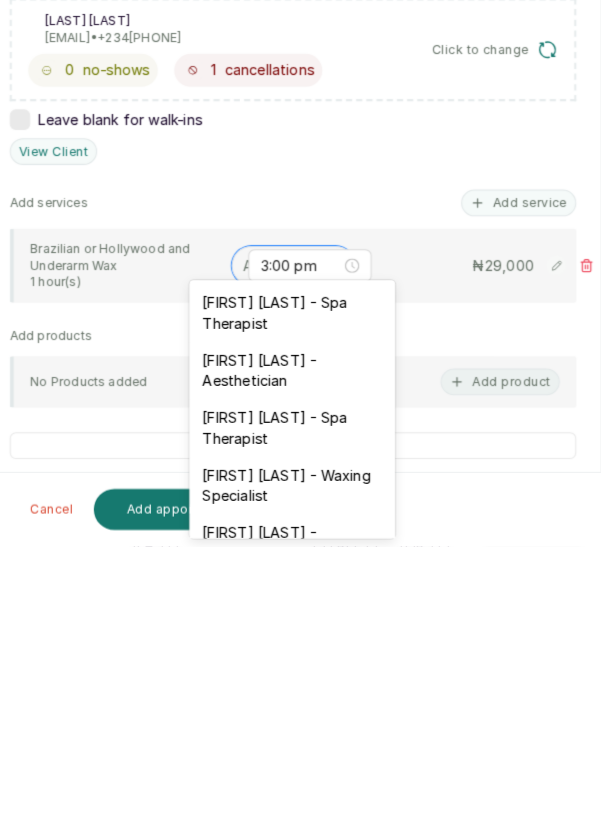 click on "[FIRST] [LAST] - Aesthetician" at bounding box center (300, 667) 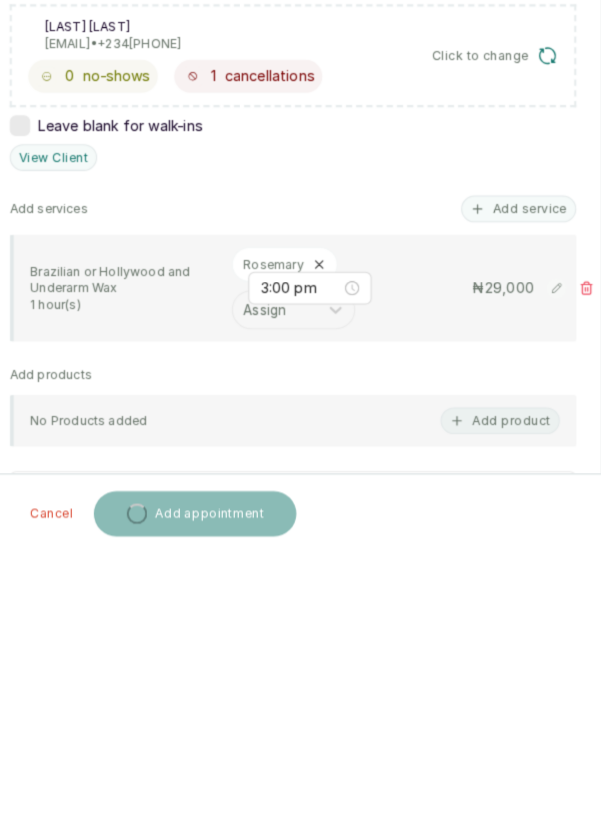 scroll, scrollTop: 0, scrollLeft: 0, axis: both 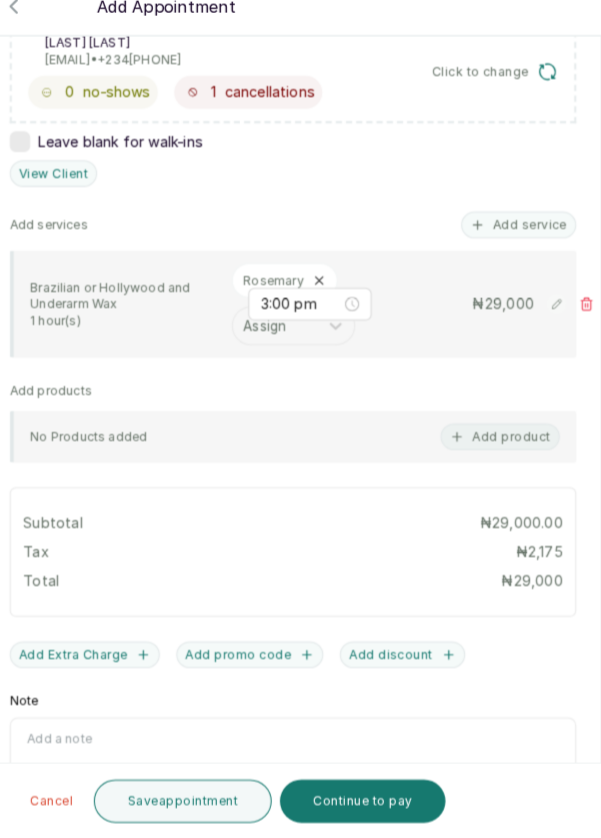 click on "Add Extra Charge" at bounding box center (98, 659) 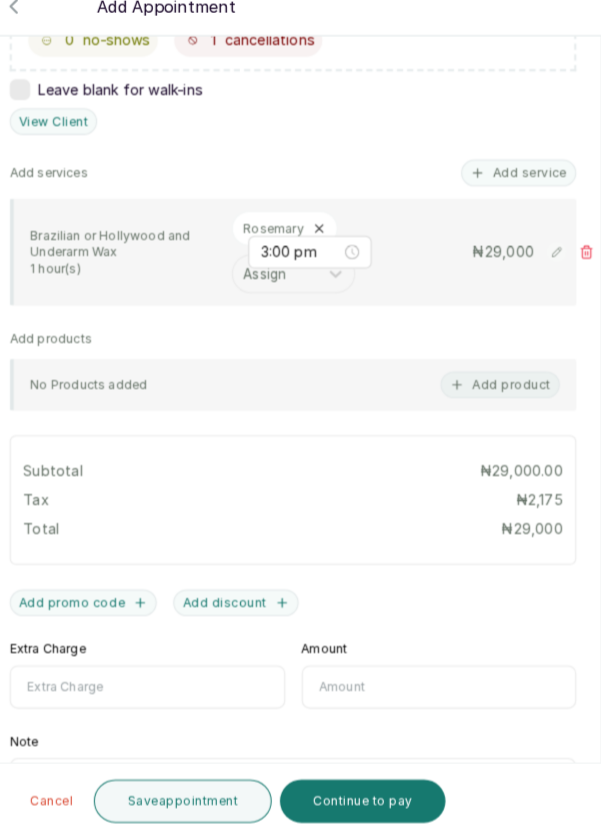 scroll, scrollTop: 499, scrollLeft: 0, axis: vertical 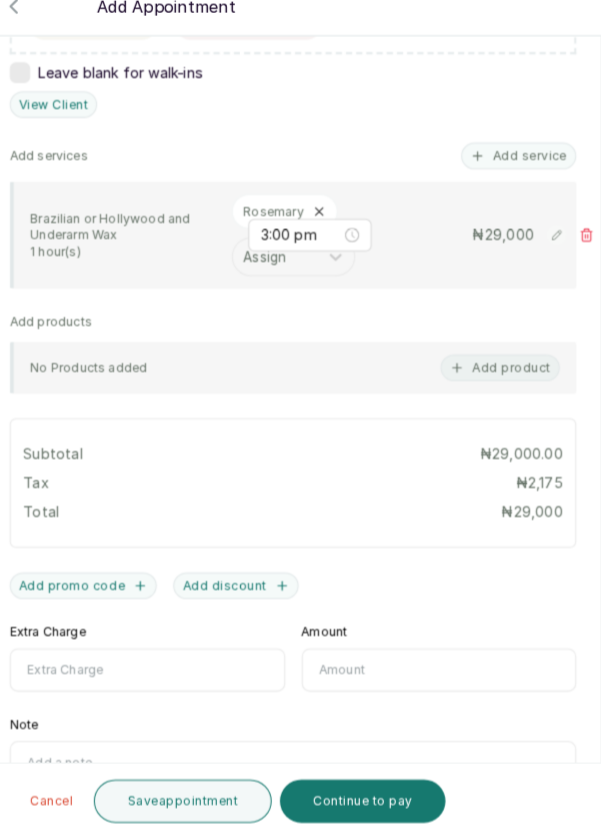 click on "Extra Charge" at bounding box center [159, 673] 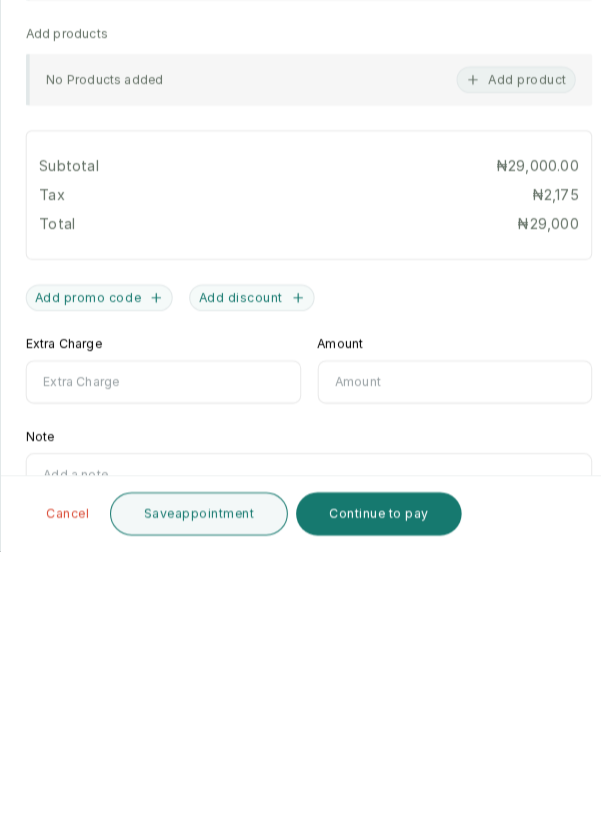 scroll, scrollTop: 95, scrollLeft: 0, axis: vertical 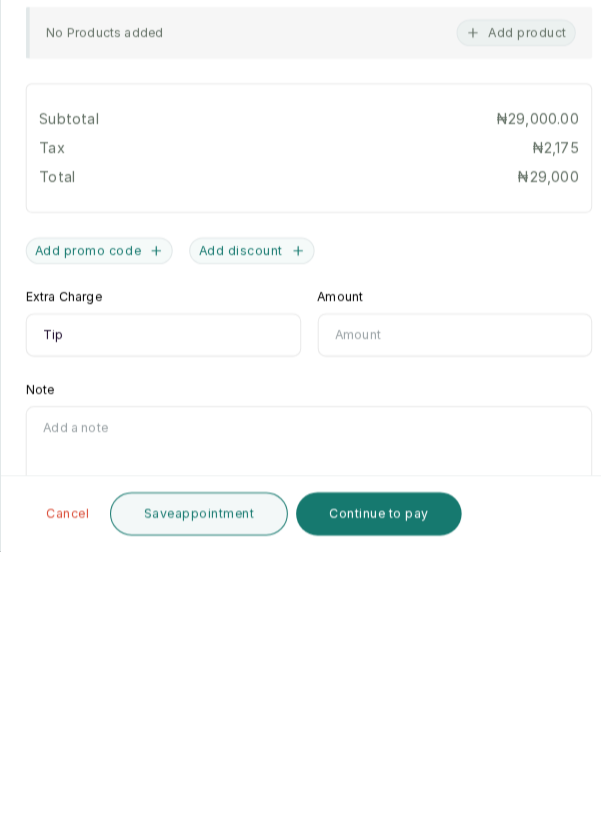 type on "Tip" 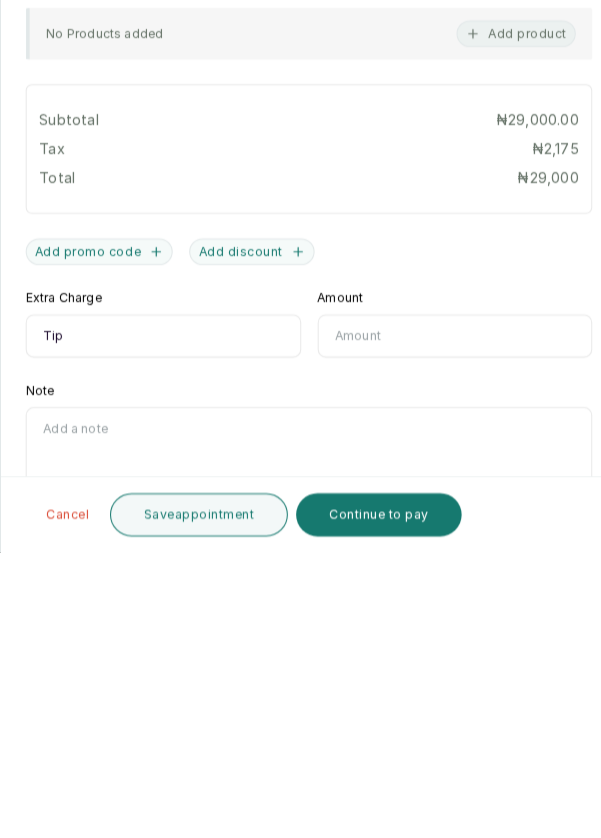 scroll, scrollTop: 0, scrollLeft: 0, axis: both 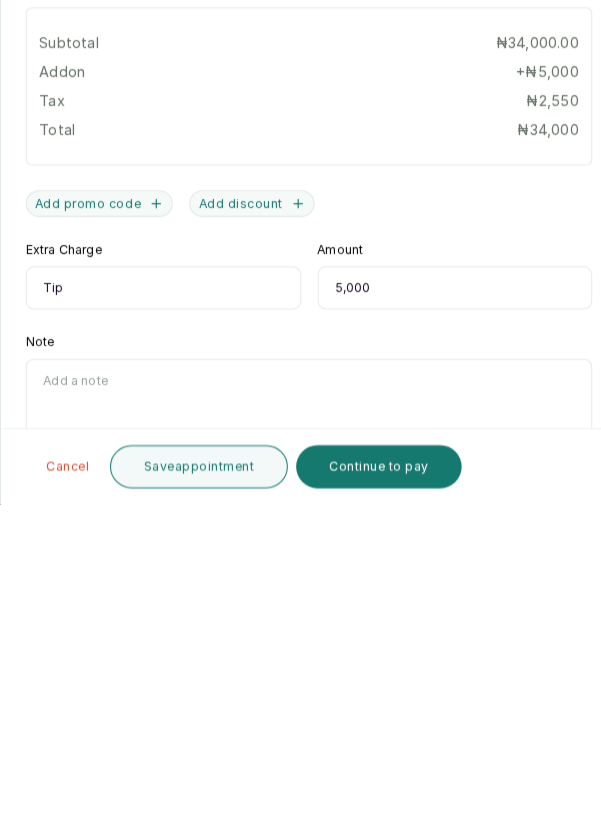 type on "5,000" 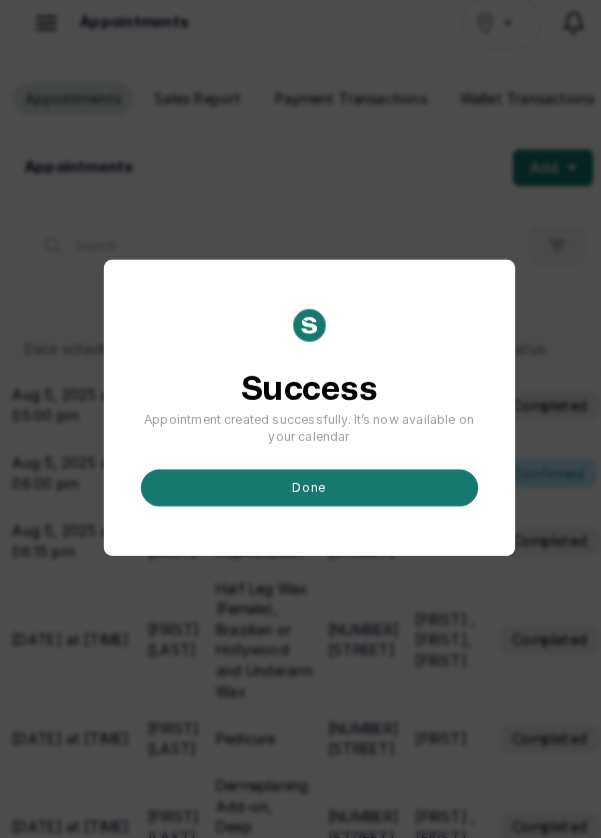 click on "done" at bounding box center [301, 497] 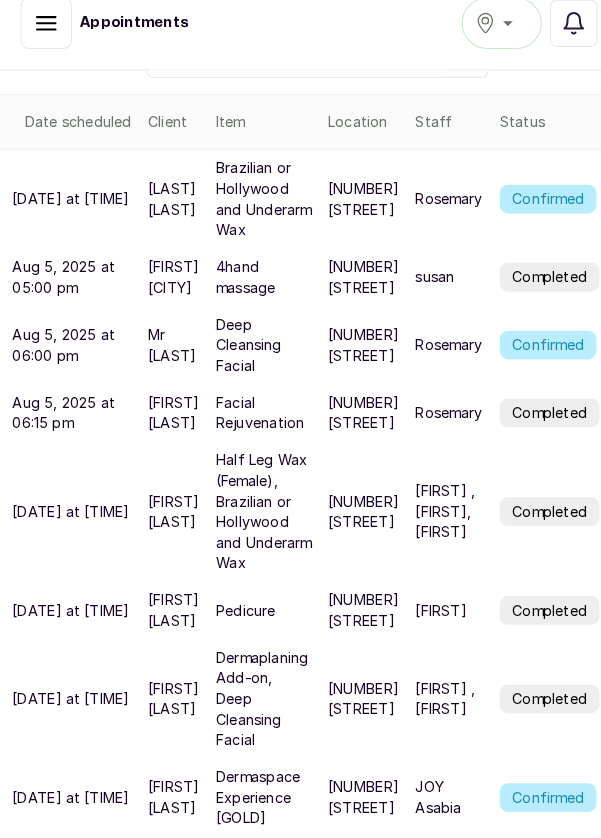 scroll, scrollTop: 235, scrollLeft: 0, axis: vertical 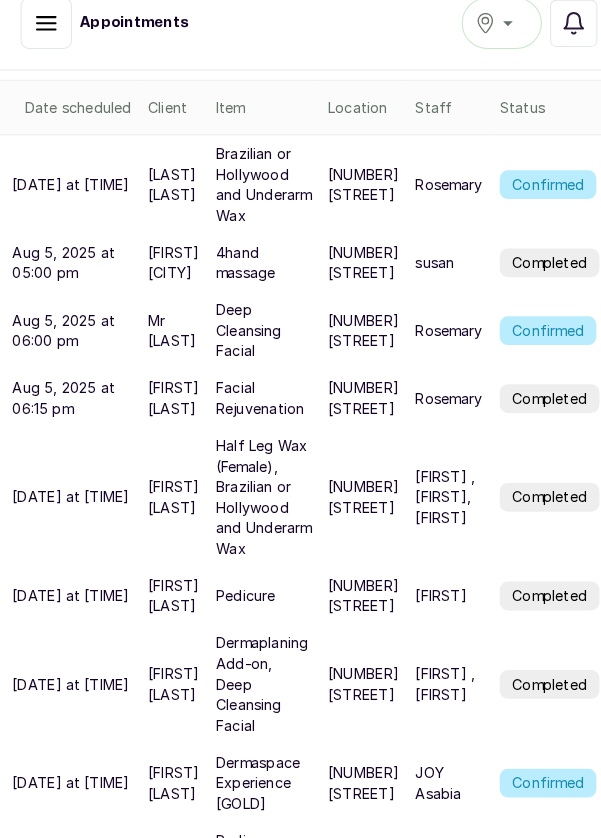 click on "Confirmed" at bounding box center (533, 202) 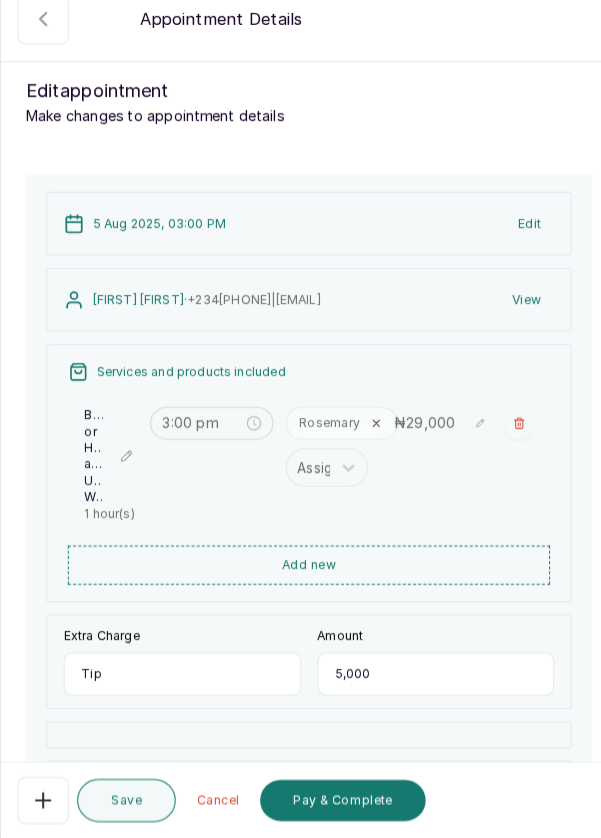 scroll, scrollTop: 235, scrollLeft: 0, axis: vertical 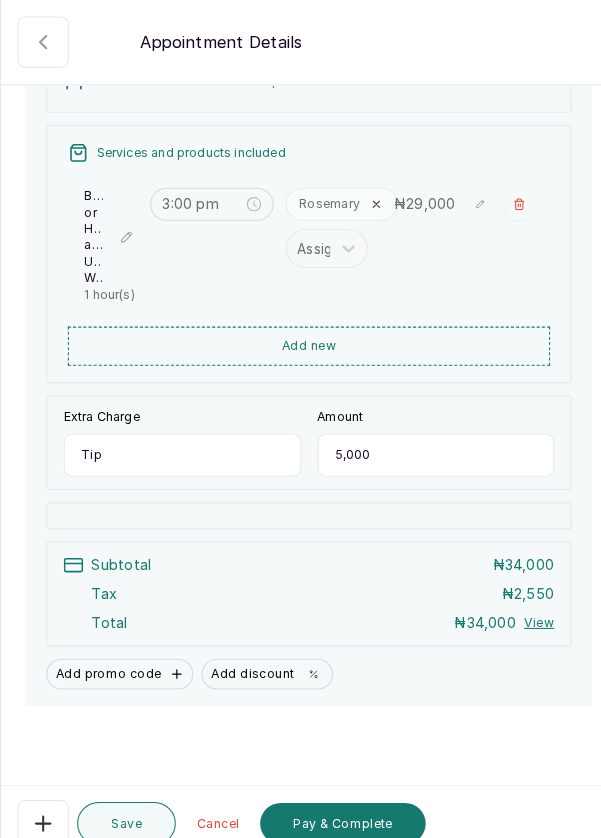 click on "Pay & Complete" at bounding box center [333, 801] 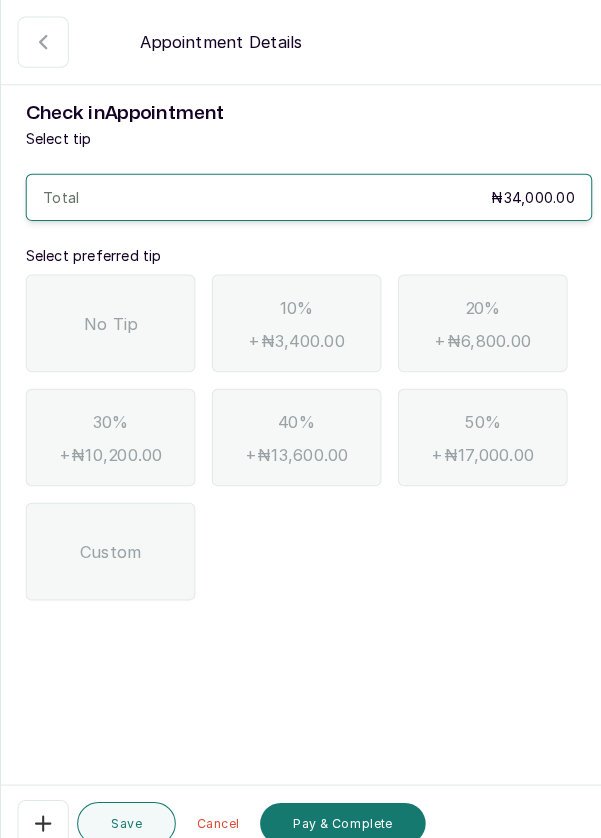scroll, scrollTop: 0, scrollLeft: 0, axis: both 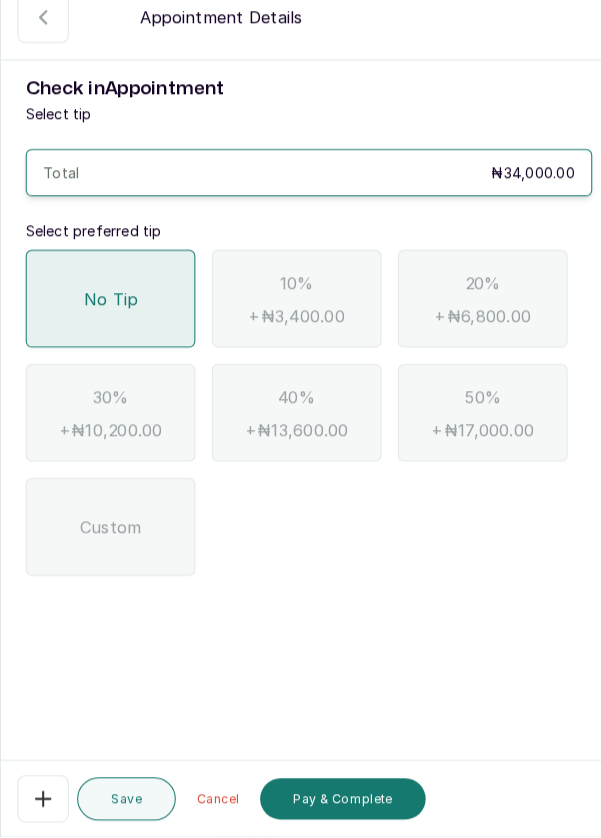 click on "Pay & Complete" at bounding box center [333, 801] 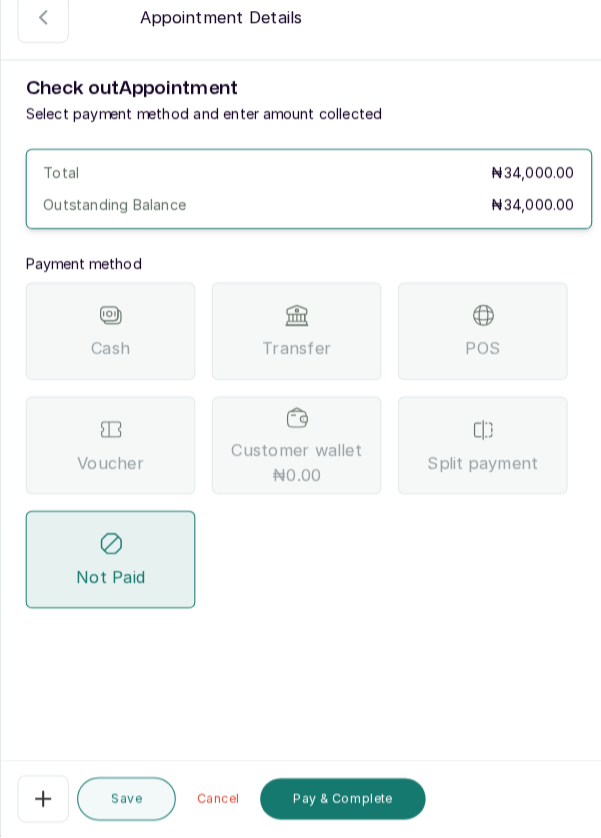 click on "POS" at bounding box center [469, 346] 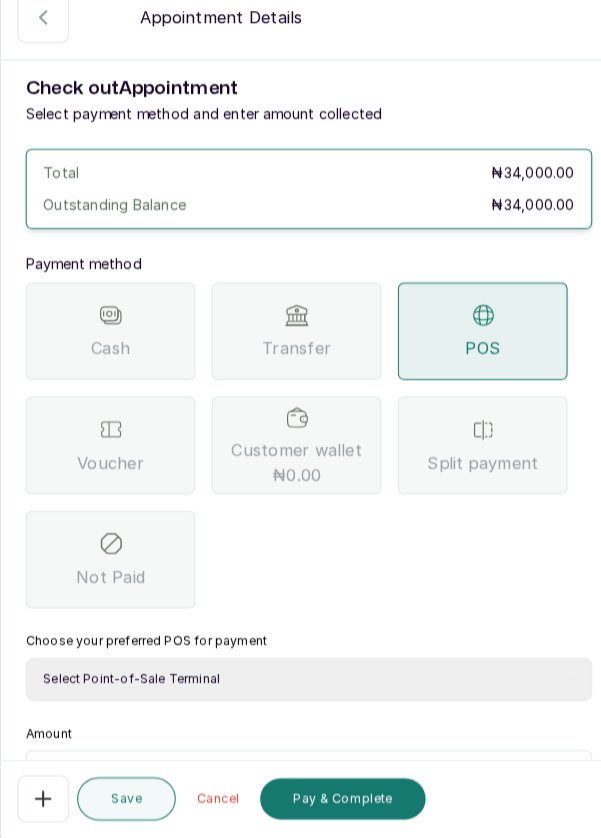 click at bounding box center [313, 779] 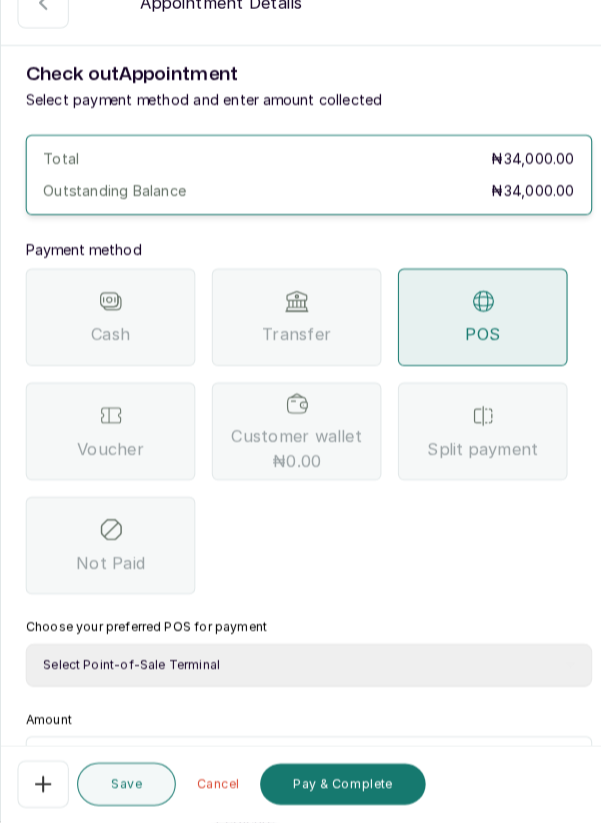 scroll, scrollTop: 4, scrollLeft: 0, axis: vertical 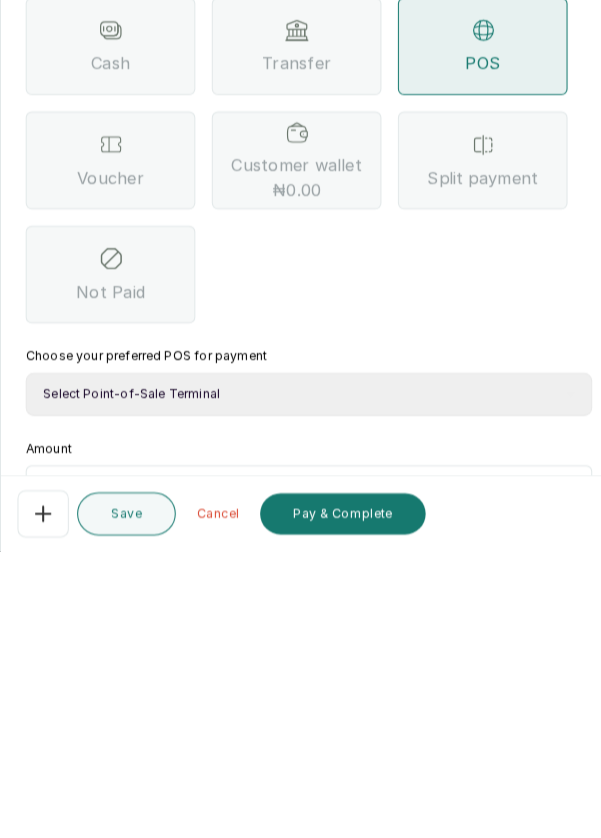 type on "34,000" 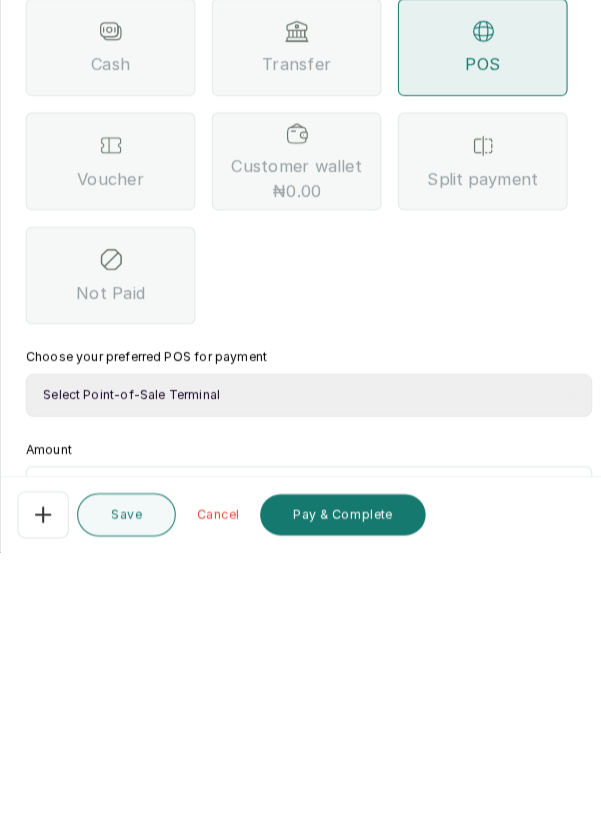 scroll, scrollTop: 4, scrollLeft: 0, axis: vertical 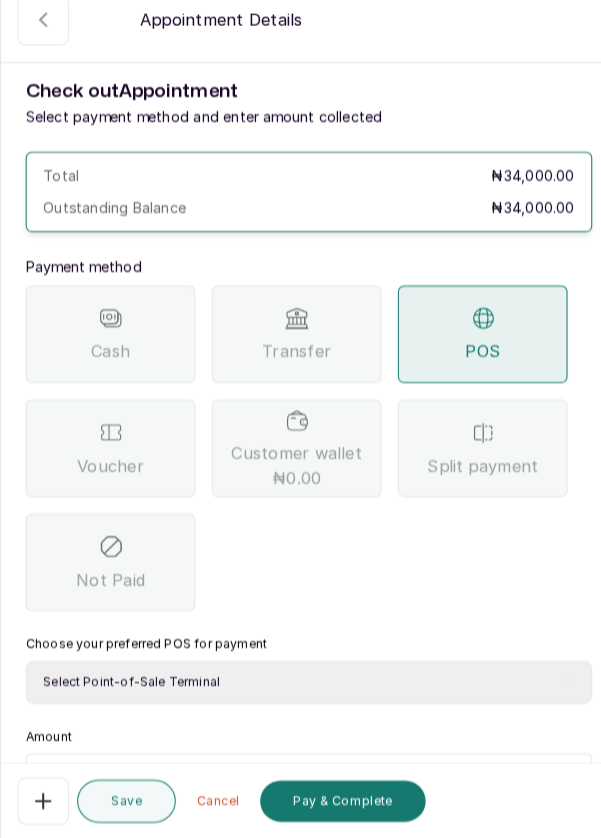 select on "[UUID]" 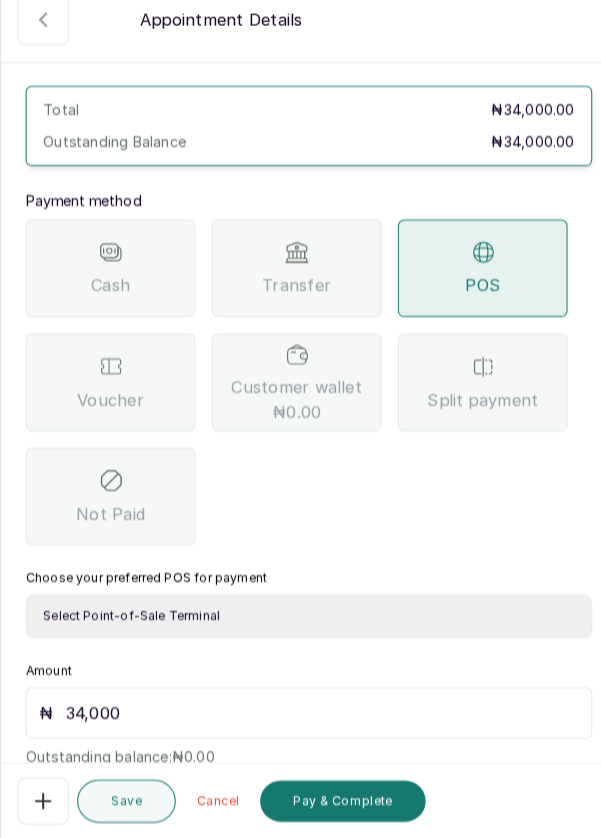 scroll, scrollTop: 132, scrollLeft: 0, axis: vertical 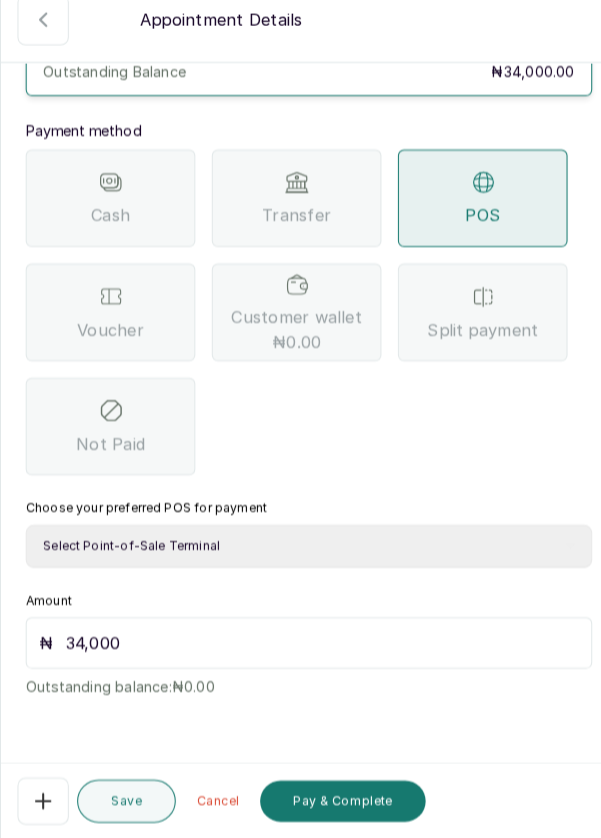 click on "Pay & Complete" at bounding box center (333, 801) 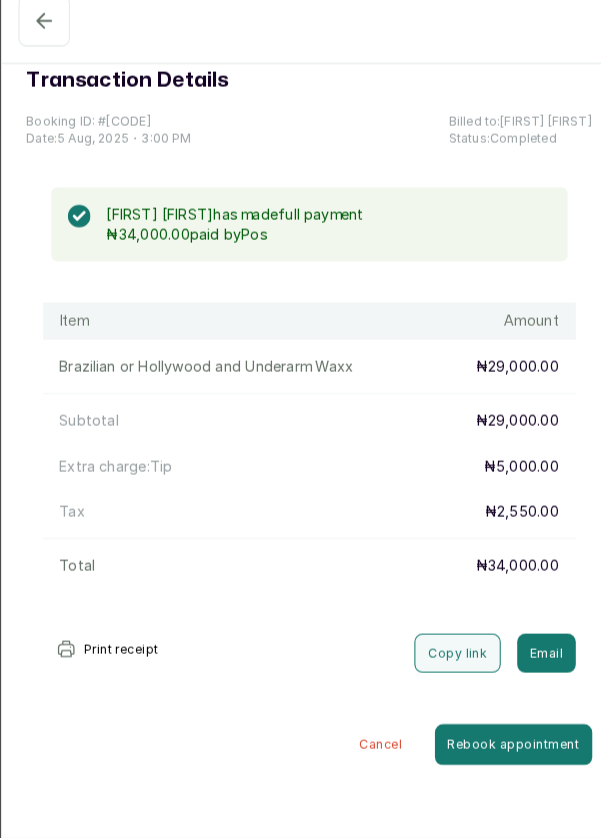 click 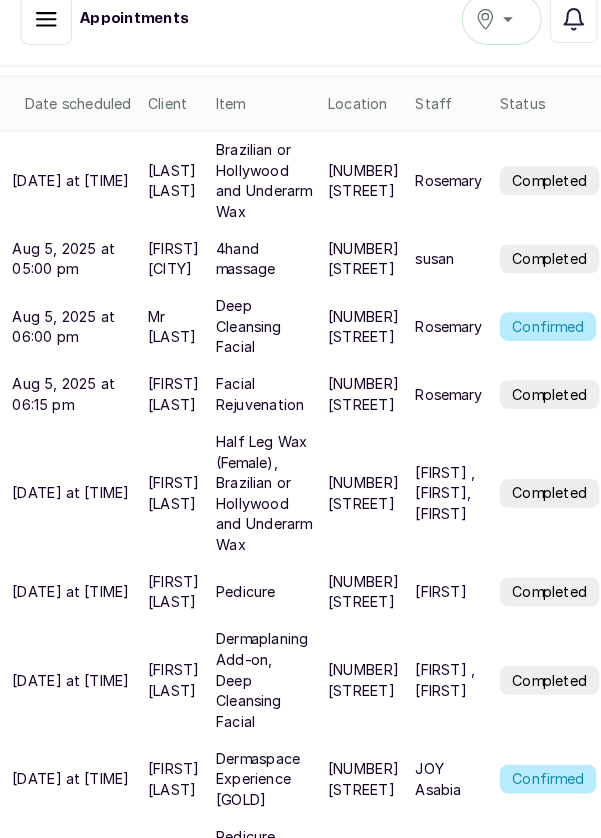click on "Completed" at bounding box center [534, 274] 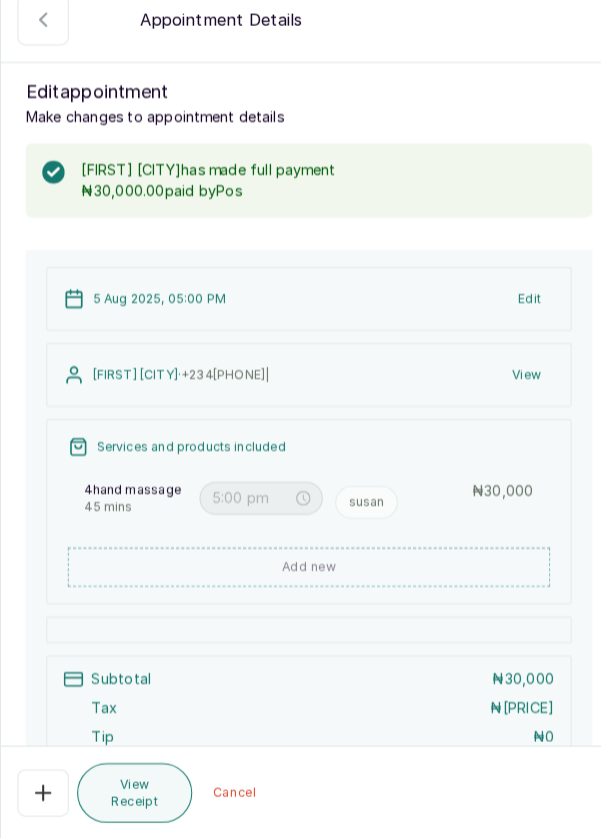 click 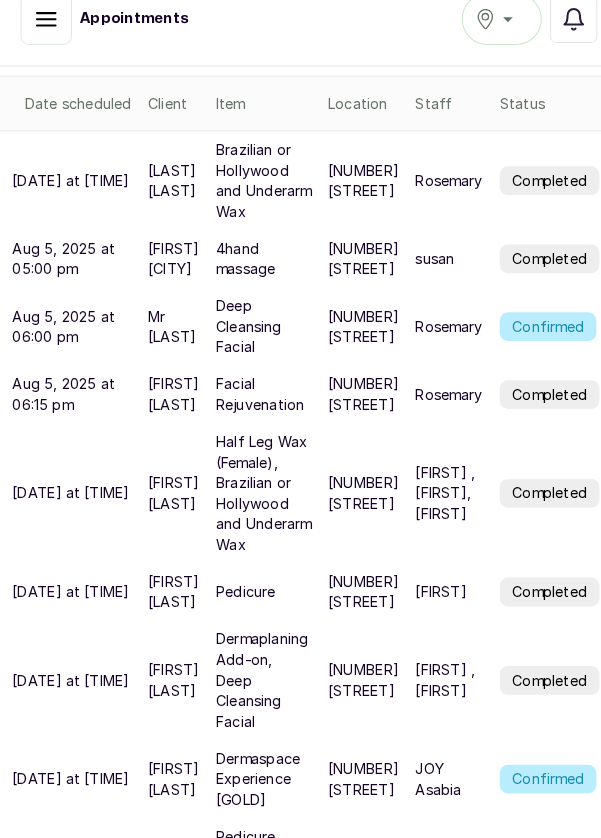 click on "Confirmed" at bounding box center (533, 340) 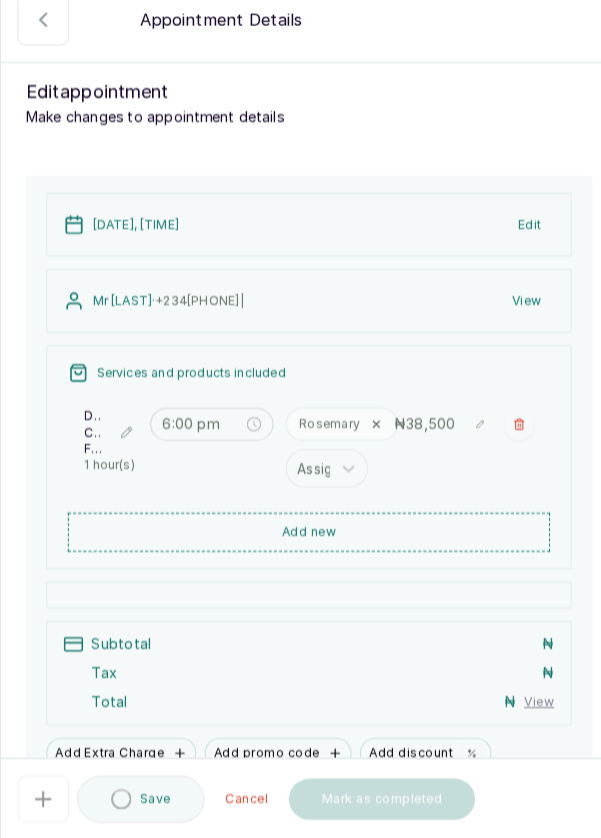 type on "6:00 pm" 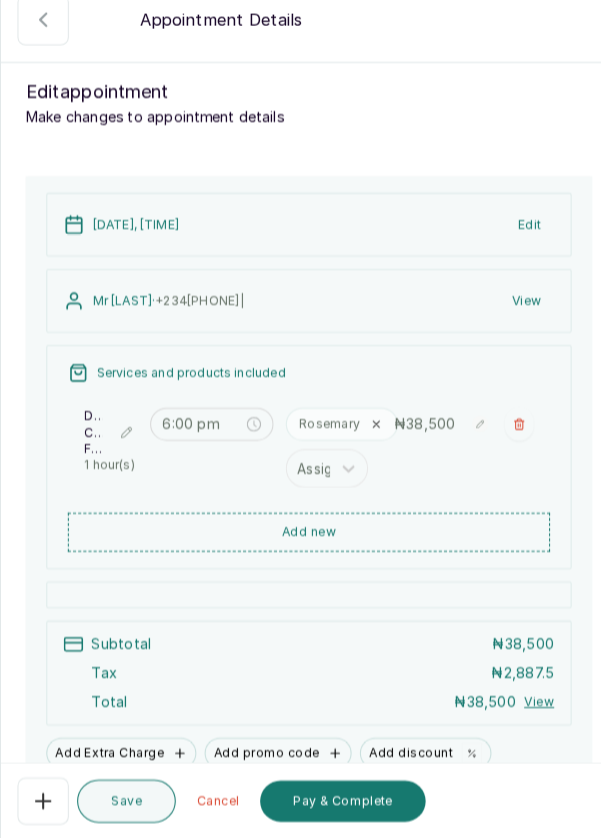 click 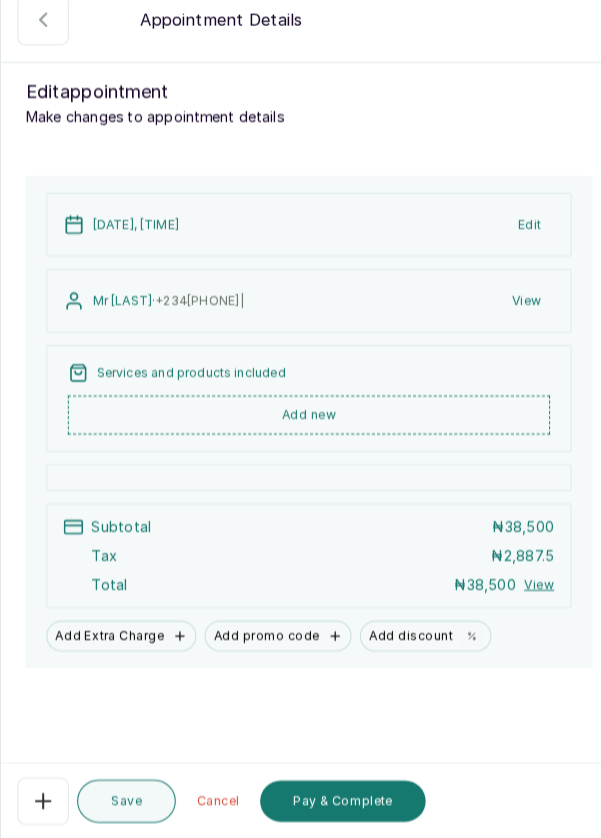 click on "Add new" at bounding box center [300, 425] 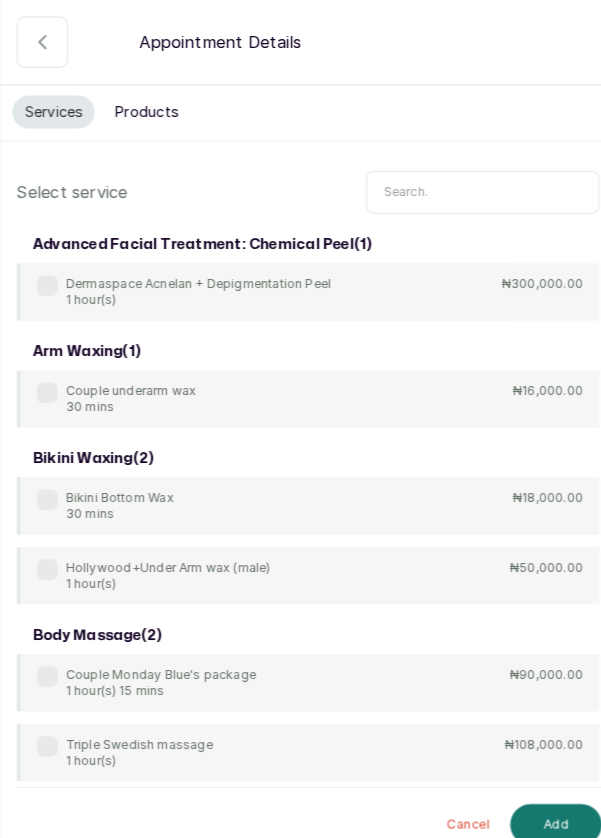 scroll, scrollTop: 0, scrollLeft: 0, axis: both 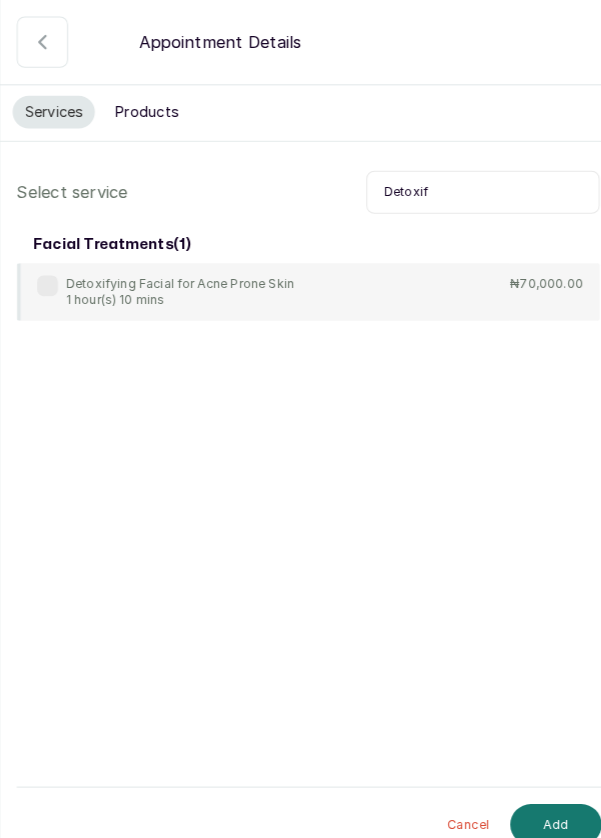 type on "Detoxif" 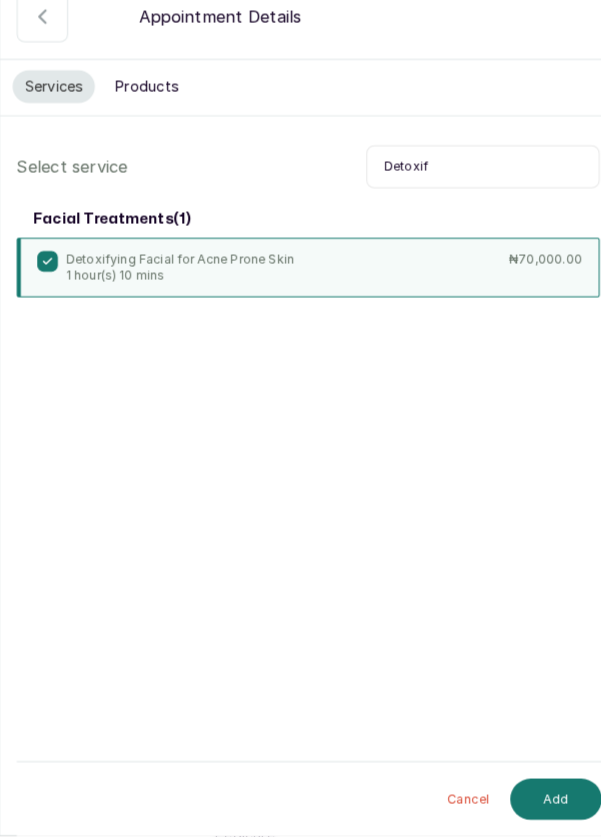 scroll, scrollTop: 0, scrollLeft: 0, axis: both 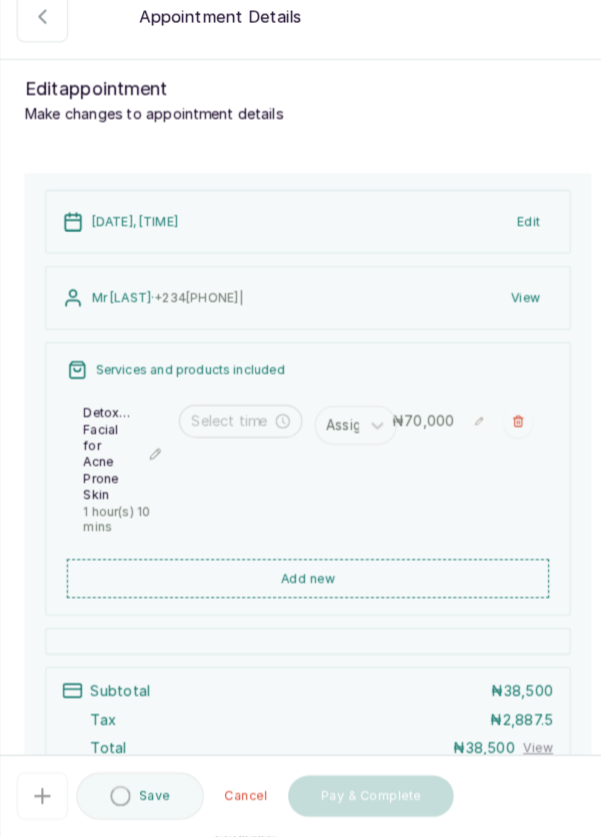 type on "6:00 pm" 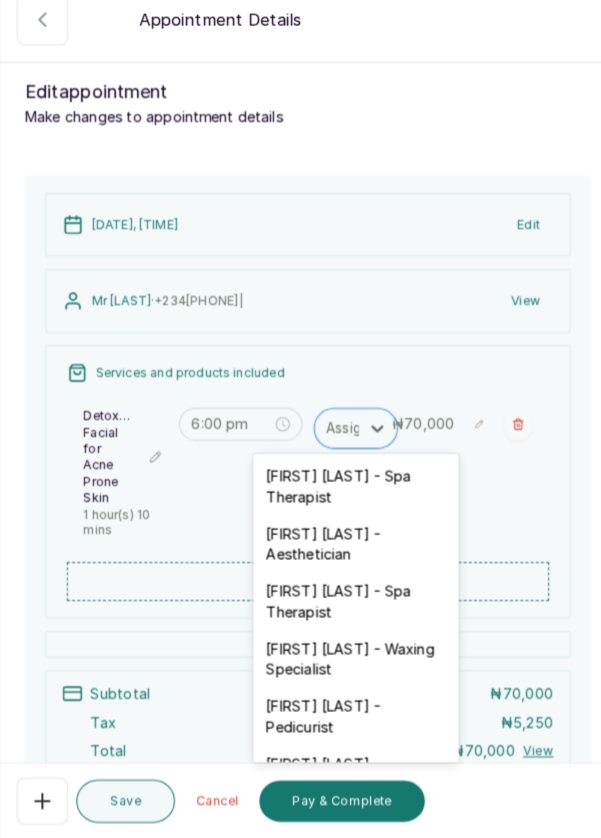 scroll, scrollTop: 7, scrollLeft: 0, axis: vertical 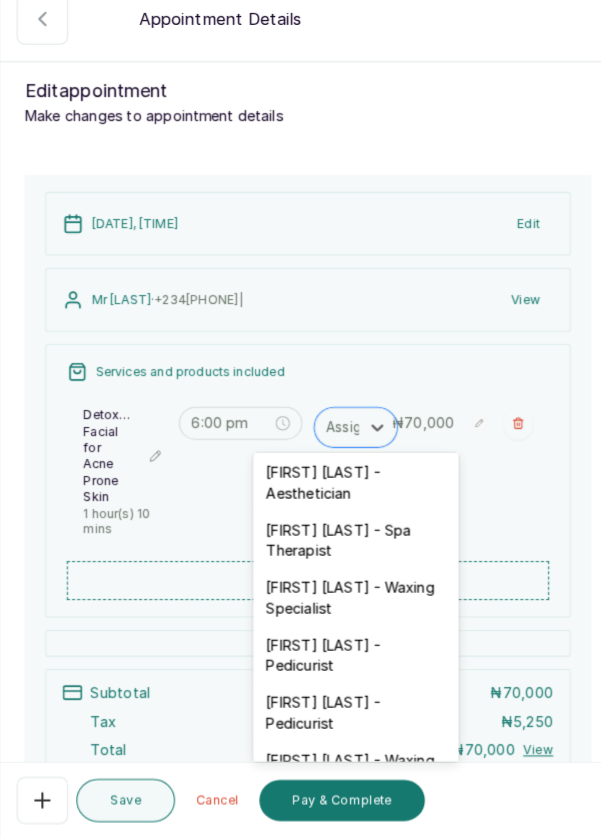 click on "[FIRST] [LAST] - Aesthetician" at bounding box center [347, 492] 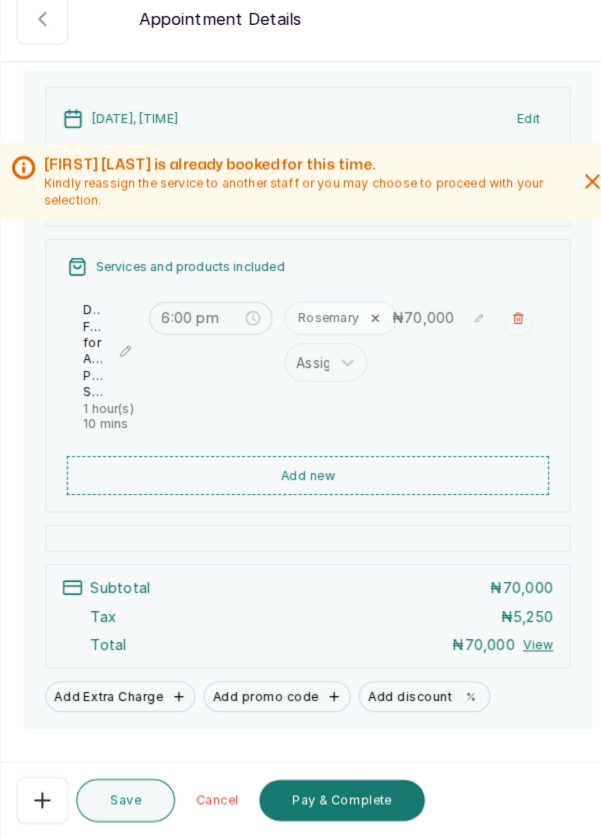 scroll, scrollTop: 105, scrollLeft: 0, axis: vertical 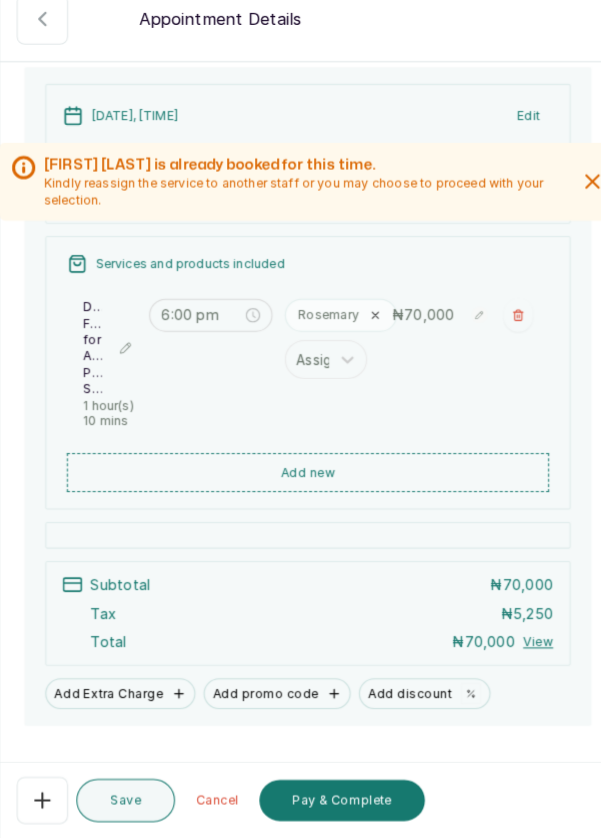 click on "Save" at bounding box center [123, 801] 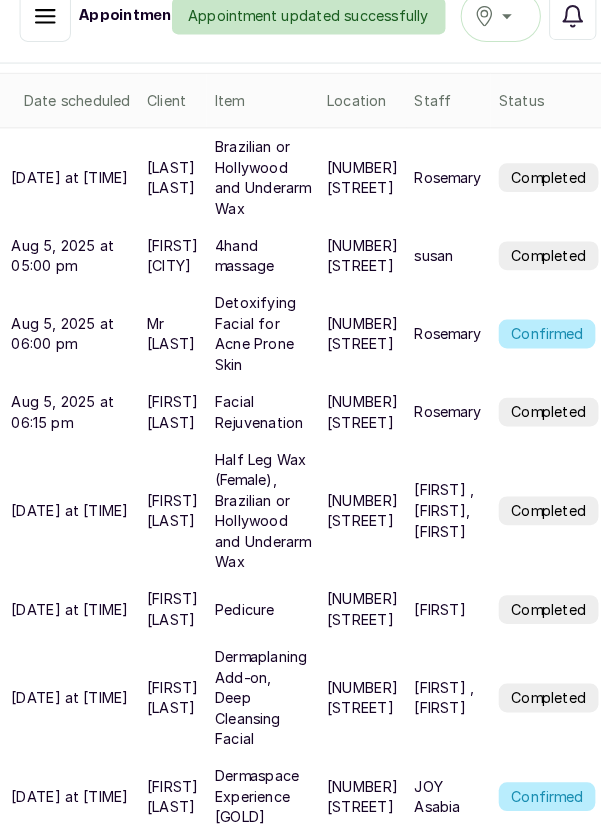 click on "Confirmed" at bounding box center (533, 347) 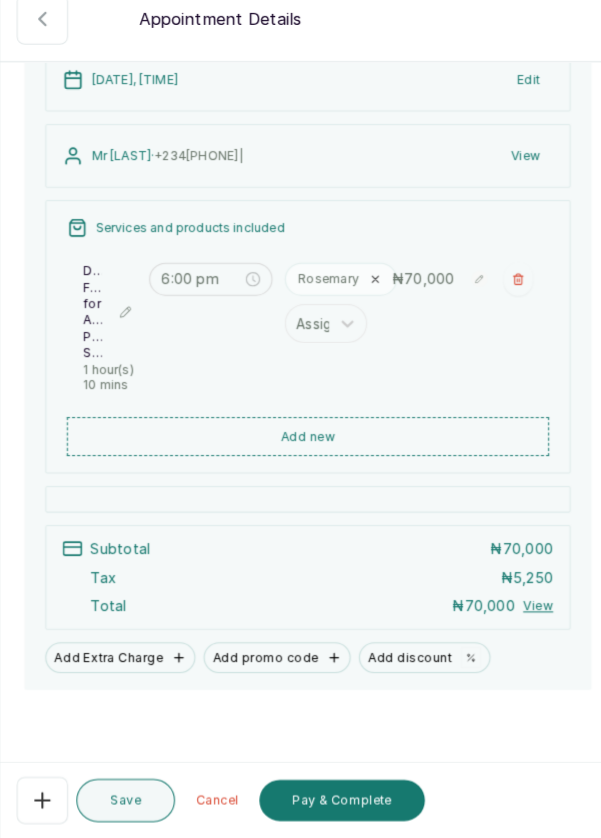 scroll, scrollTop: 147, scrollLeft: 0, axis: vertical 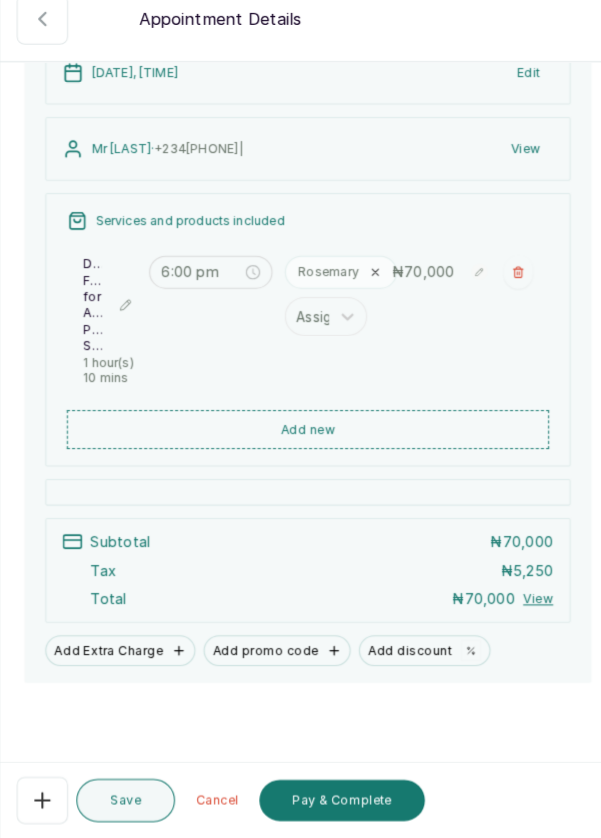 click on "Pay & Complete" at bounding box center (333, 801) 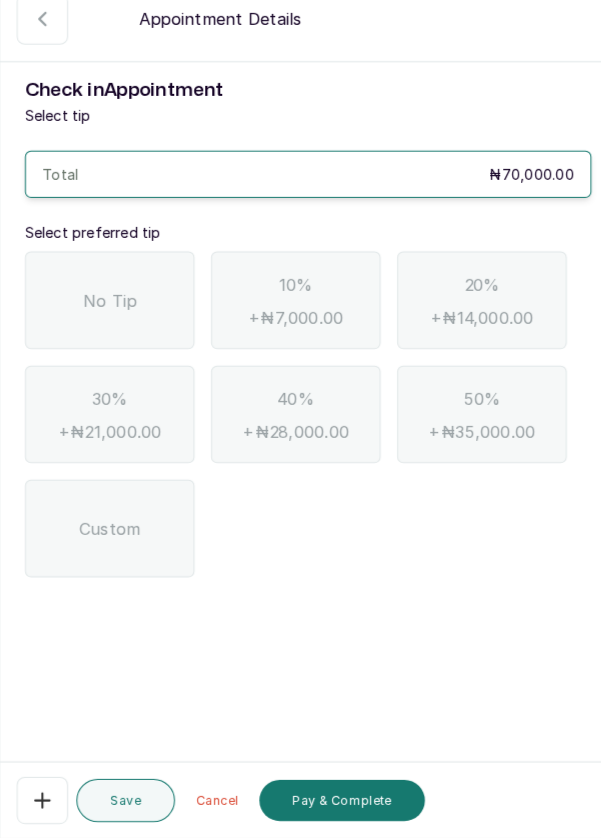 scroll, scrollTop: 0, scrollLeft: 0, axis: both 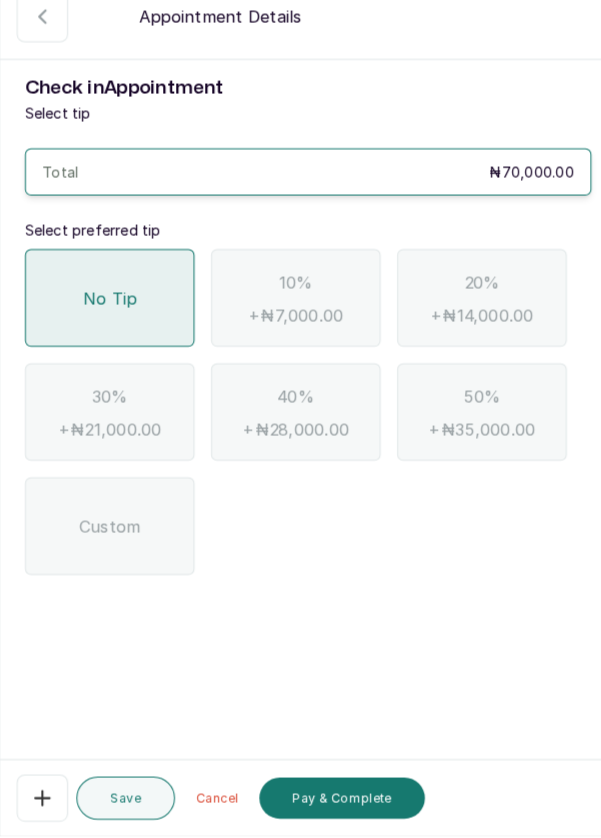 click on "No Tip" at bounding box center (107, 314) 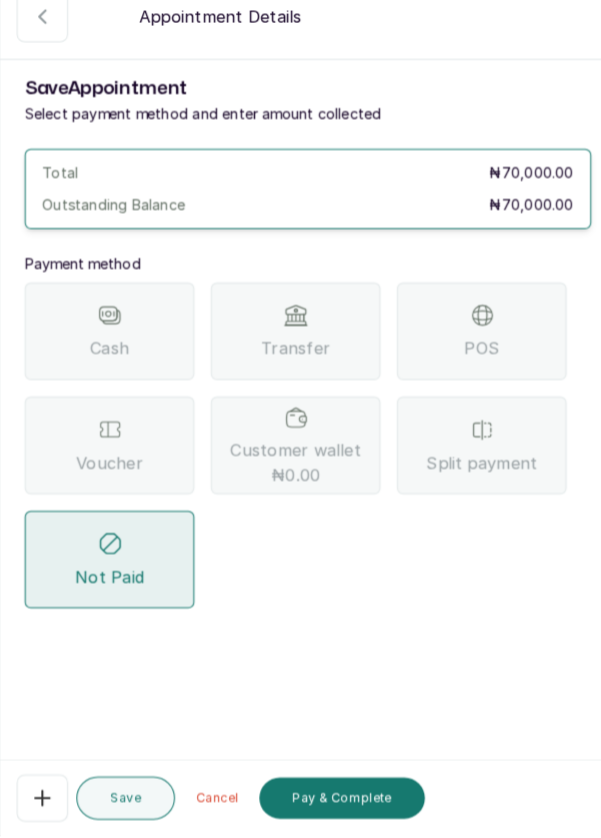 click on "Save" at bounding box center (123, 801) 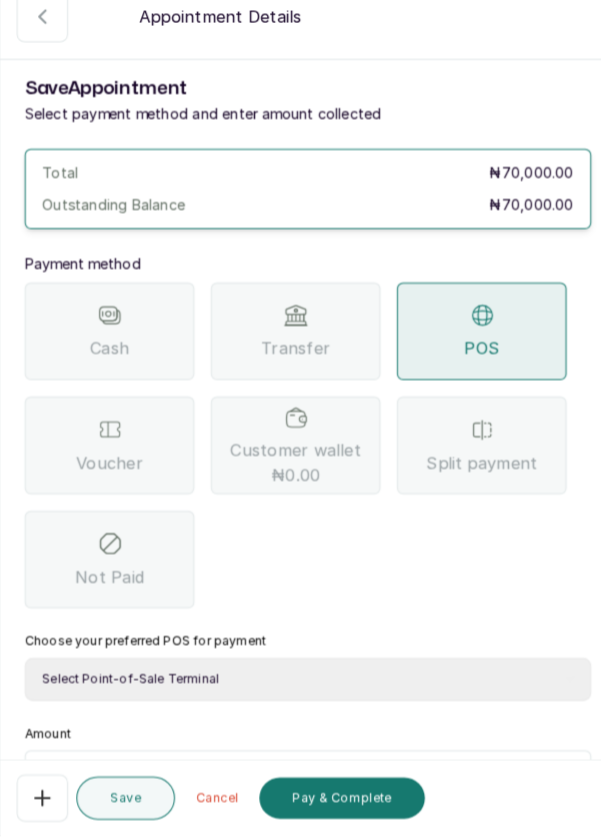 click on "Select Point-of-Sale Terminal Pos- Flutterwave  Zenith Bank POS - Paga Paga POS - Access Access Bank POS - Sterling Sterling Bank" at bounding box center [300, 685] 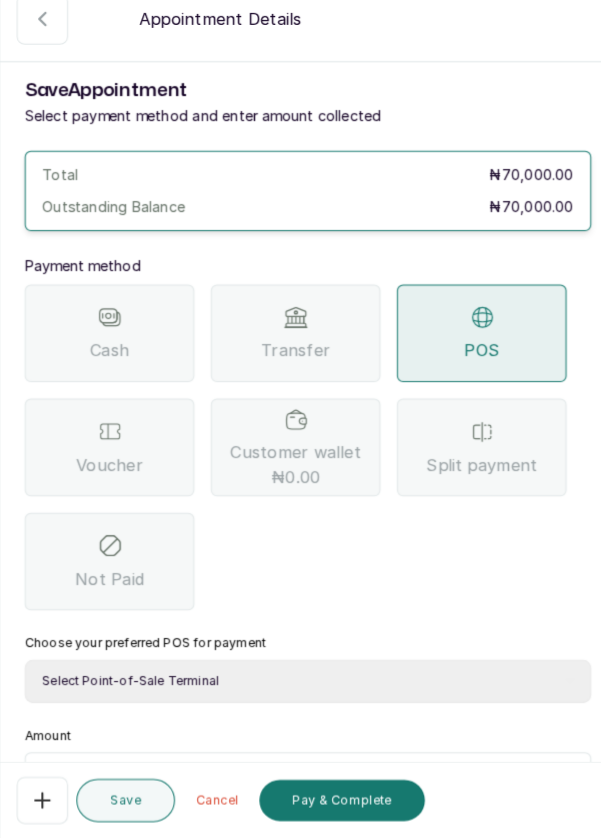 scroll, scrollTop: 9, scrollLeft: 0, axis: vertical 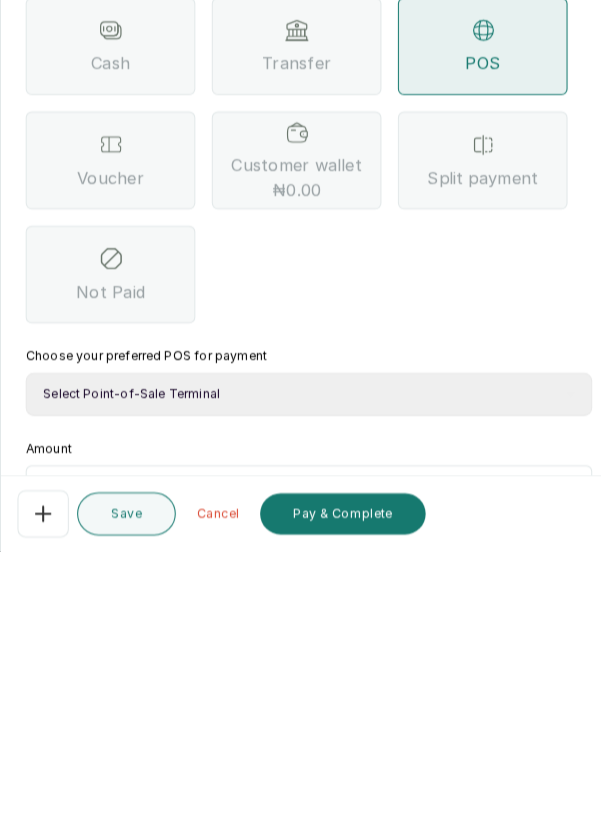 type on "77" 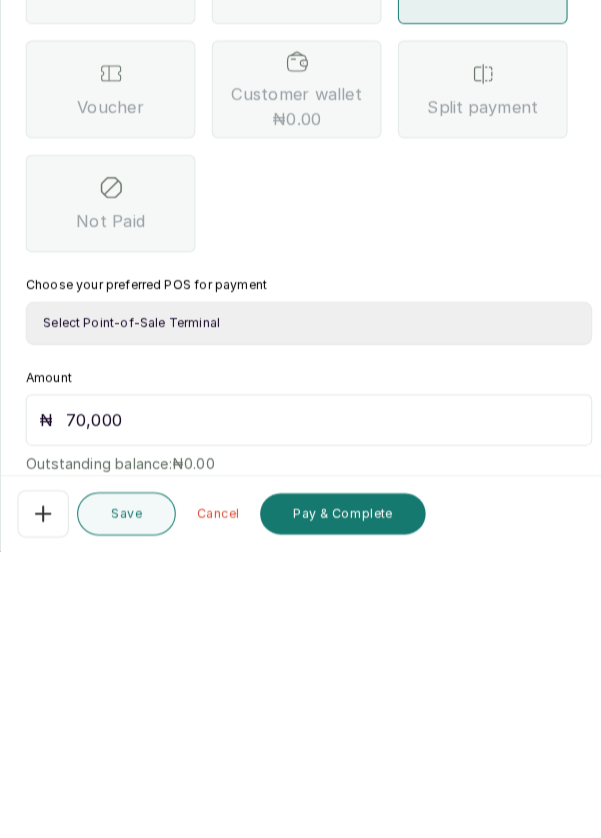 scroll, scrollTop: 132, scrollLeft: 0, axis: vertical 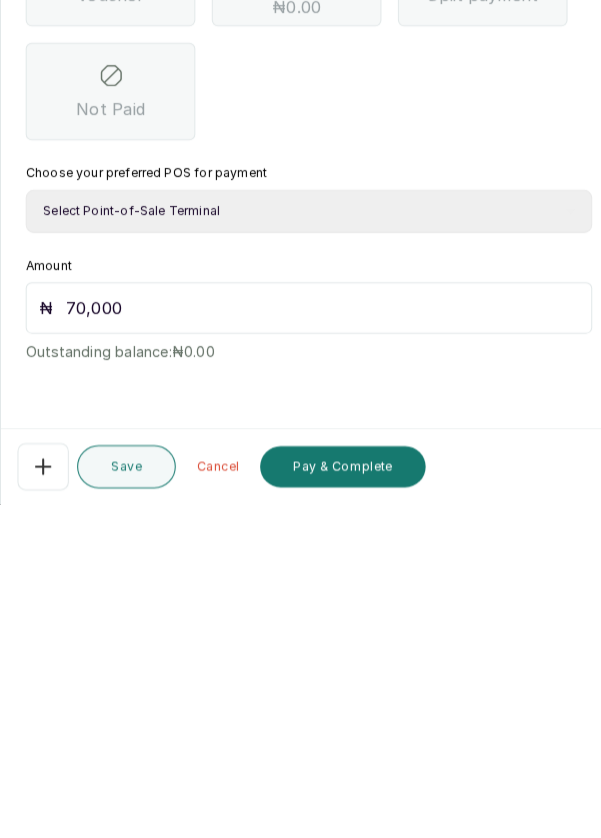 type on "70,000" 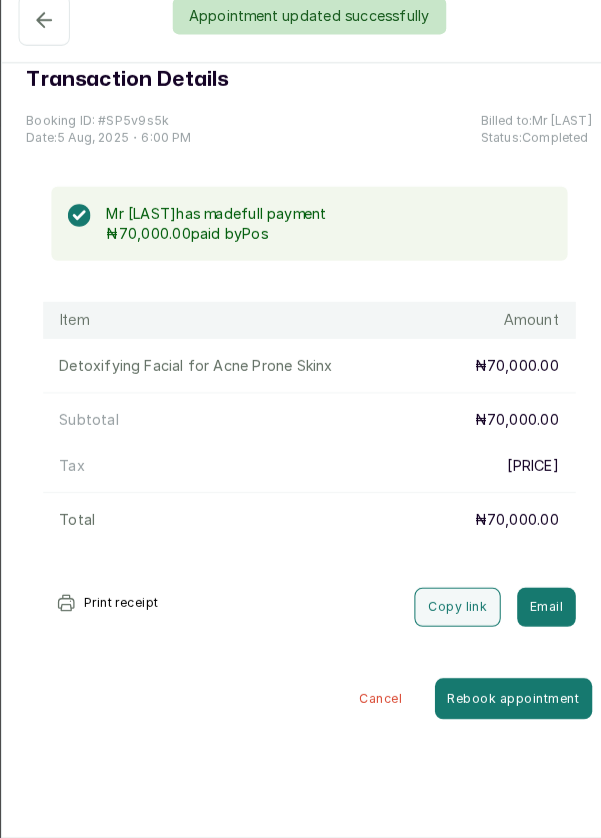 click on "Appointment updated successfully" at bounding box center [300, 38] 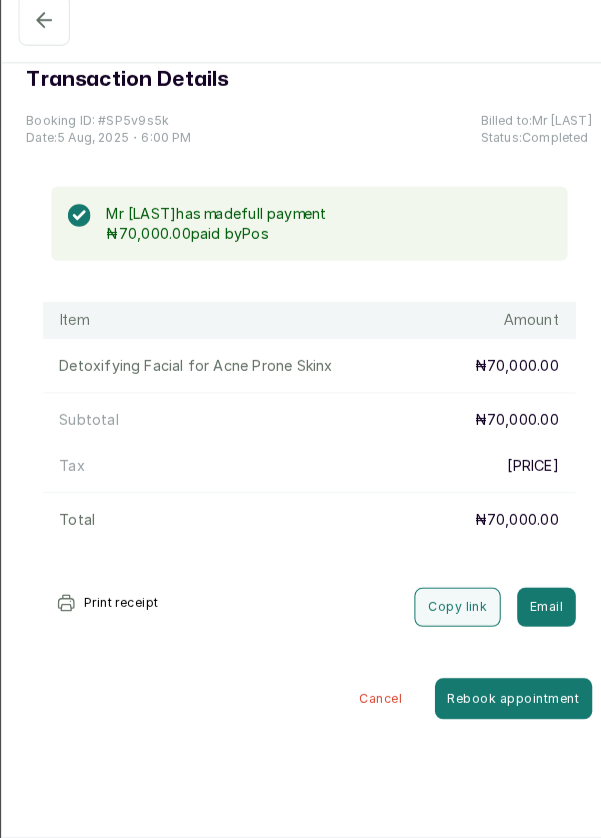 click on "Completed" at bounding box center [43, 42] 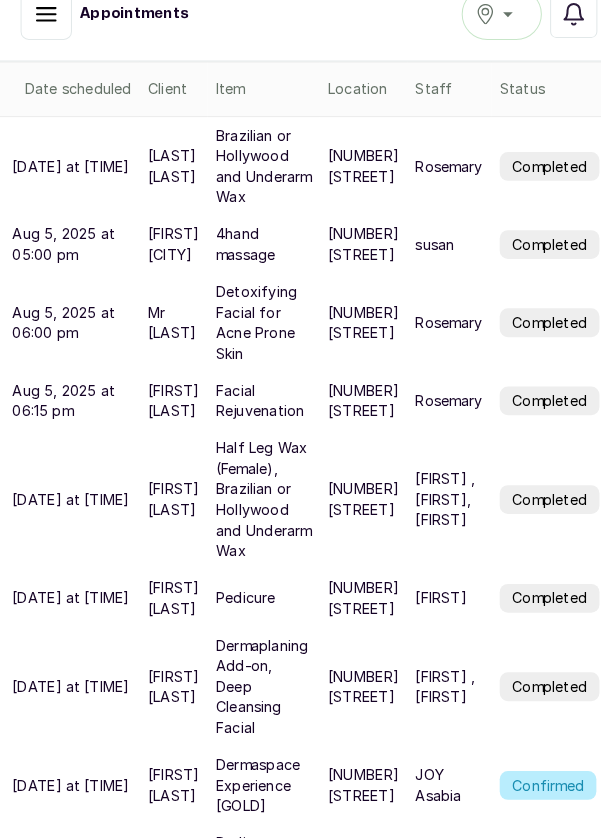 scroll, scrollTop: 0, scrollLeft: 0, axis: both 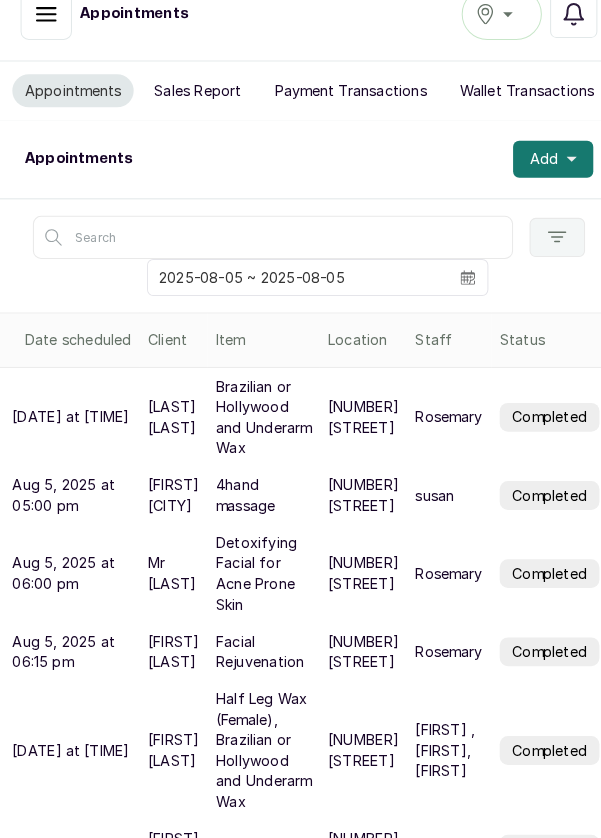 click on "Completed" at bounding box center [45, 36] 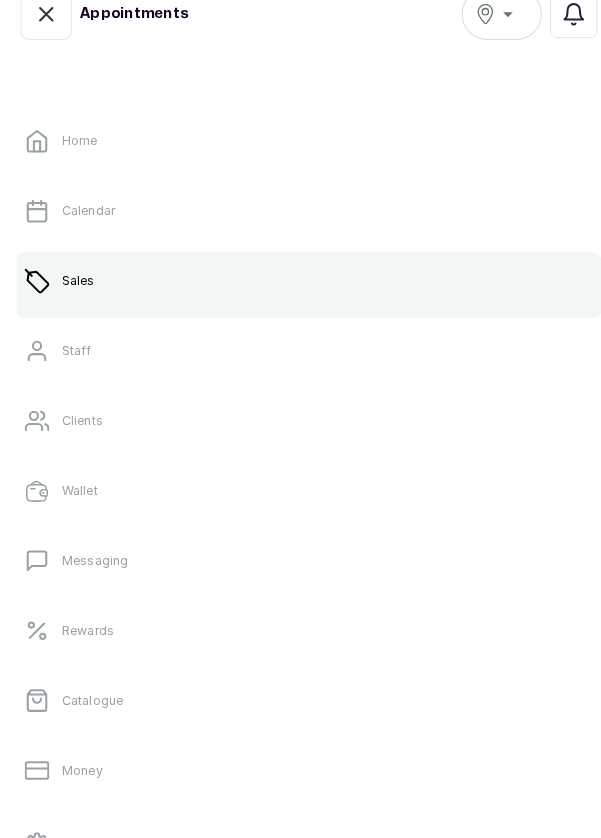click on "Calendar" at bounding box center [300, 228] 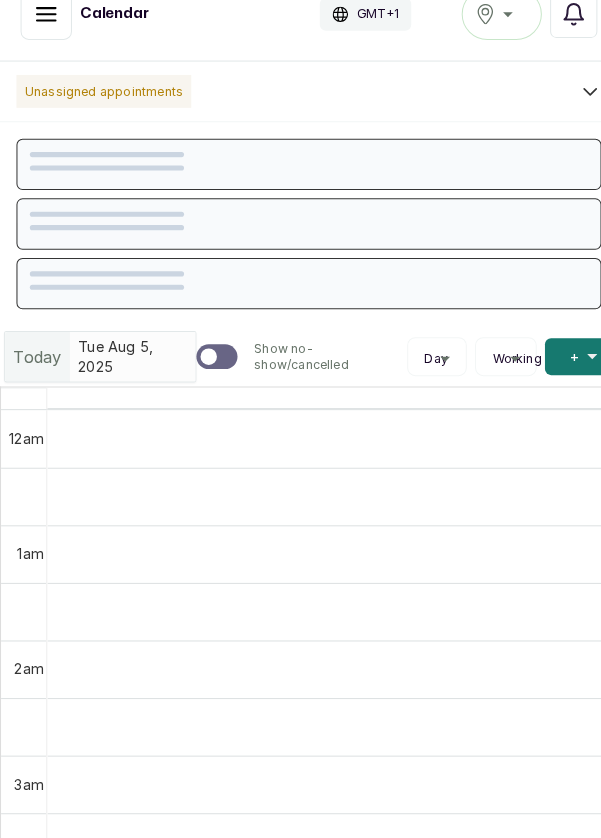 scroll, scrollTop: 0, scrollLeft: 0, axis: both 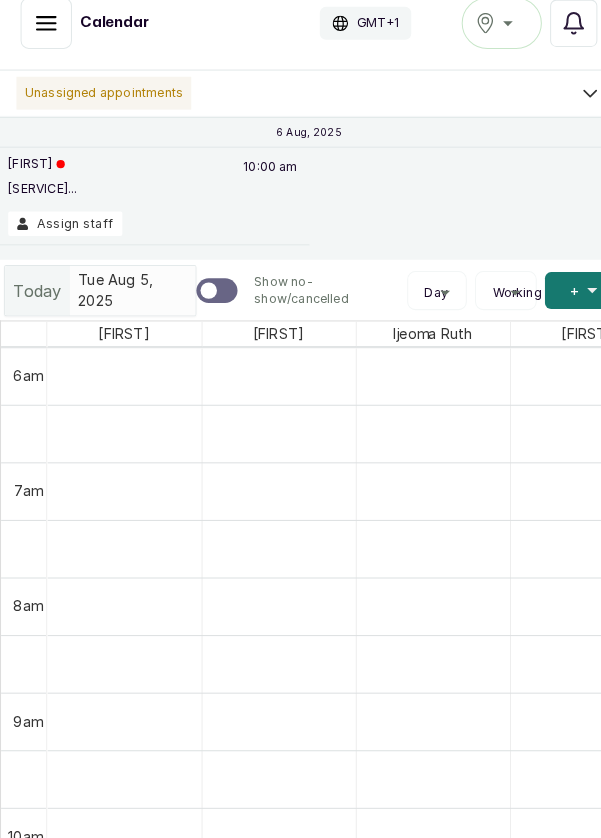 click on "[FIRST]    Under Arm Laser..." at bounding box center (41, 201) 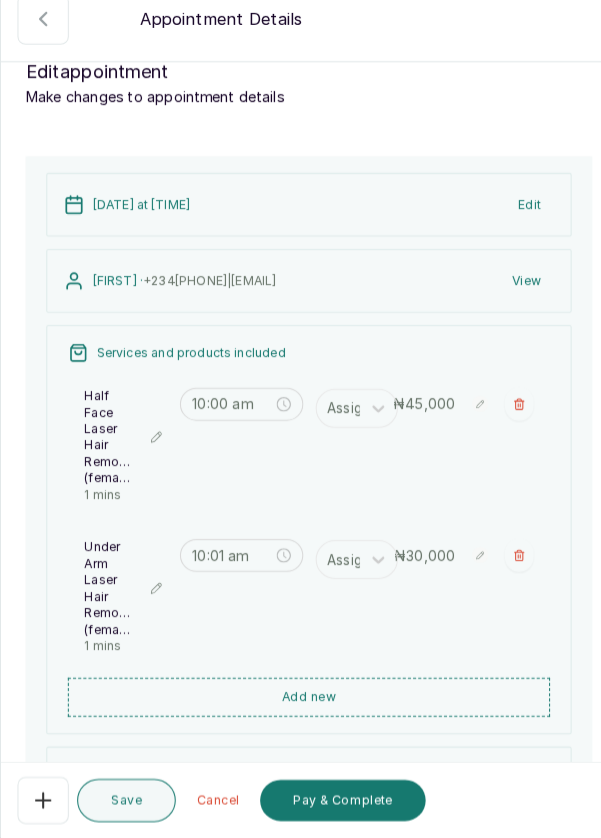 scroll, scrollTop: 0, scrollLeft: 0, axis: both 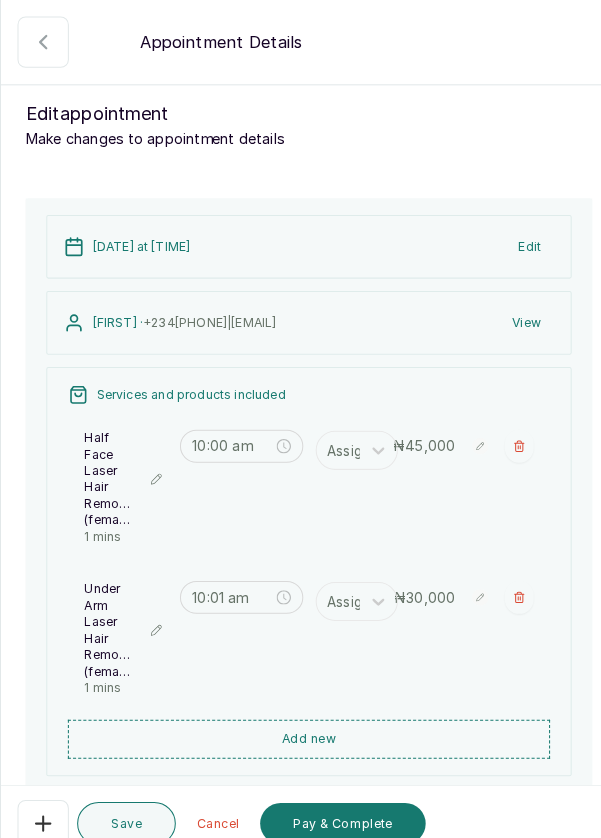 click 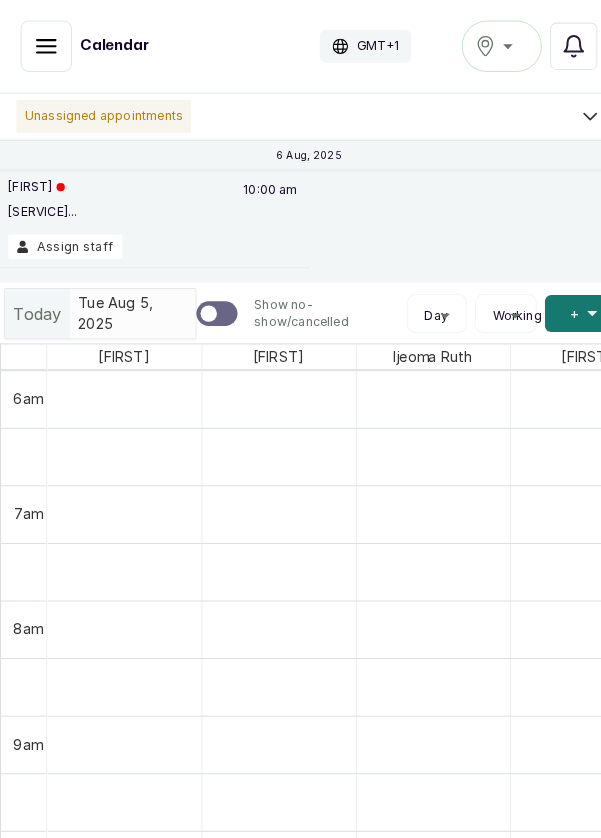 scroll, scrollTop: 1023, scrollLeft: 0, axis: vertical 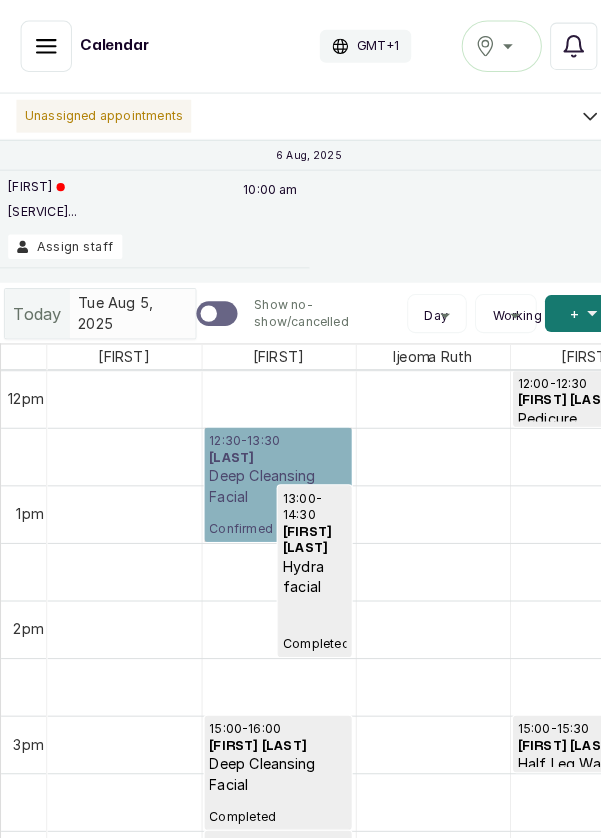 click on "[TIME] - [TIME] [FIRST] Deep Cleansing Facial Confirmed" at bounding box center [270, 471] 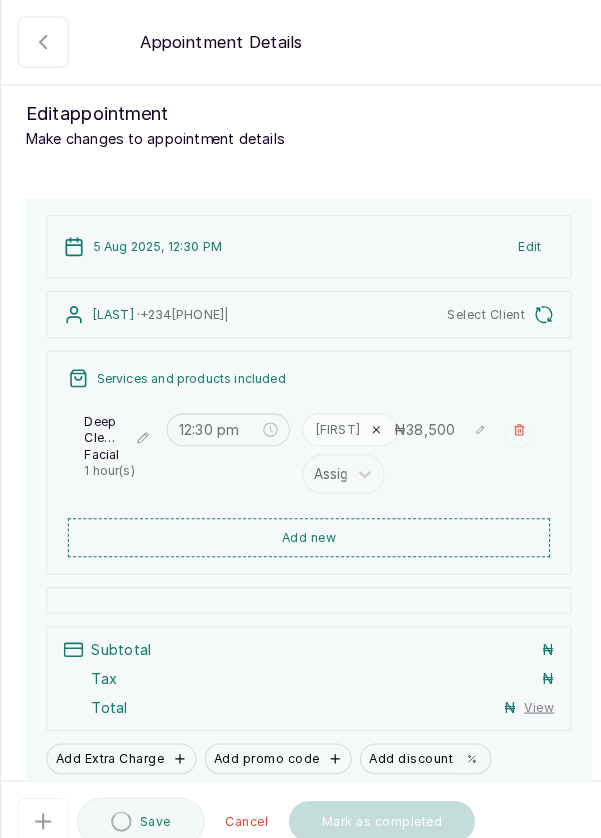 type on "12:30 pm" 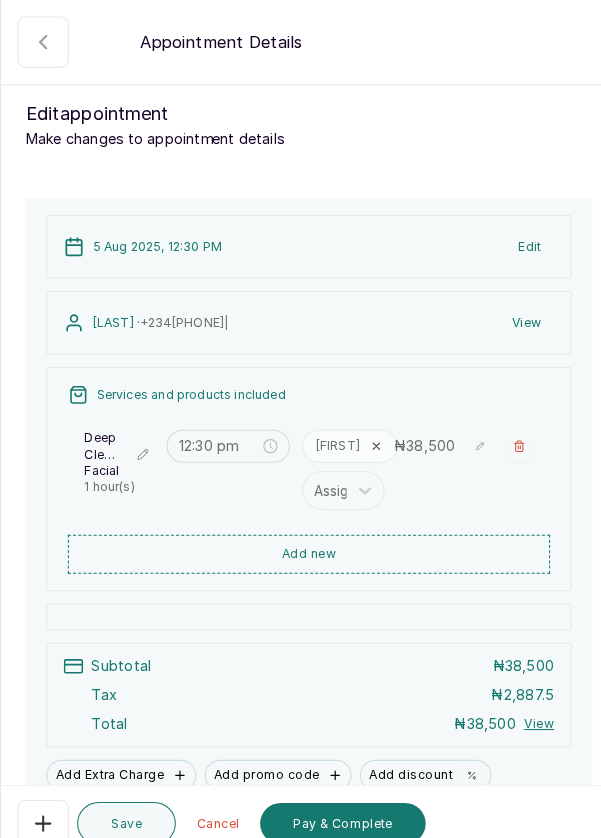 scroll, scrollTop: 99, scrollLeft: 0, axis: vertical 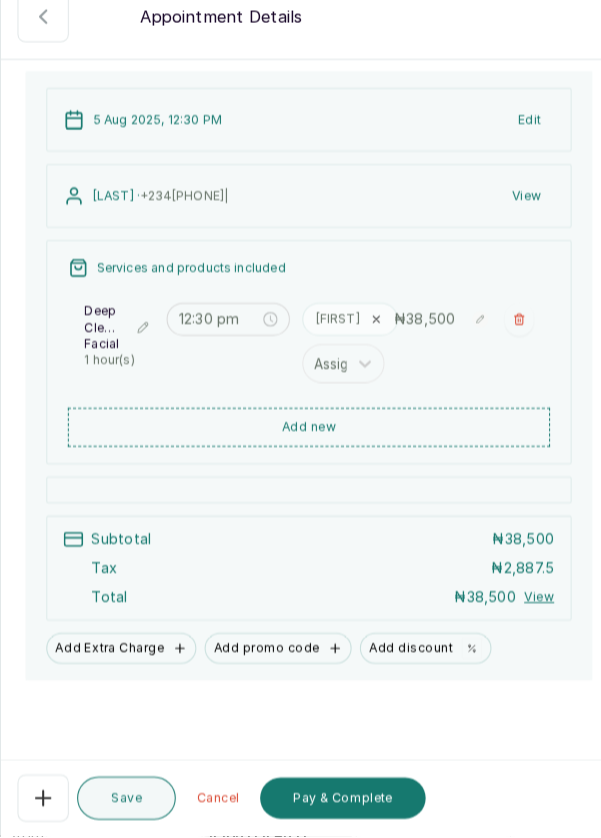 click 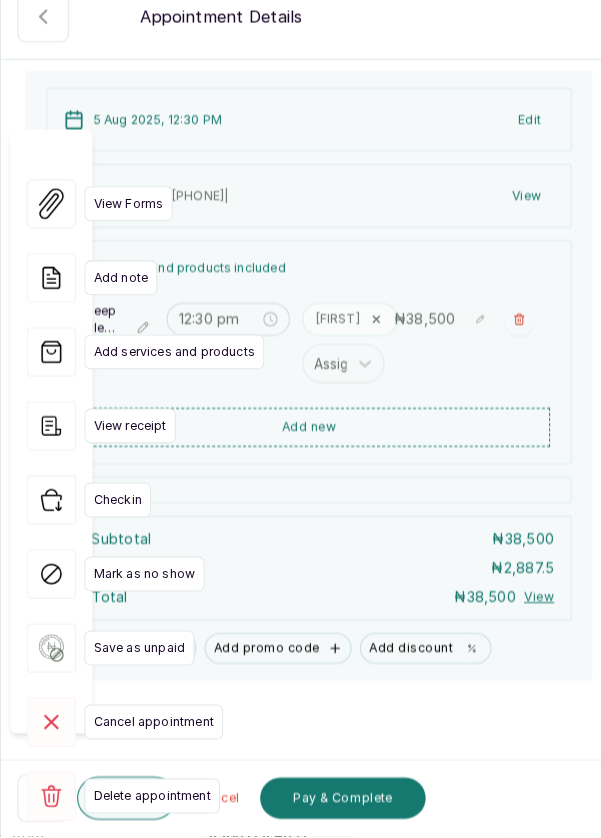 click on "Mark as no show" at bounding box center (140, 583) 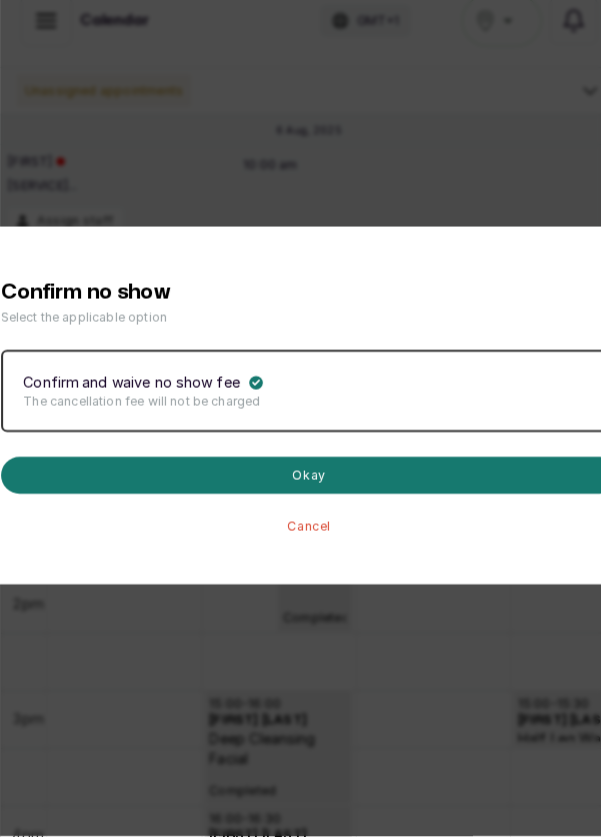 click on "Okay" at bounding box center [301, 487] 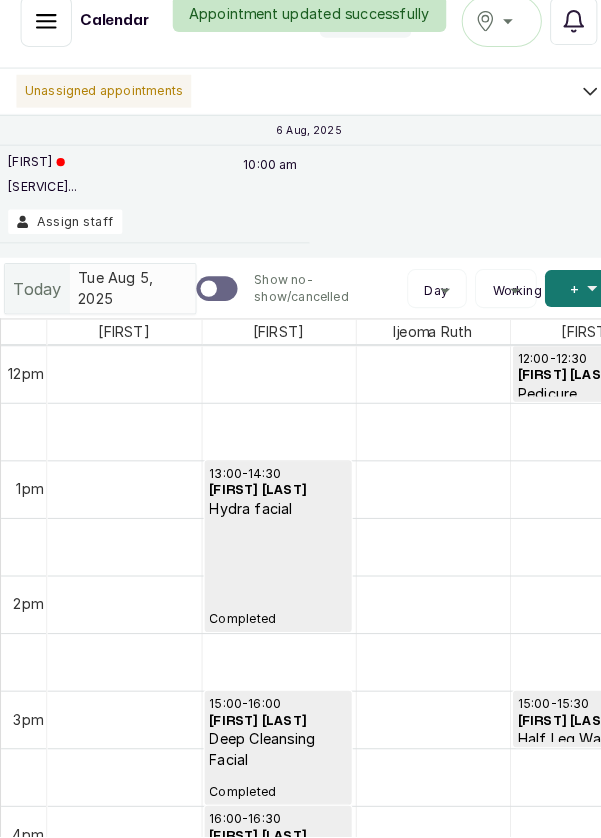 scroll, scrollTop: 1898, scrollLeft: 0, axis: vertical 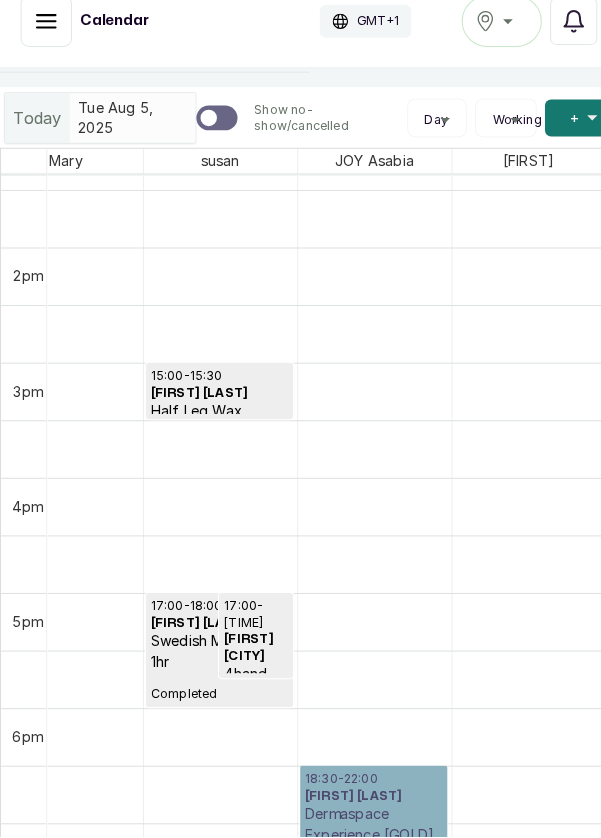 click on "18:30  -  22:00 [FIRST] [LAST] Dermaspace Experience [GOLD] Confirmed" at bounding box center (363, 964) 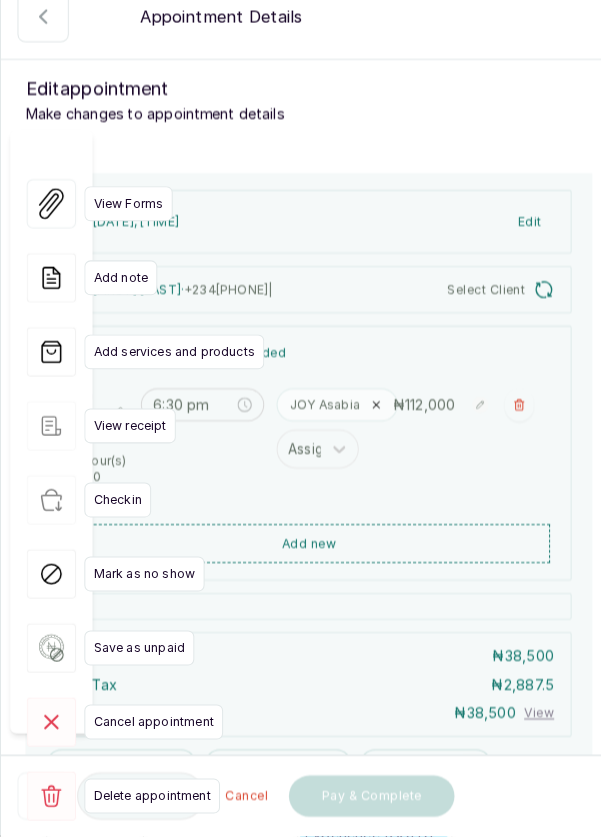 type on "6:30 pm" 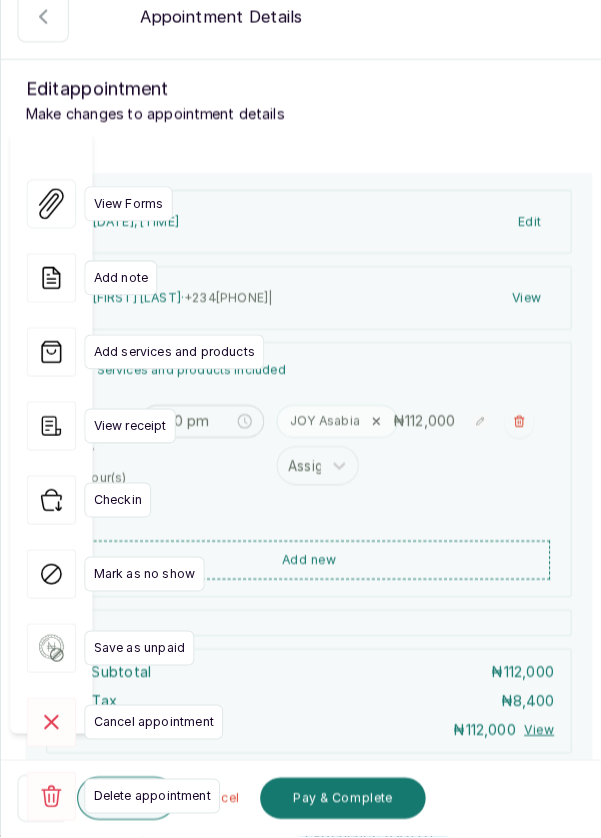 click 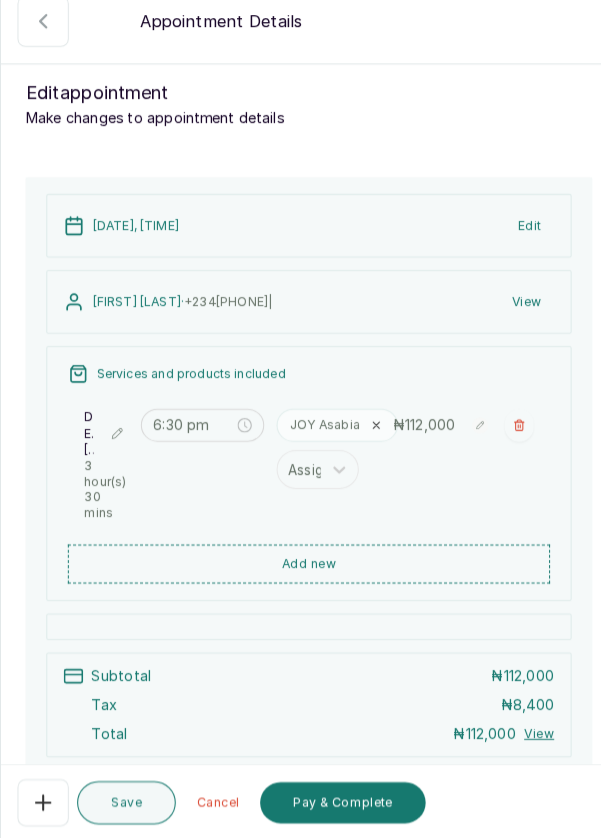 scroll, scrollTop: 13, scrollLeft: 0, axis: vertical 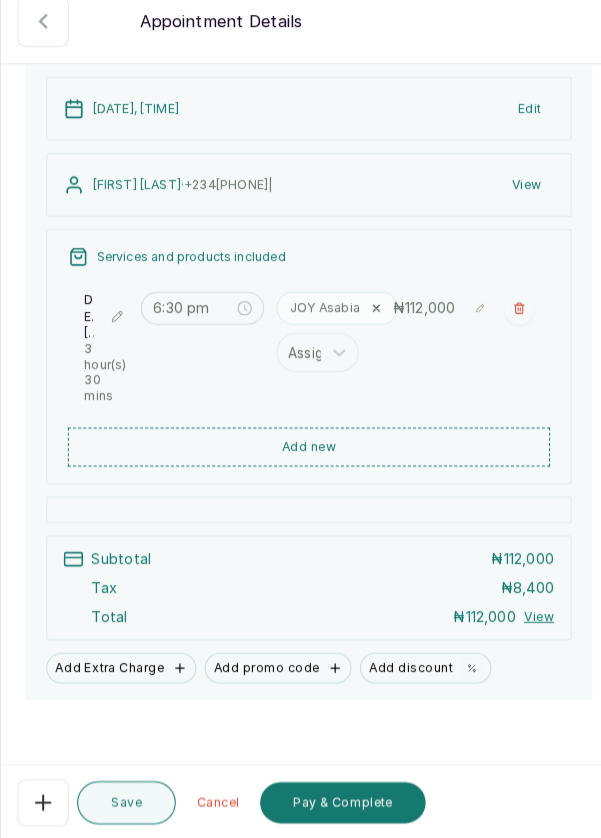 click on "Pay & Complete" at bounding box center (333, 801) 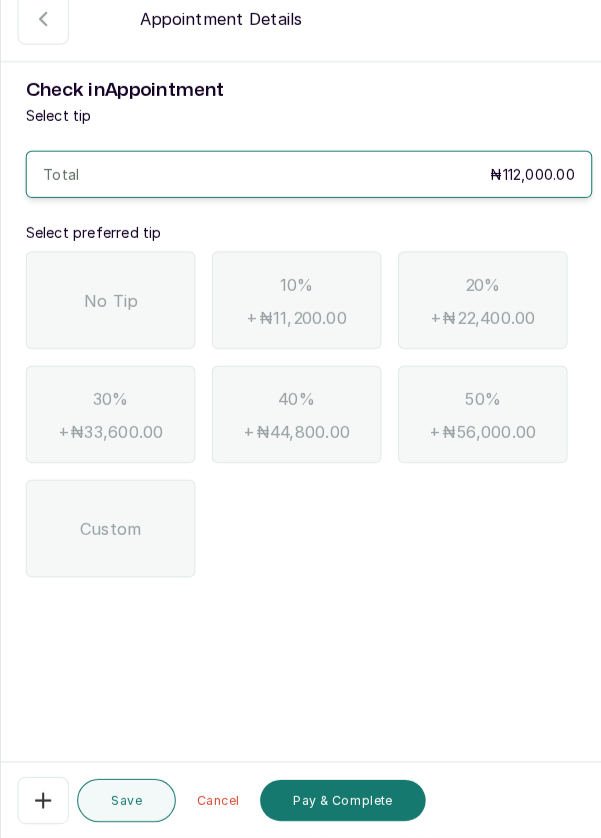 scroll, scrollTop: 0, scrollLeft: 0, axis: both 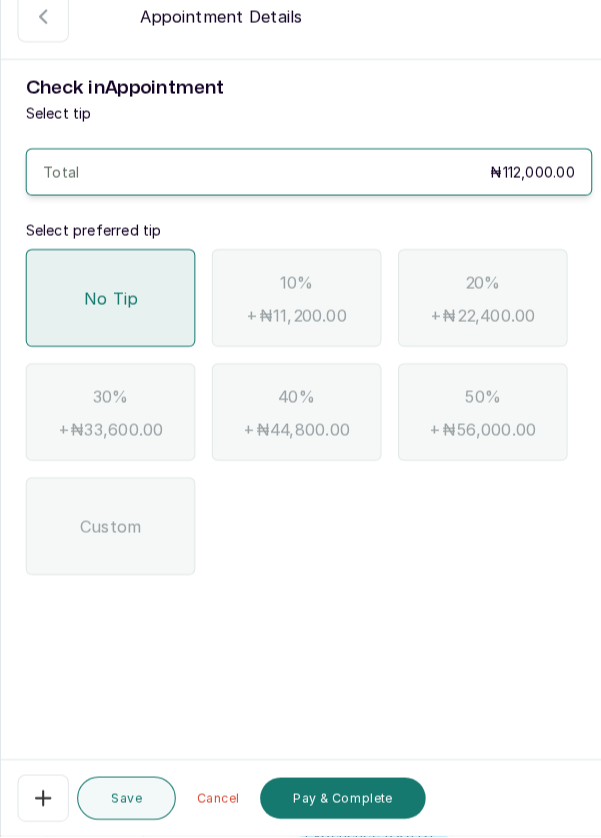 click on "Pay & Complete" at bounding box center [333, 801] 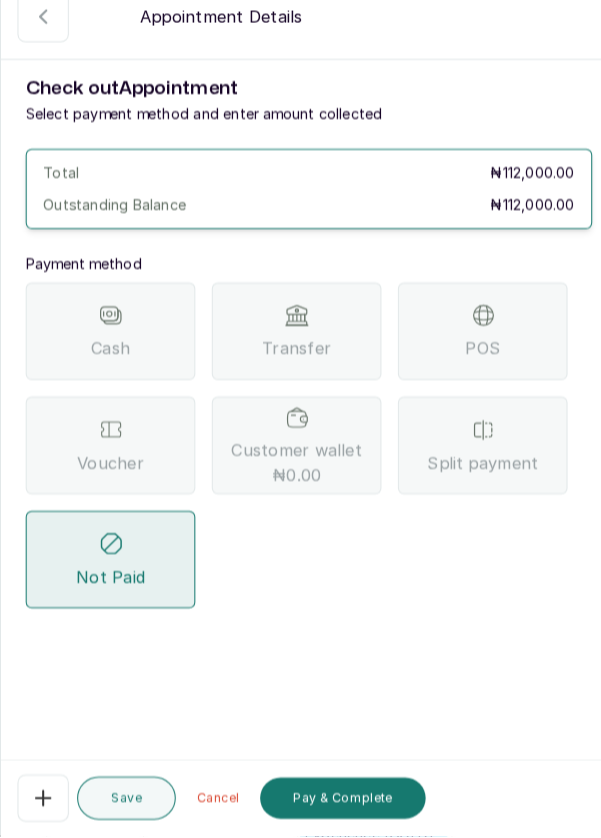 click on "Voucher" at bounding box center (107, 474) 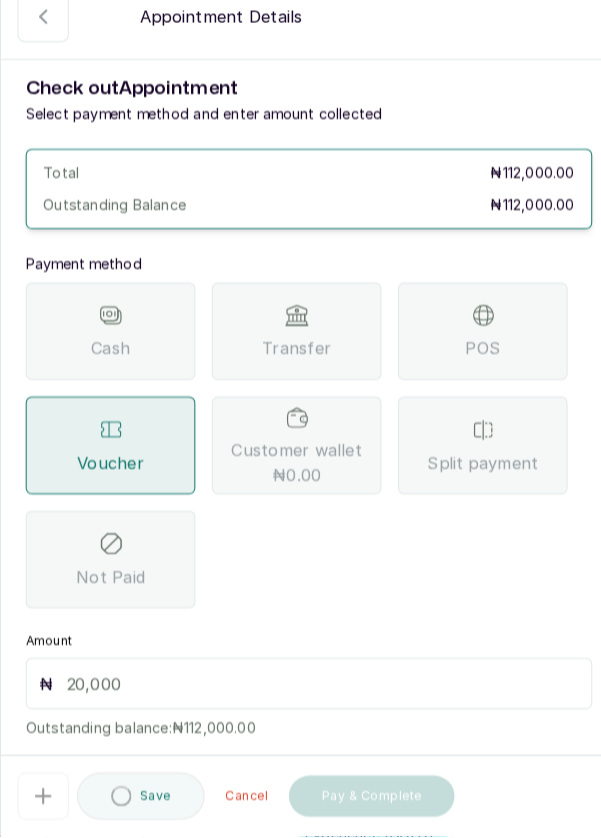 click at bounding box center [313, 689] 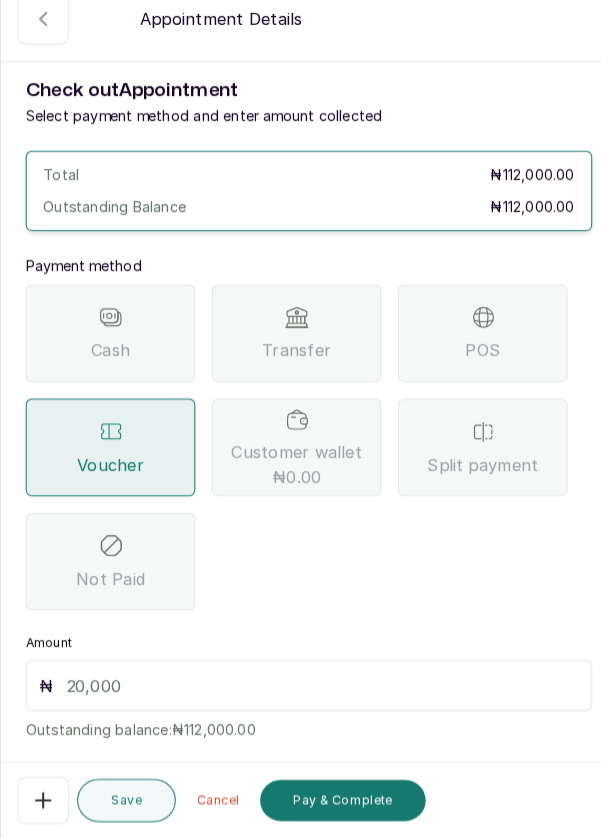scroll, scrollTop: 3, scrollLeft: 0, axis: vertical 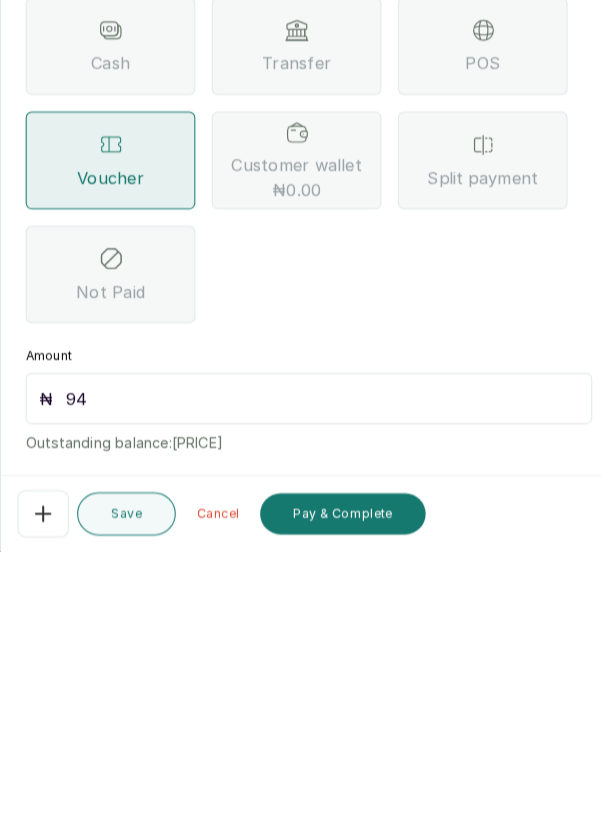 type on "9" 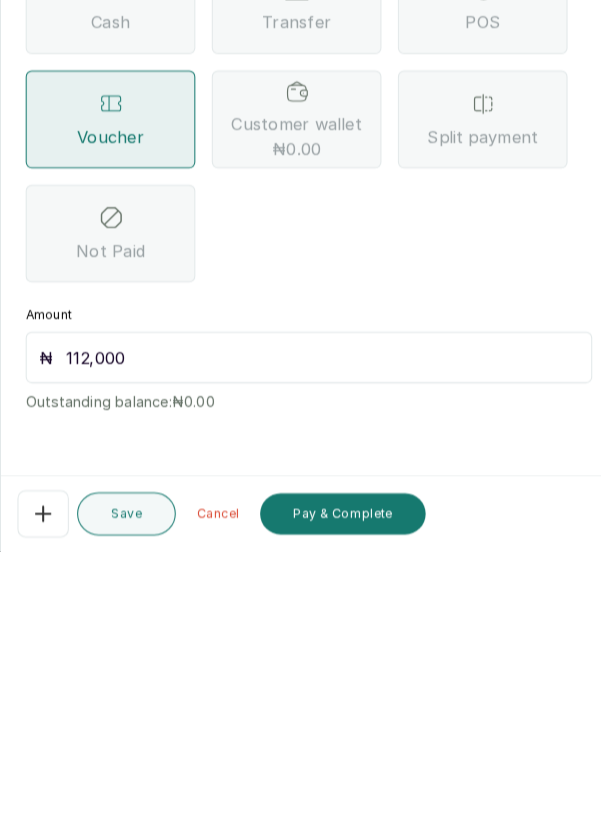 scroll, scrollTop: 42, scrollLeft: 0, axis: vertical 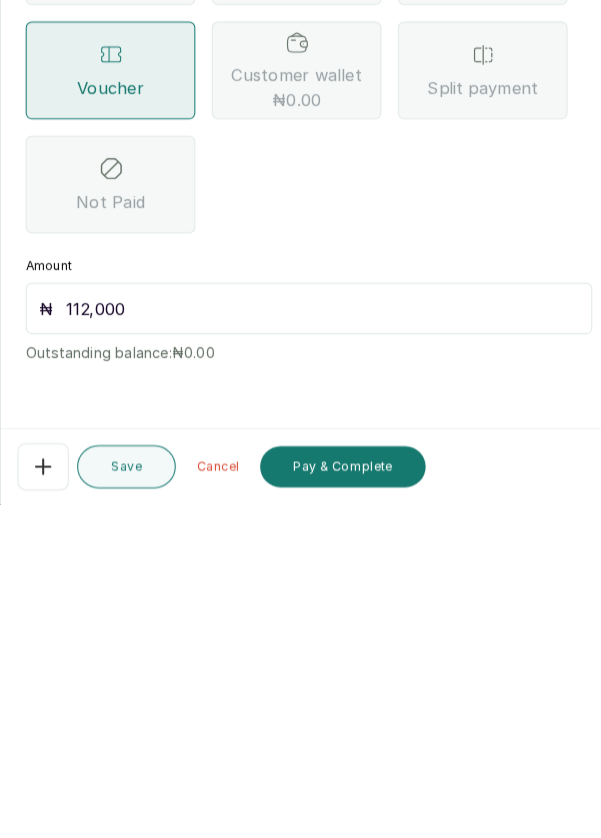 type on "112,000" 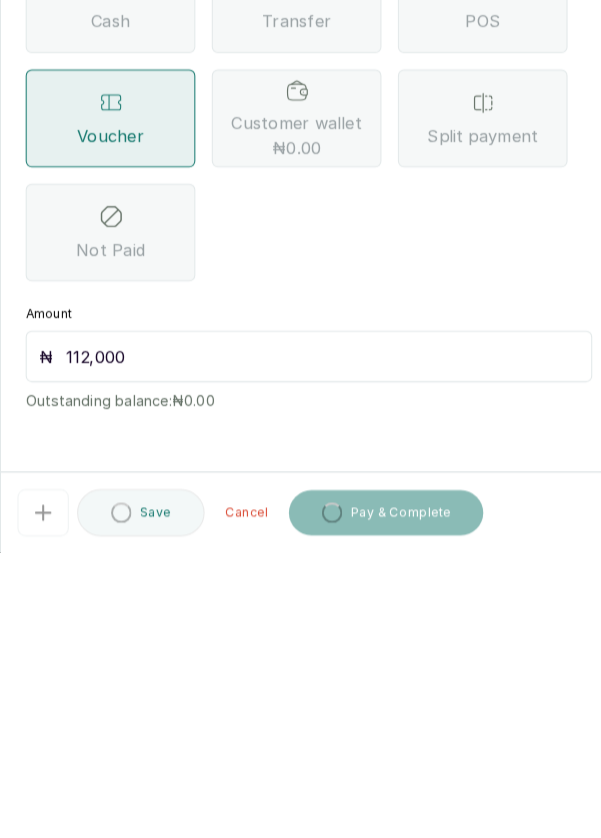 scroll, scrollTop: 3, scrollLeft: 0, axis: vertical 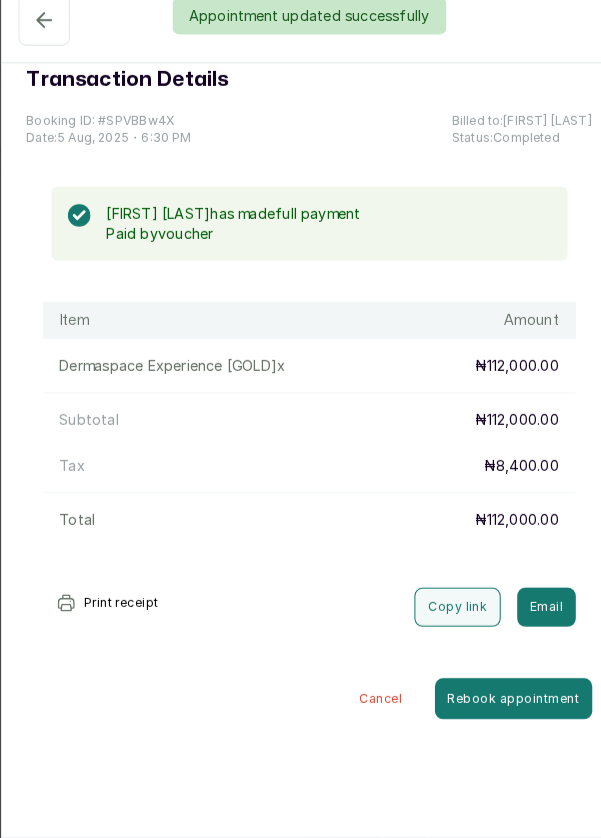 click on "Appointment updated successfully" at bounding box center [300, 38] 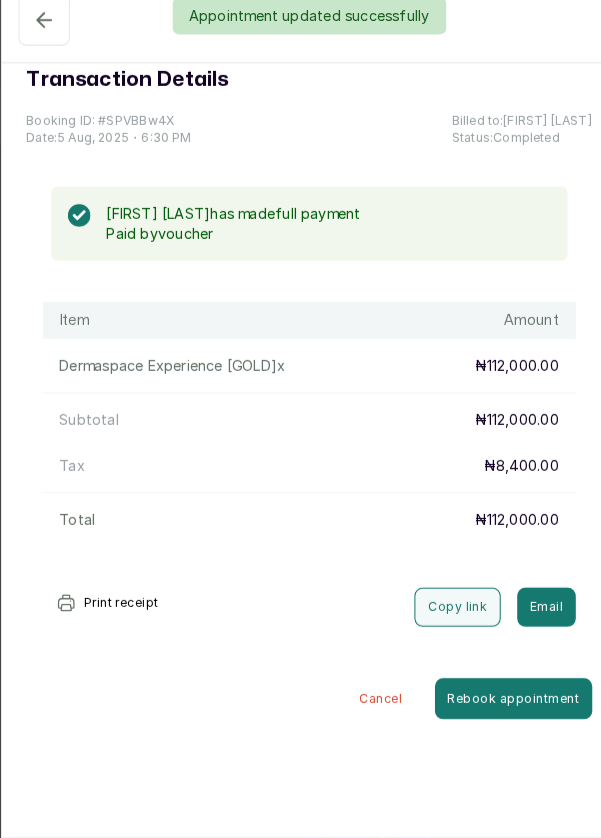click on "Show no-show/cancelled" at bounding box center [43, 42] 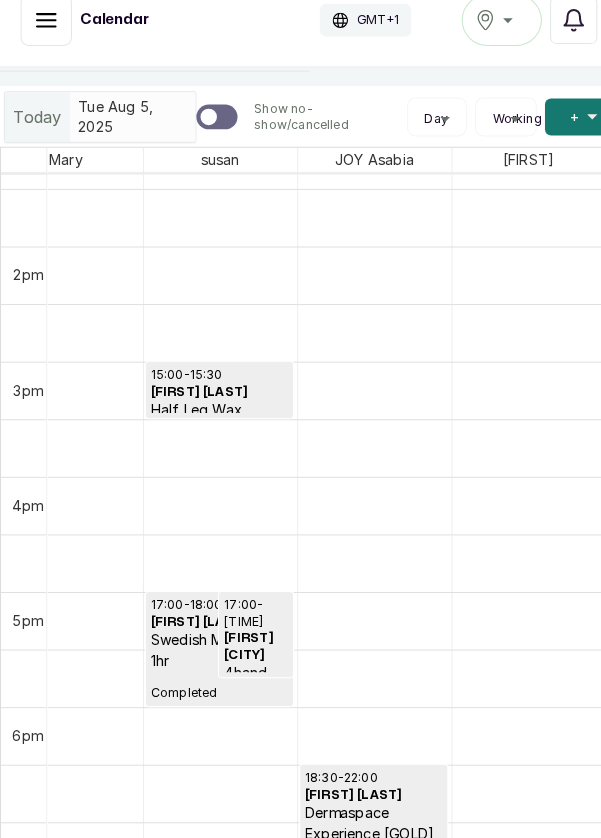 scroll, scrollTop: 1498, scrollLeft: 1820, axis: both 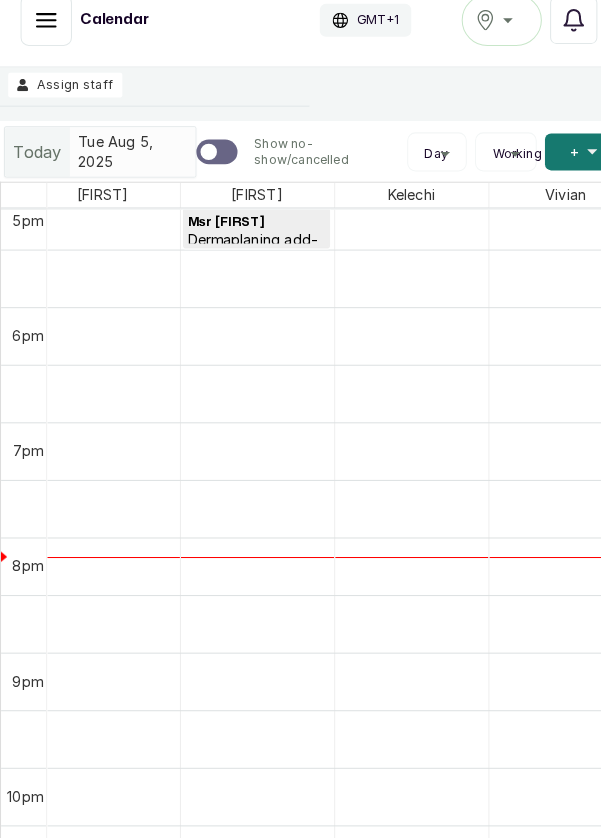 click on "Add +" at bounding box center (563, 170) 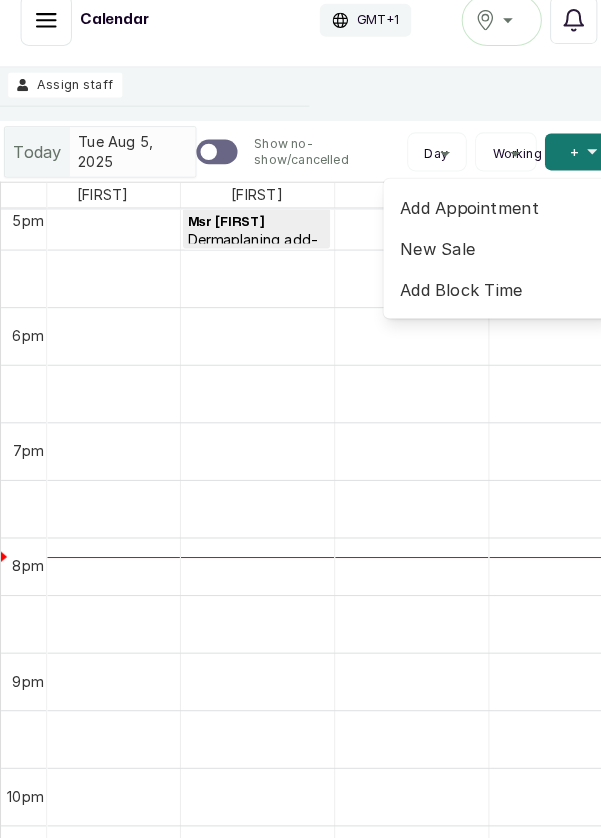 click on "Add Appointment" at bounding box center [485, 224] 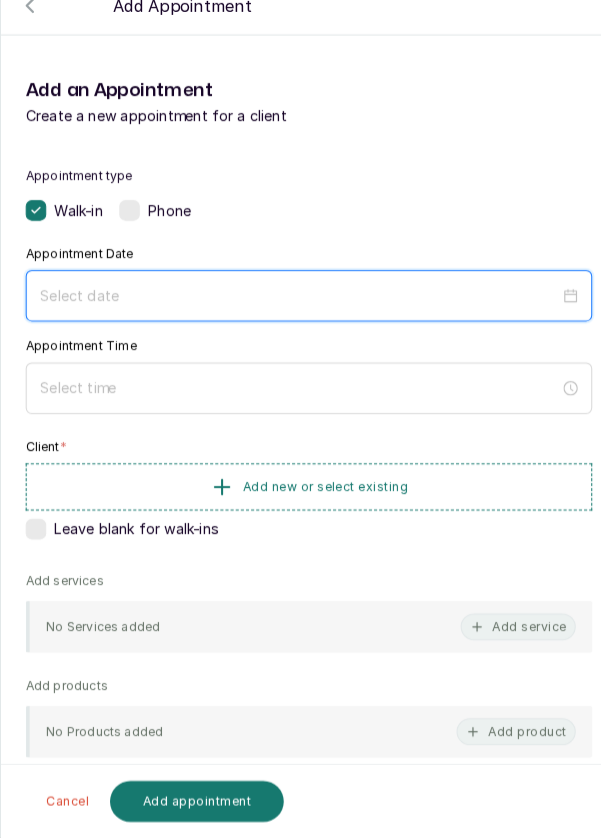 click at bounding box center (291, 310) 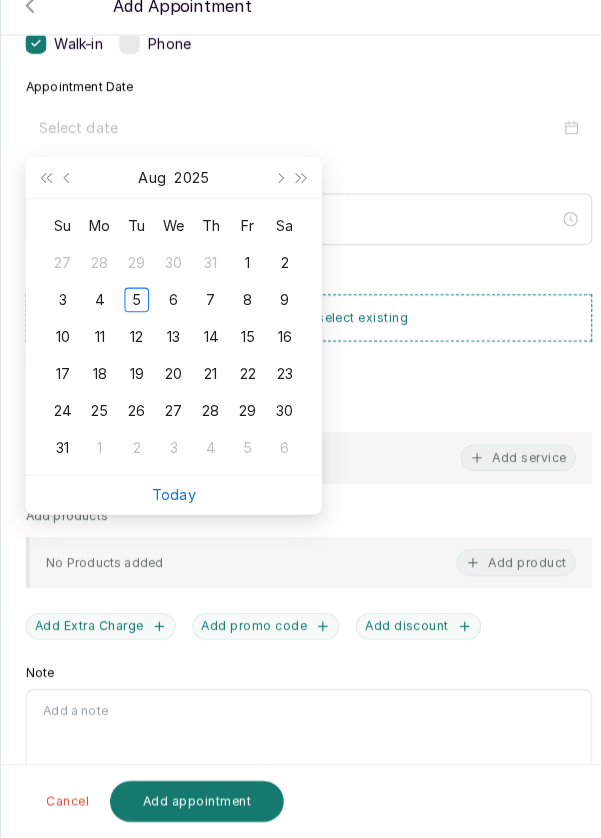 click on "Today" at bounding box center [169, 504] 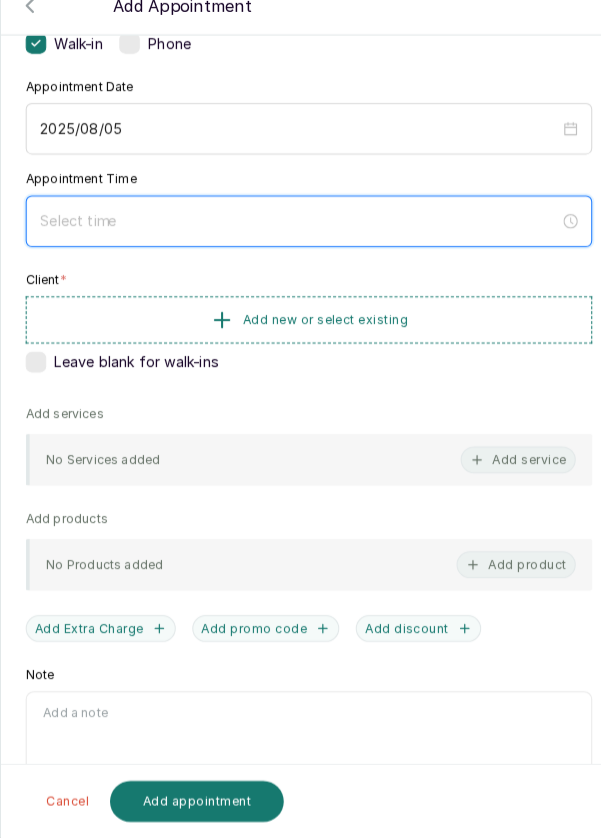 click at bounding box center [291, 238] 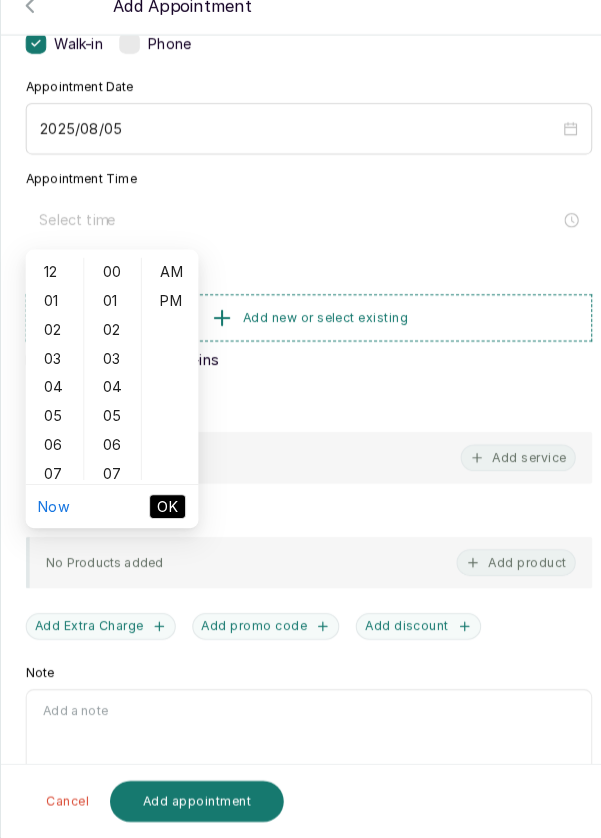 click on "06" at bounding box center (53, 455) 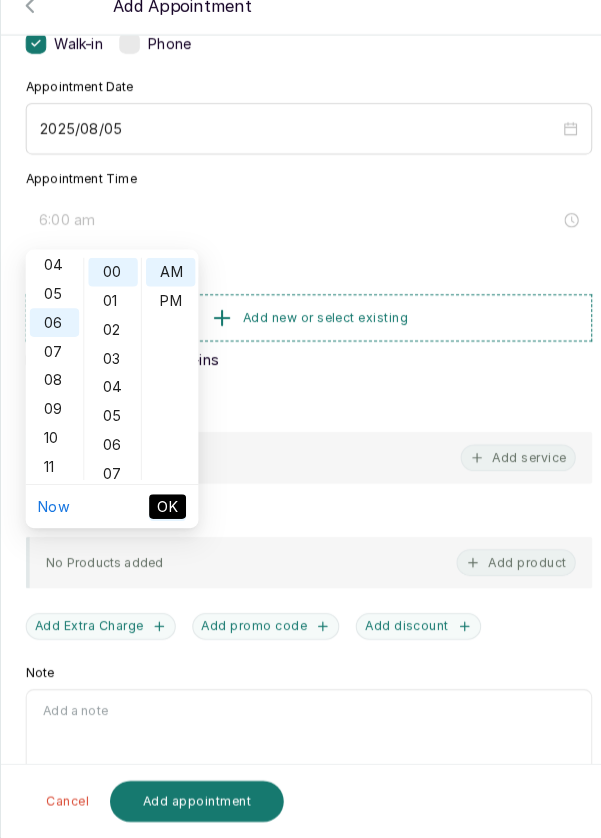 click on "PM" at bounding box center (166, 315) 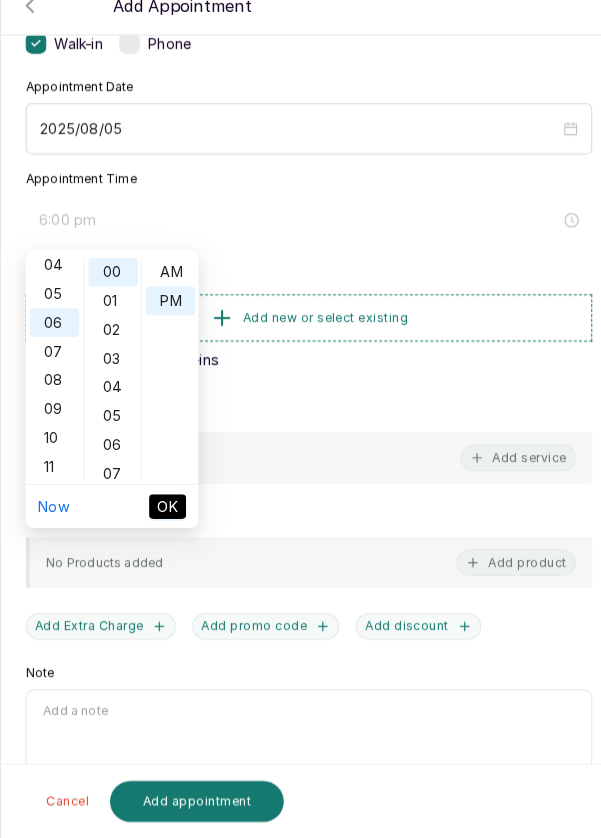 click on "OK" at bounding box center [163, 515] 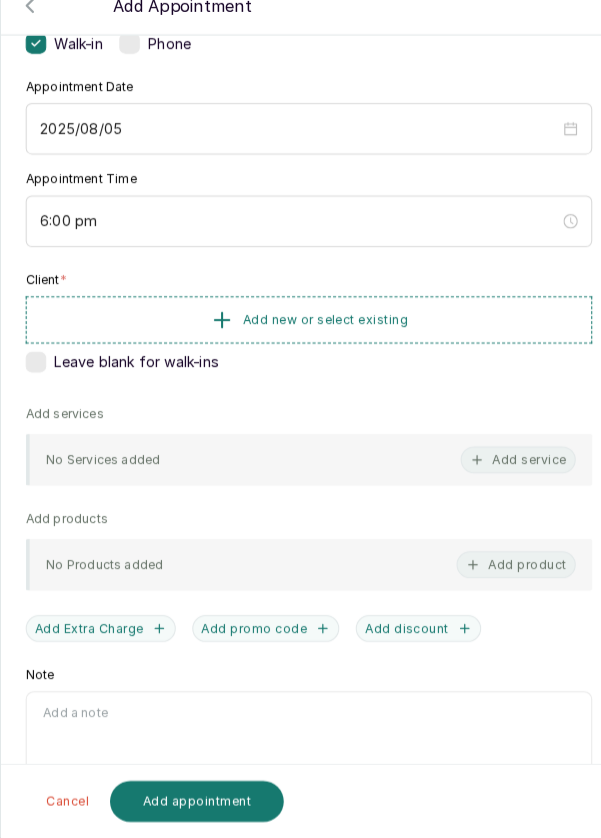 click on "Add new or select existing" at bounding box center (316, 334) 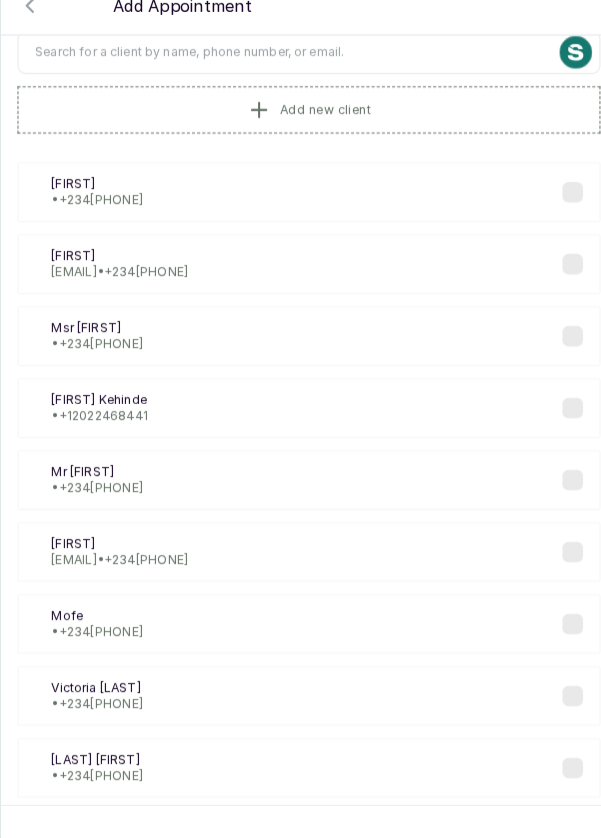 click at bounding box center (300, 73) 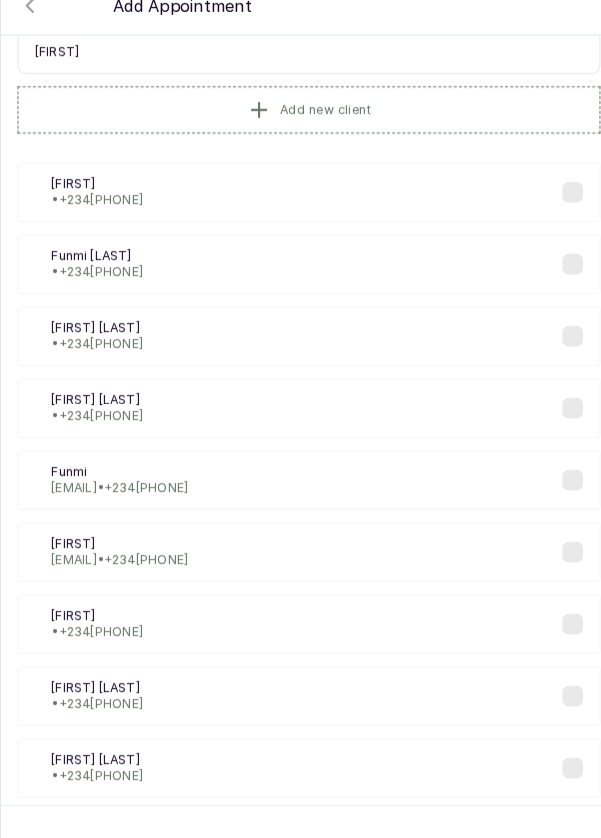 type on "[FIRST]" 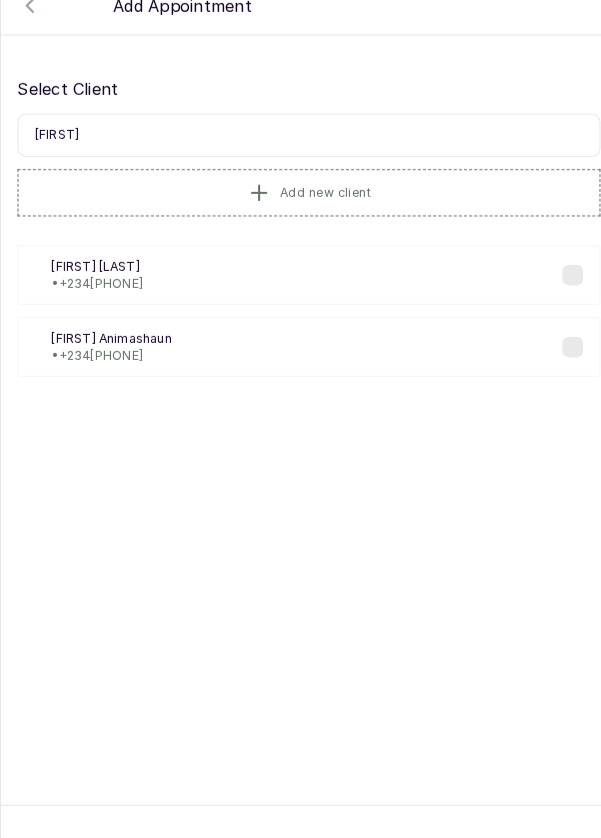 click on "[FIRST] [LAST] • +234 [PHONE]" at bounding box center [300, 360] 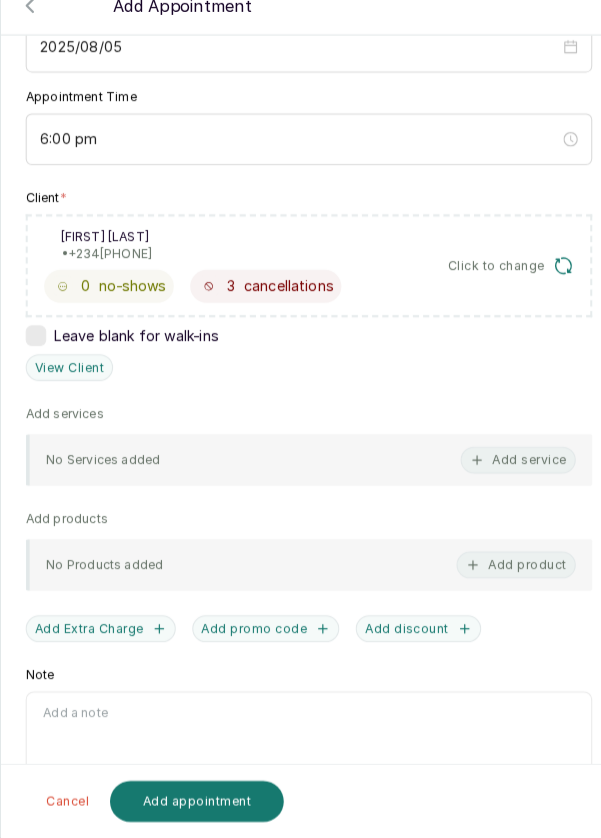 click on "Add service" at bounding box center (504, 470) 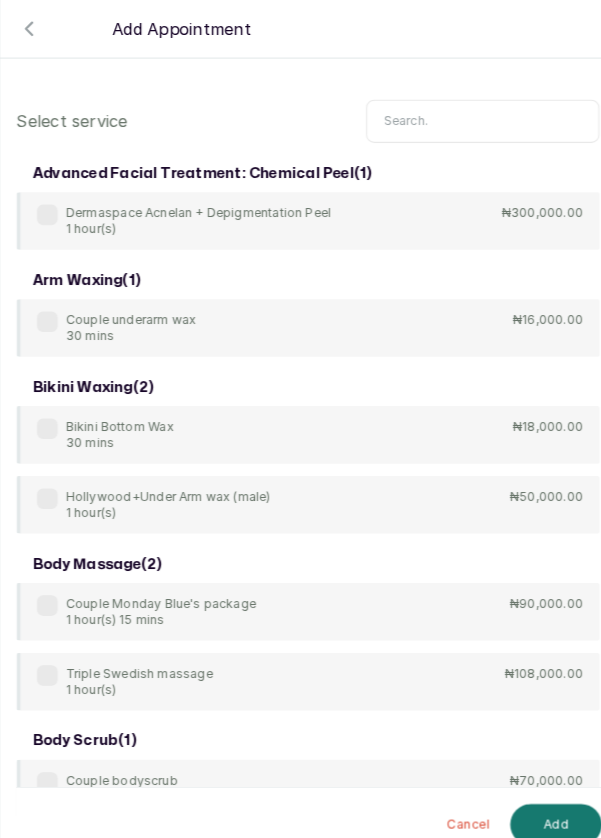 click at bounding box center [470, 118] 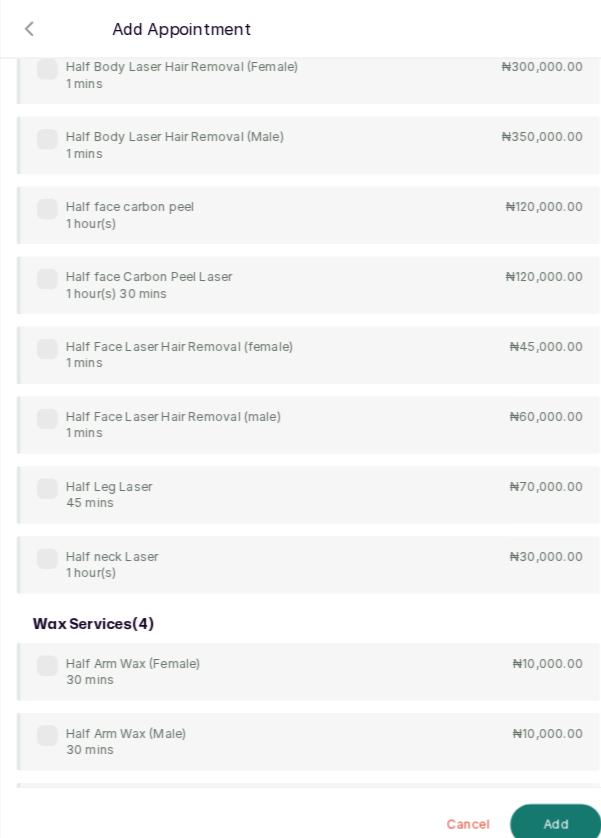 scroll, scrollTop: 665, scrollLeft: 0, axis: vertical 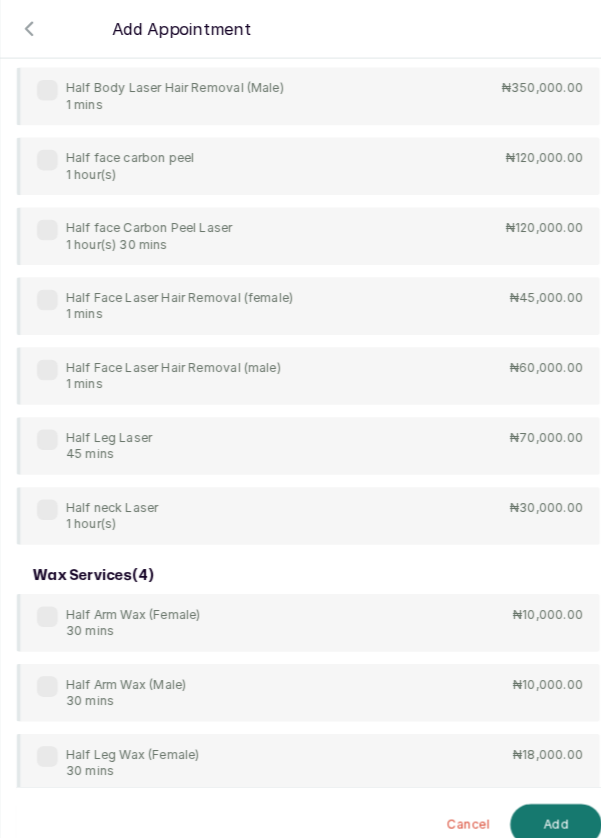 click at bounding box center (47, 428) 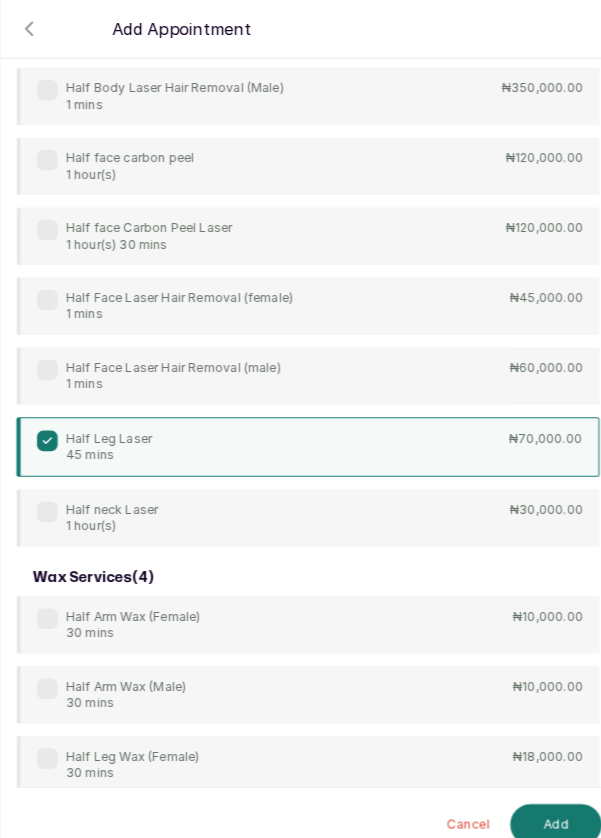 scroll, scrollTop: 0, scrollLeft: 0, axis: both 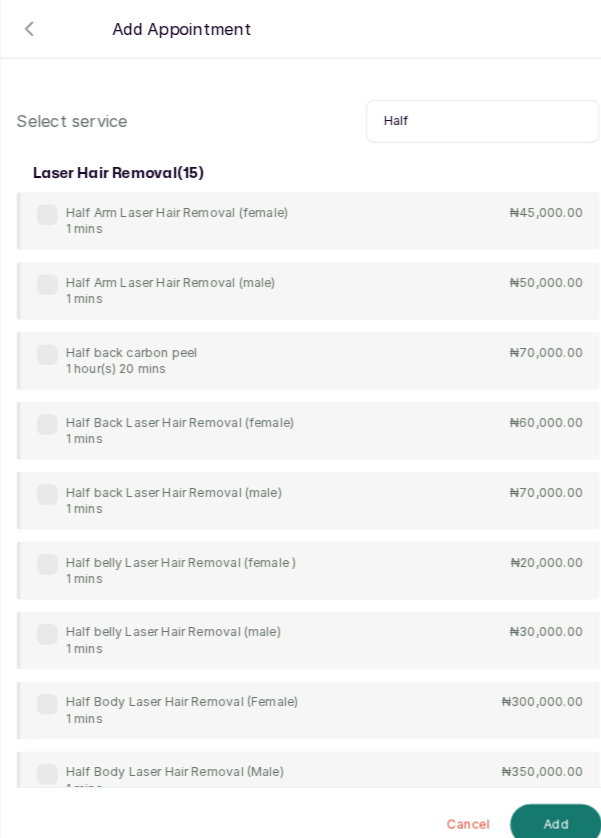 click on "Half" at bounding box center (470, 118) 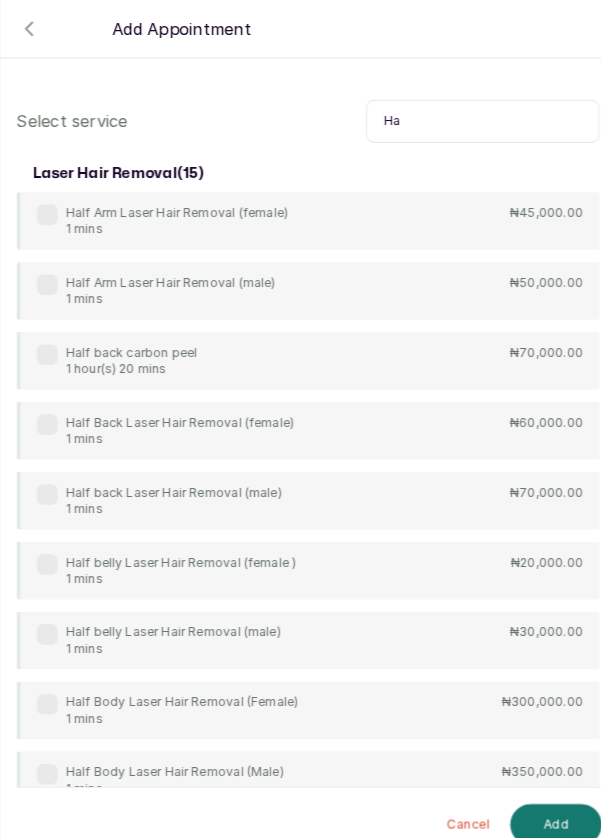 type on "H" 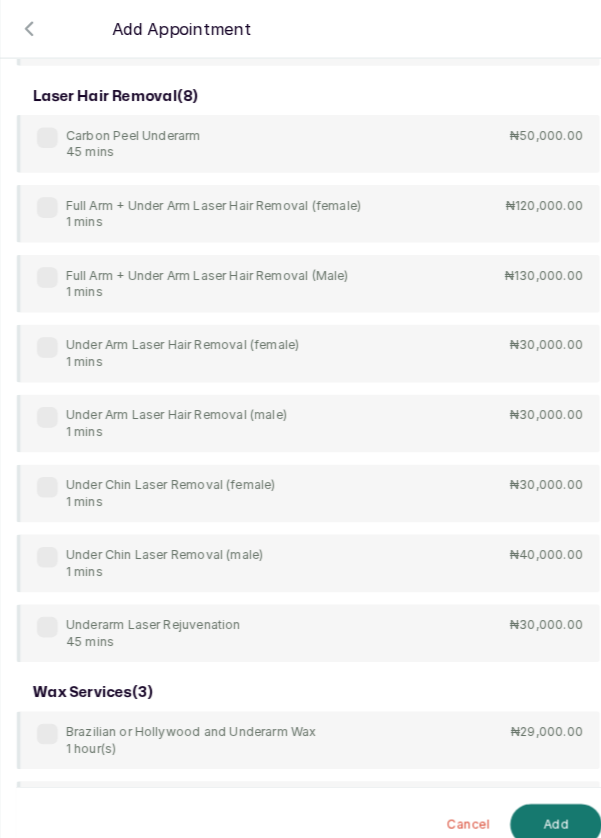 scroll, scrollTop: 407, scrollLeft: 0, axis: vertical 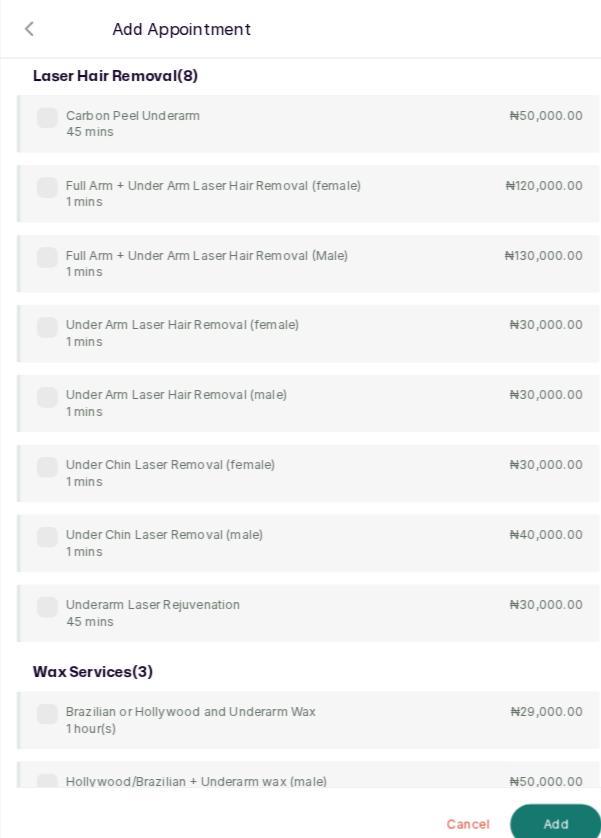 click on "arm waxing  ( 1 ) Couple underarm wax  30 mins ₦[PRICE] bikini waxing  ( 1 ) Hollywood+Under Arm wax (male) 1 hour(s) ₦[PRICE] brazilian waxing  ( 1 ) Couple Hollywood + underarm wax (female) 2 hour(s) ₦[PRICE] laser hair removal   ( 8 ) Carbon Peel Underarm  45 mins ₦[PRICE] Full Arm + Under Arm Laser Hair Removal (female) 1 mins ₦[PRICE] Full Arm + Under Arm Laser Hair Removal (Male) 1 mins ₦[PRICE] Under Arm Laser Hair Removal (female) 1 mins ₦[PRICE] Under Arm Laser Hair Removal (male) 1 mins ₦[PRICE] Under Chin Laser Removal (female) 1 mins ₦[PRICE] Under Chin Laser Removal (male) 1 mins ₦[PRICE] Underarm Laser Rejuvenation  45 mins ₦[PRICE] wax services  ( 3 ) Brazilian or Hollywood and Underarm Wax 1 hour(s) ₦[PRICE] Hollywood/Brazilian + Underarm wax (male) 1 hour(s) ₦[PRICE] Under Arm Wax 15 mins ₦[PRICE]" at bounding box center [300, 304] 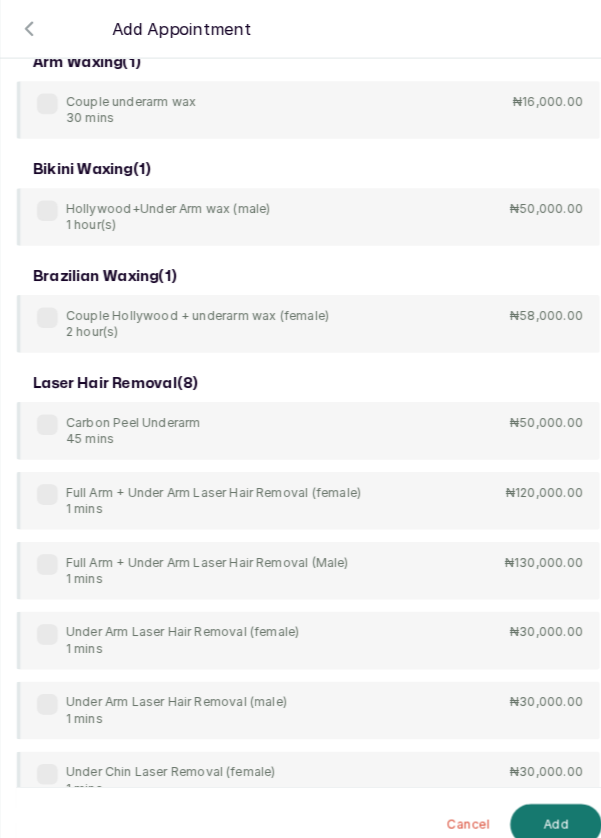 click at bounding box center (47, 617) 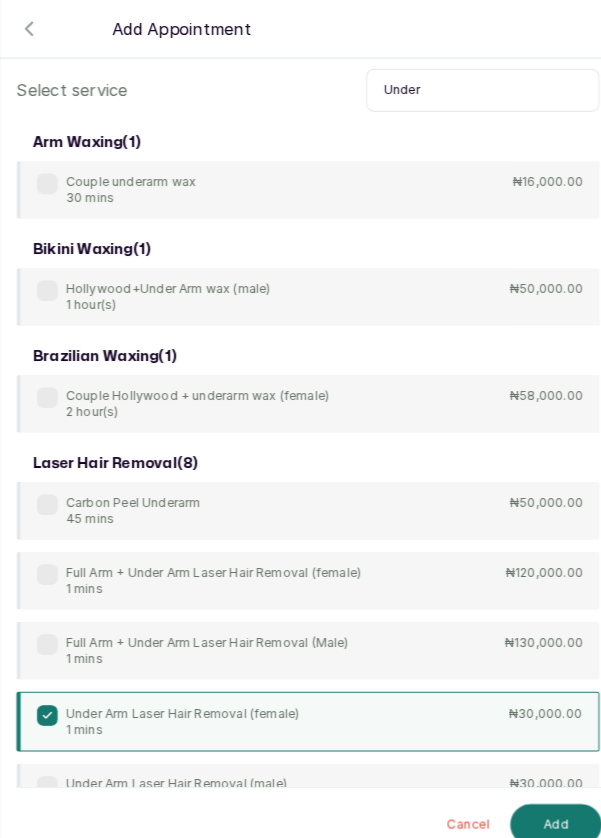 scroll, scrollTop: 0, scrollLeft: 0, axis: both 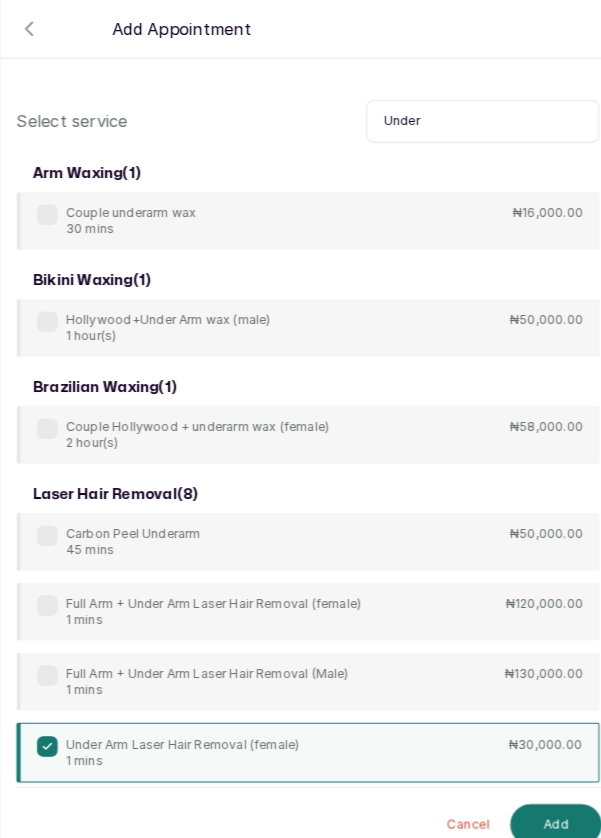 click on "Under" at bounding box center (470, 118) 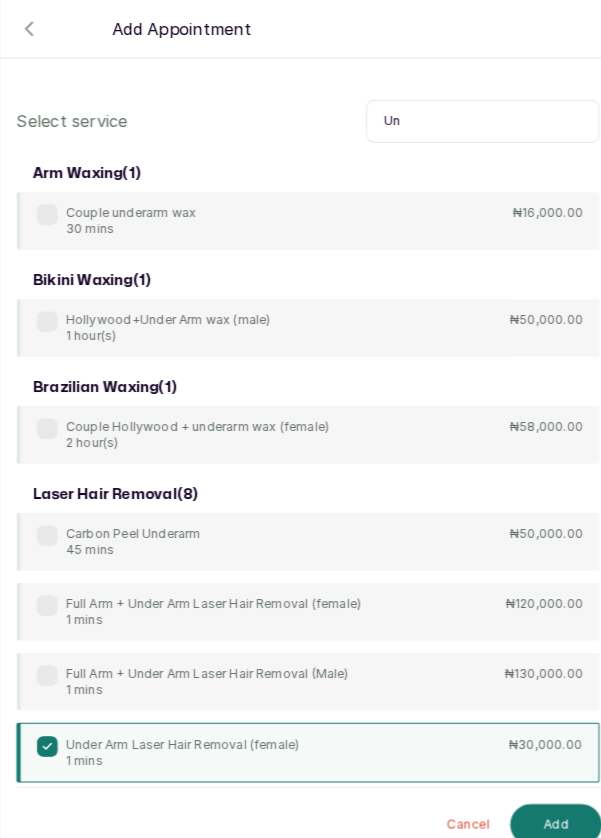 type on "U" 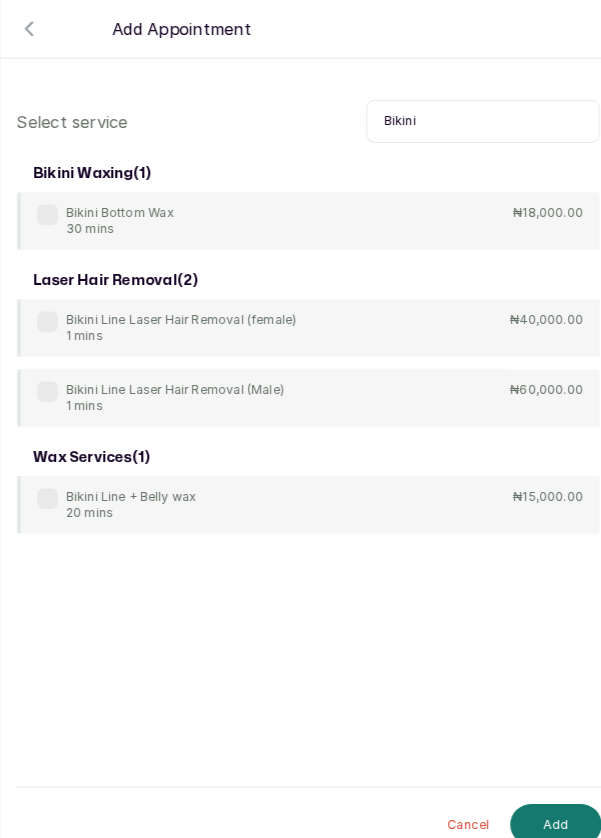 type on "Bikini" 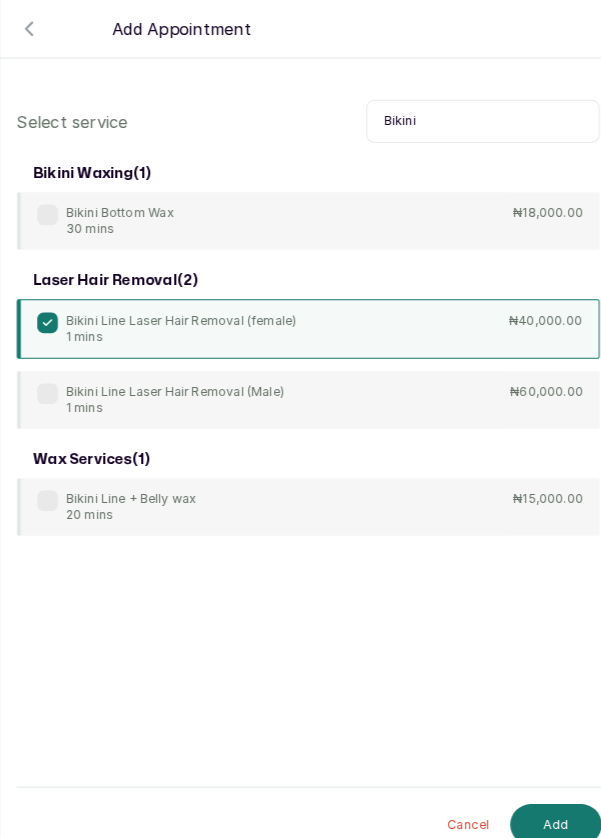 click on "Add" at bounding box center (541, 802) 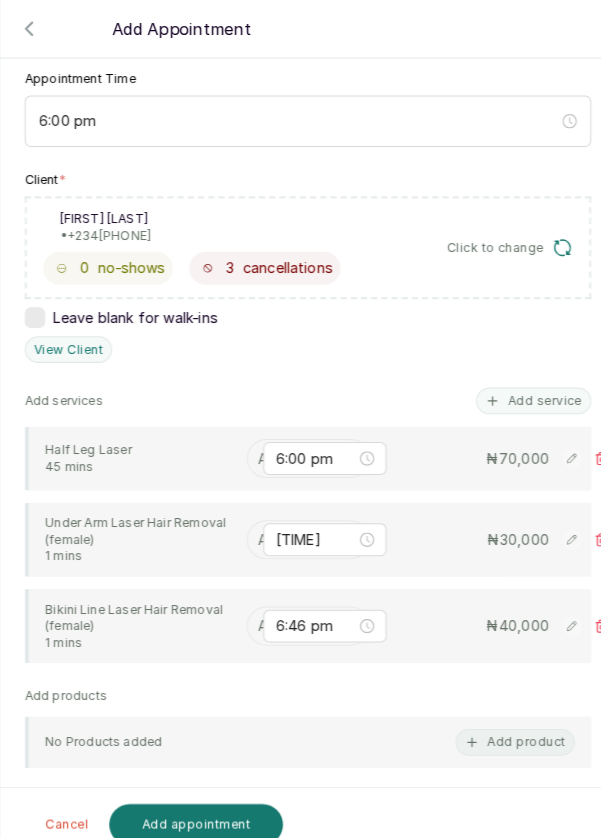 scroll, scrollTop: 287, scrollLeft: 0, axis: vertical 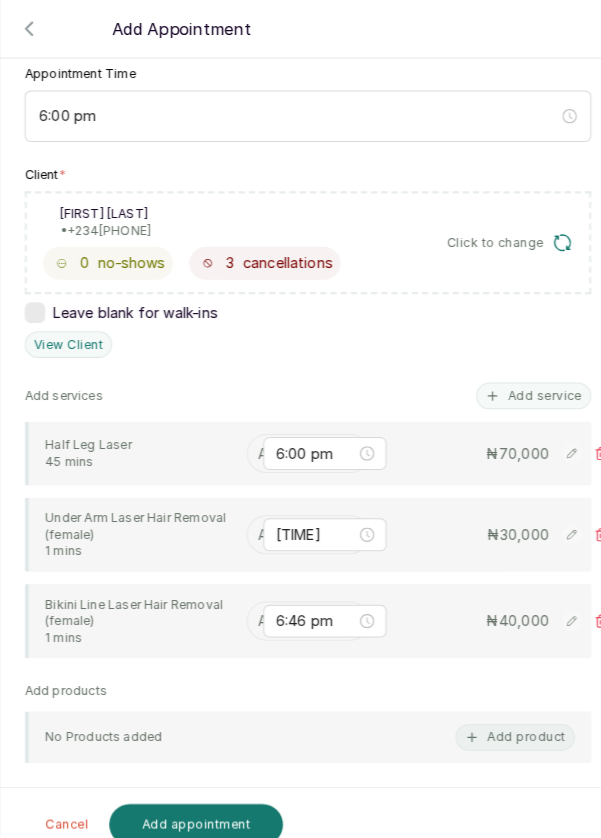 click at bounding box center [254, 441] 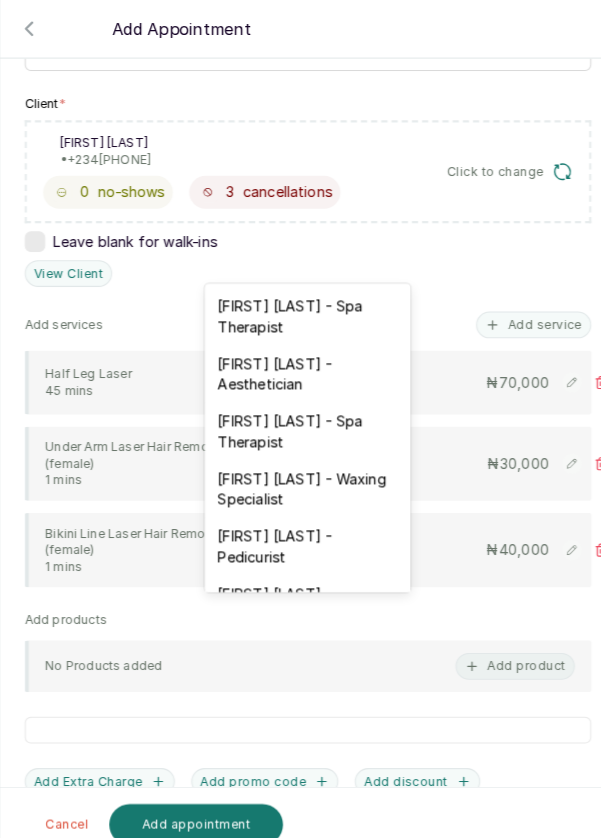 scroll, scrollTop: 482, scrollLeft: 0, axis: vertical 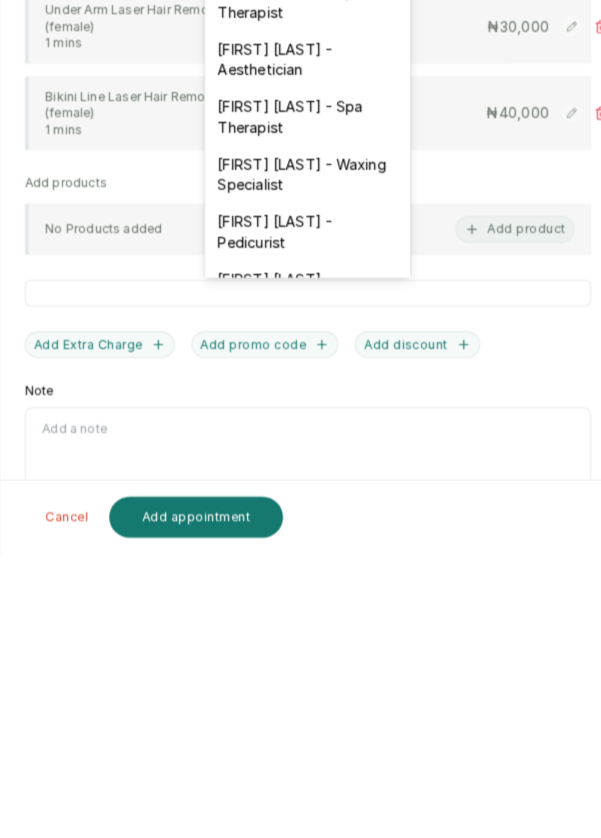 click on "[FIRST] [LAST] - Pedicurist" at bounding box center [300, 581] 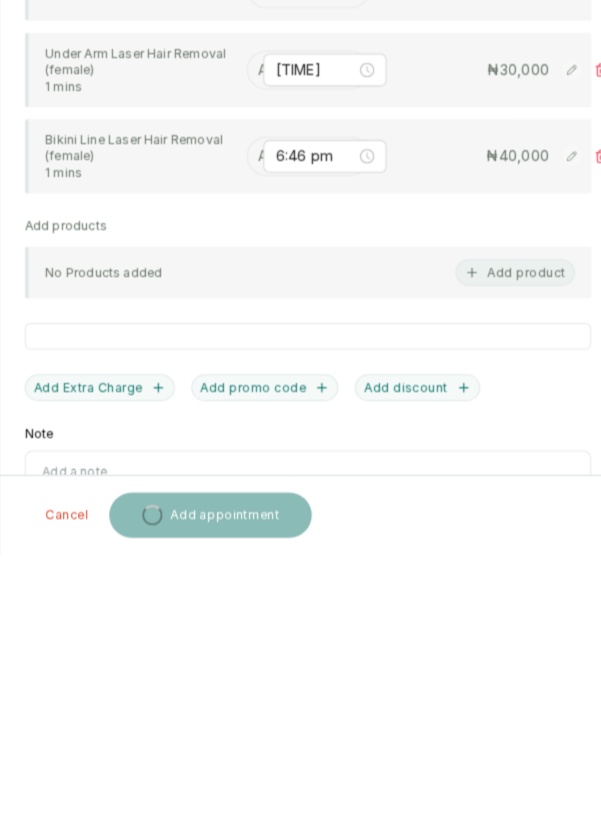 scroll, scrollTop: 3, scrollLeft: 0, axis: vertical 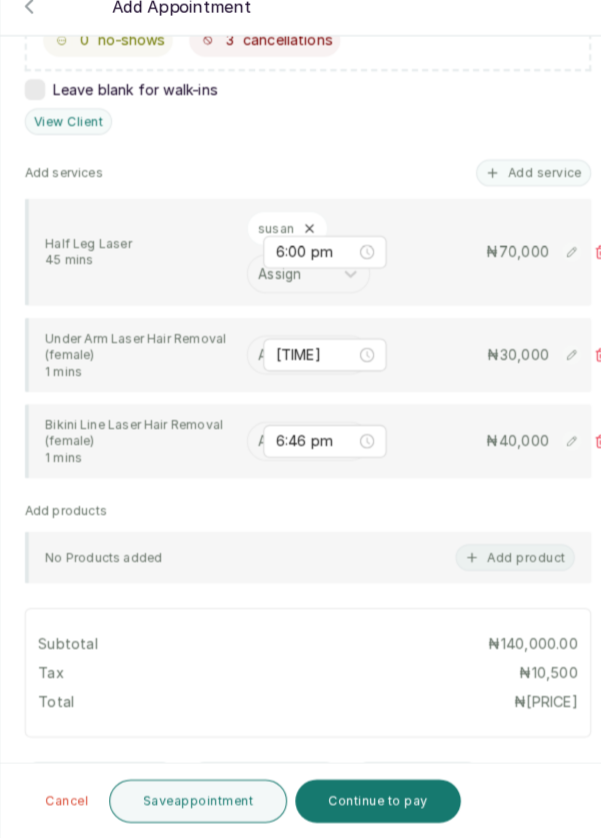 click at bounding box center [254, 367] 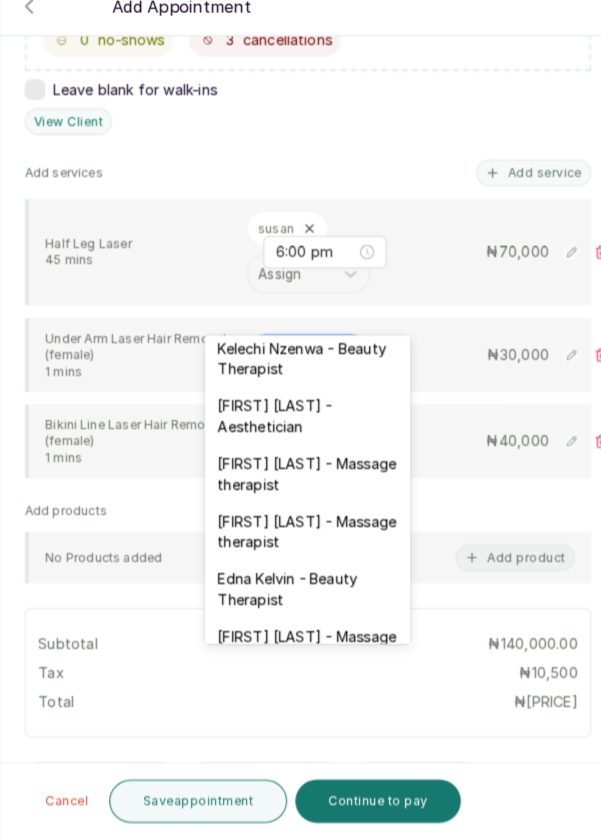 scroll, scrollTop: 564, scrollLeft: 0, axis: vertical 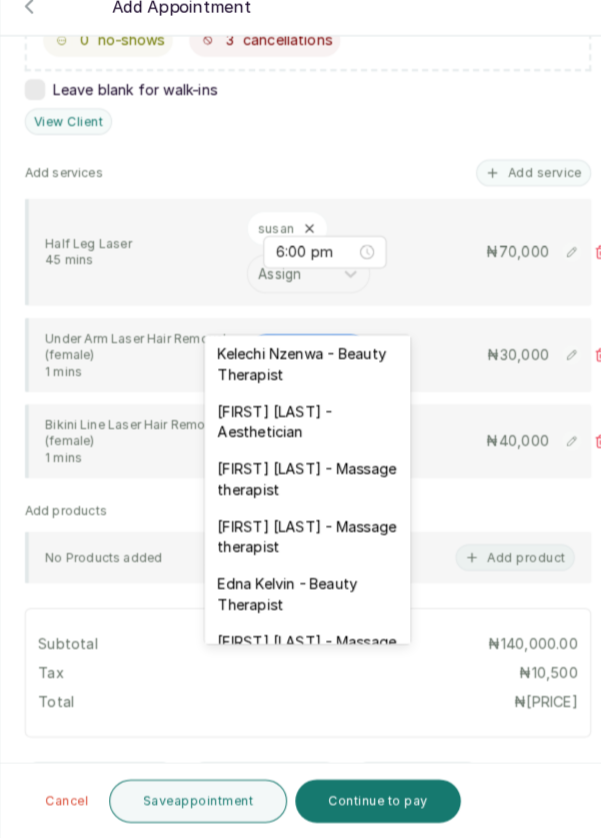 click on "[FIRST] [LAST] - Aesthetician" at bounding box center [300, 432] 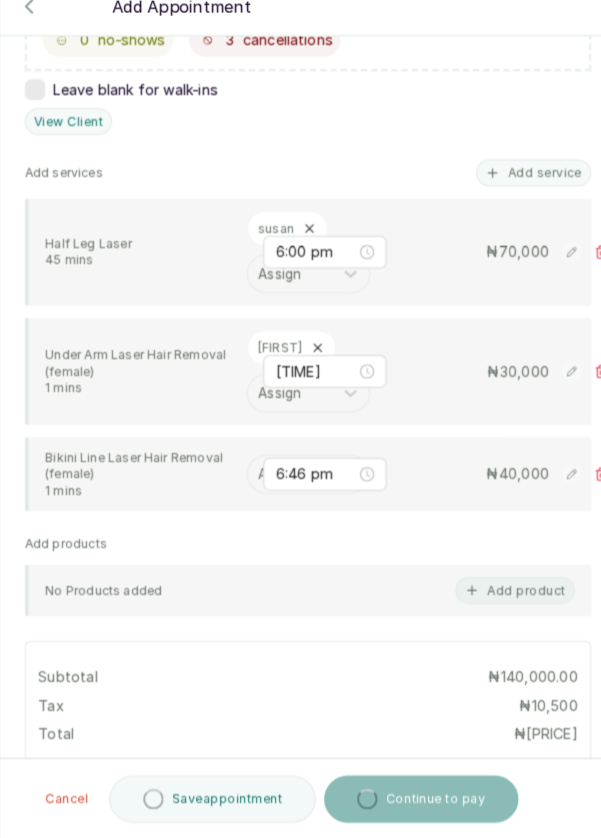 click at bounding box center (254, 483) 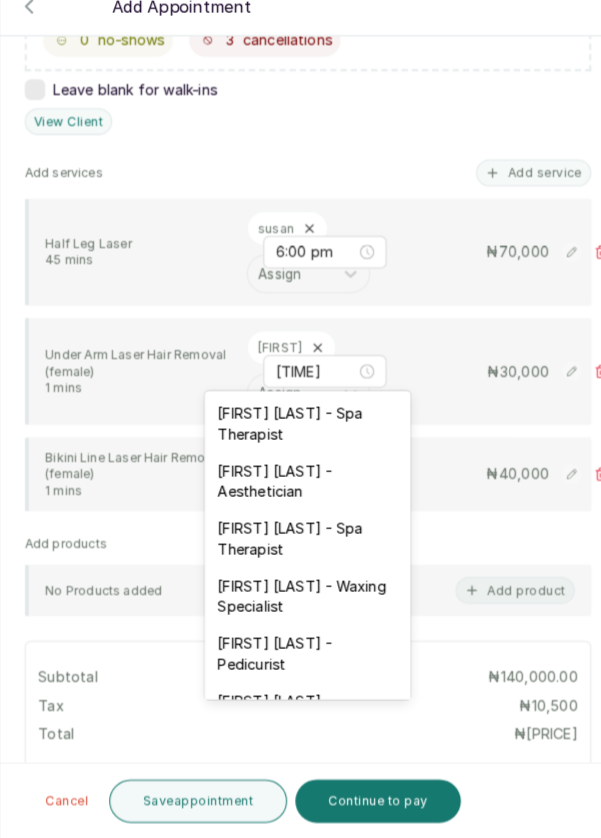 scroll, scrollTop: 655, scrollLeft: 0, axis: vertical 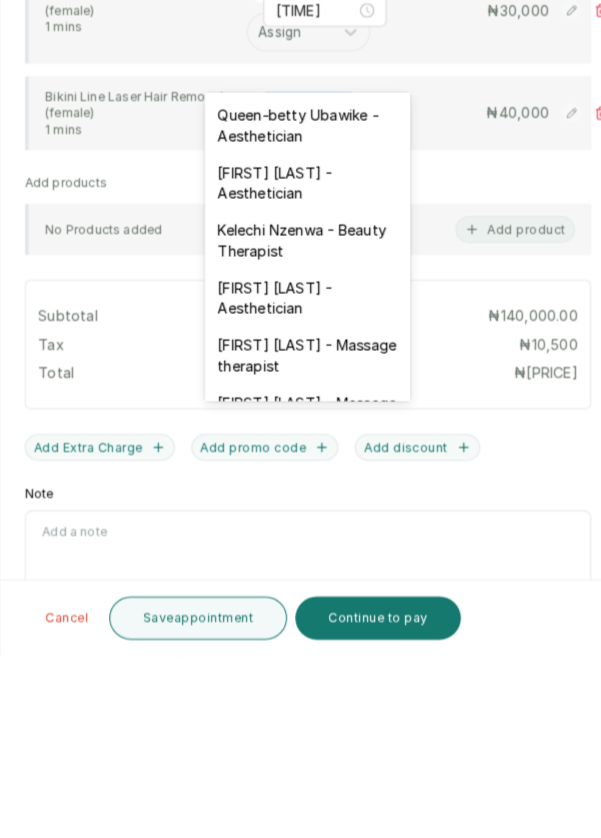 click on "[FIRST] [LAST] - Aesthetician" at bounding box center (300, 490) 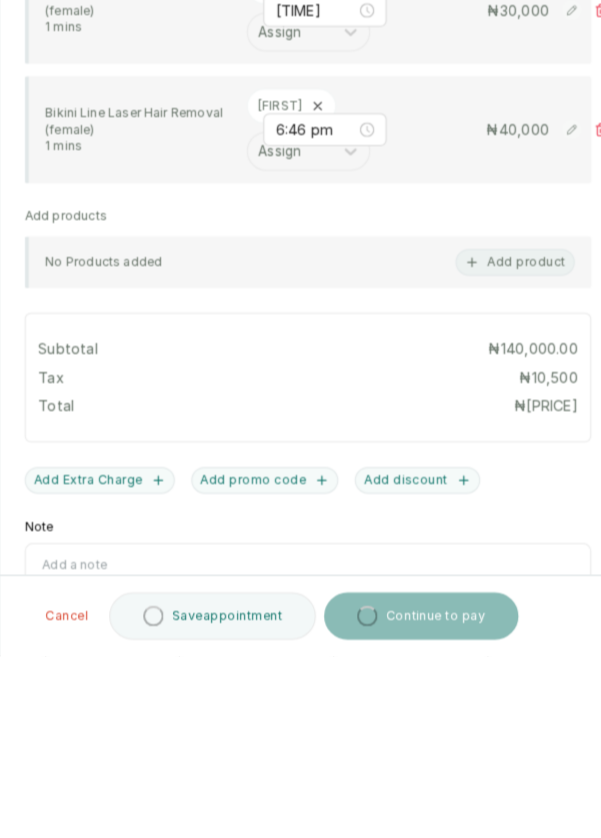 scroll, scrollTop: 3, scrollLeft: 0, axis: vertical 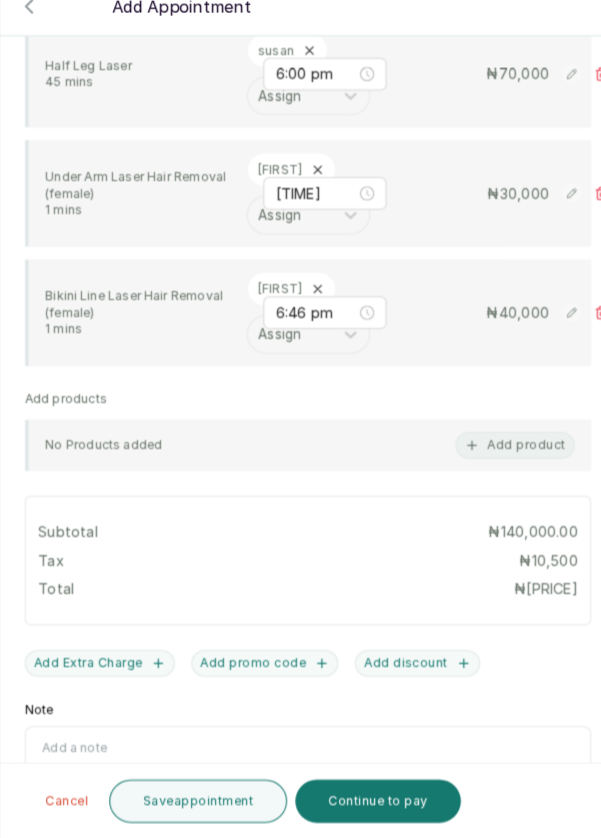 click on "Continue to pay" at bounding box center [368, 801] 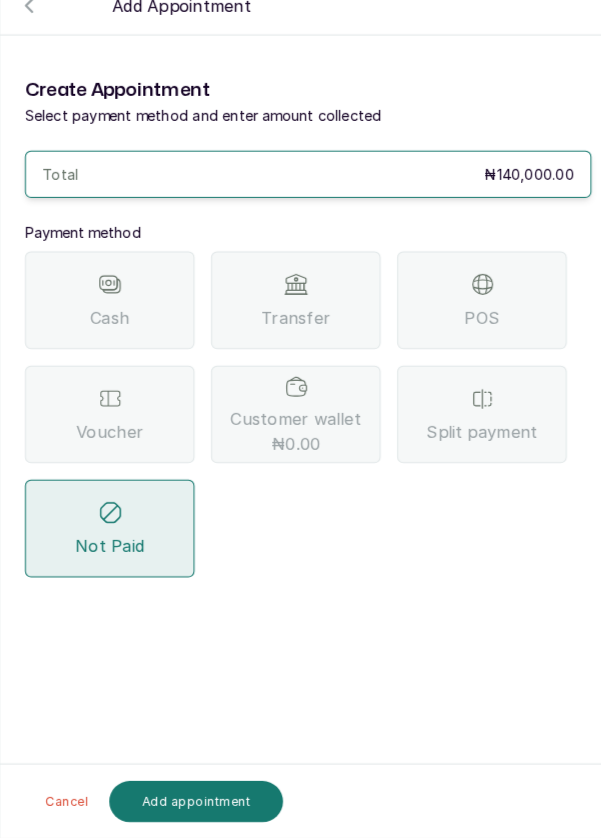 scroll, scrollTop: 0, scrollLeft: 0, axis: both 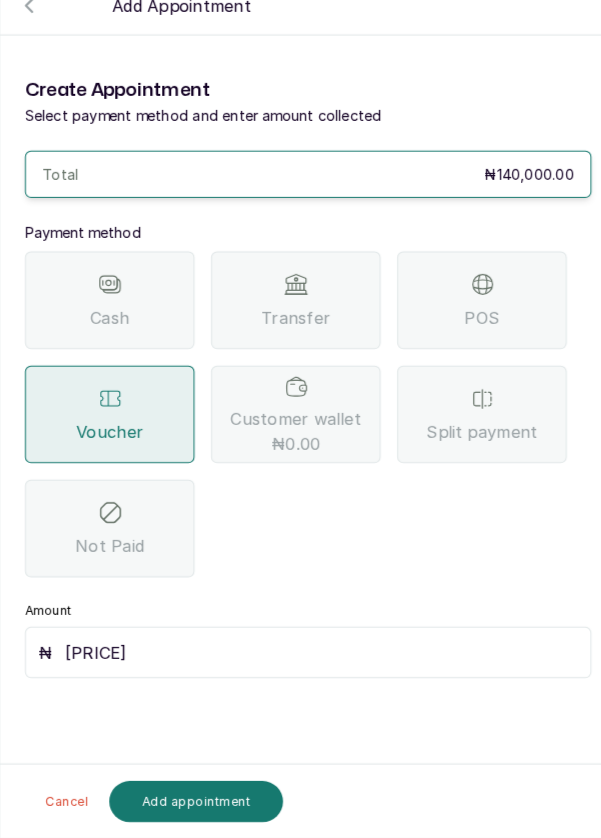 click on "Add appointment" at bounding box center [192, 802] 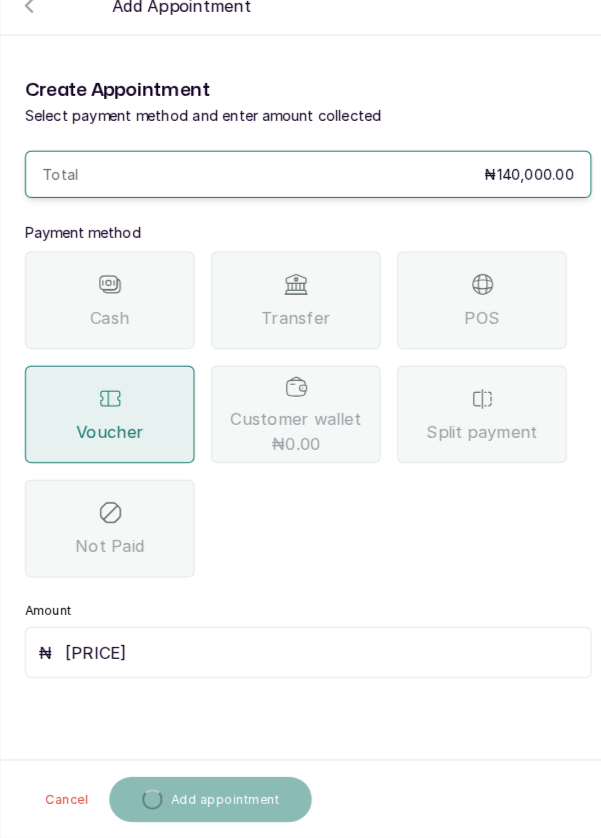 scroll, scrollTop: 96, scrollLeft: 0, axis: vertical 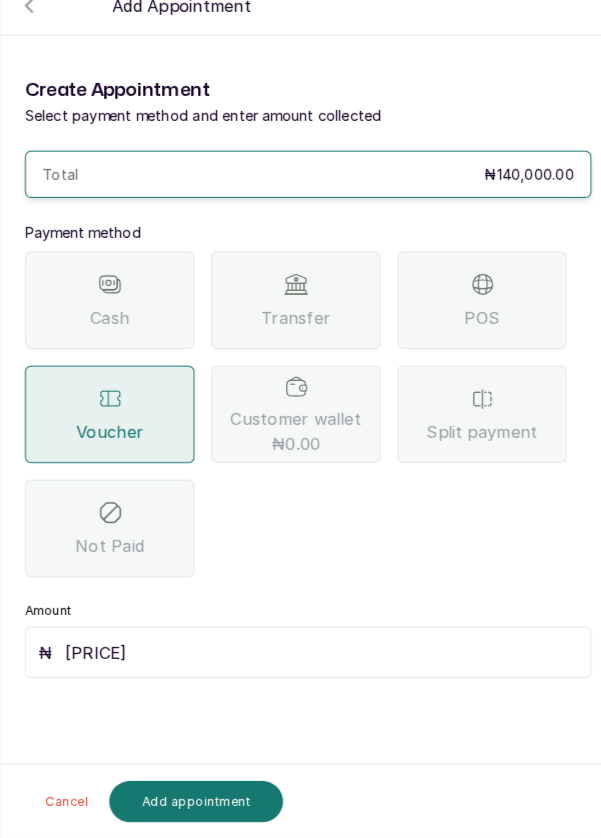 click on "Add appointment" at bounding box center (192, 802) 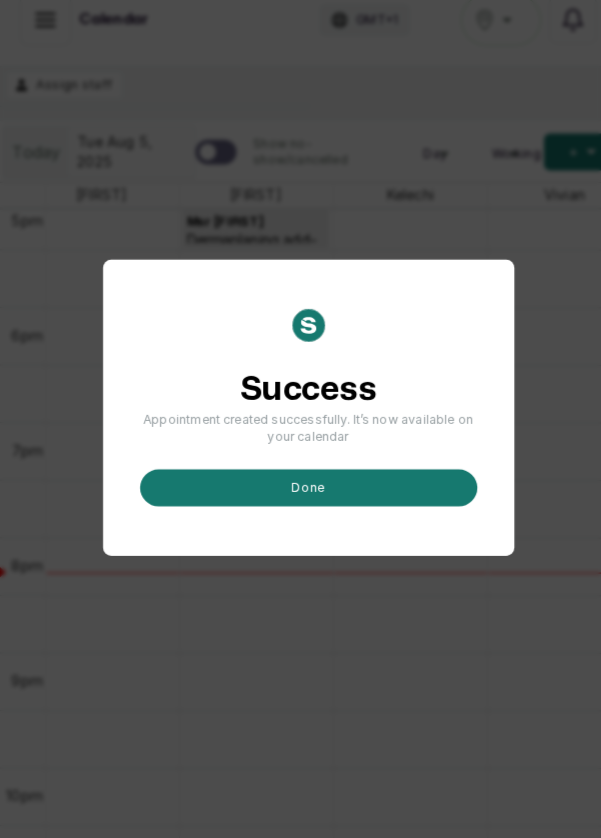 click on "done" at bounding box center (301, 497) 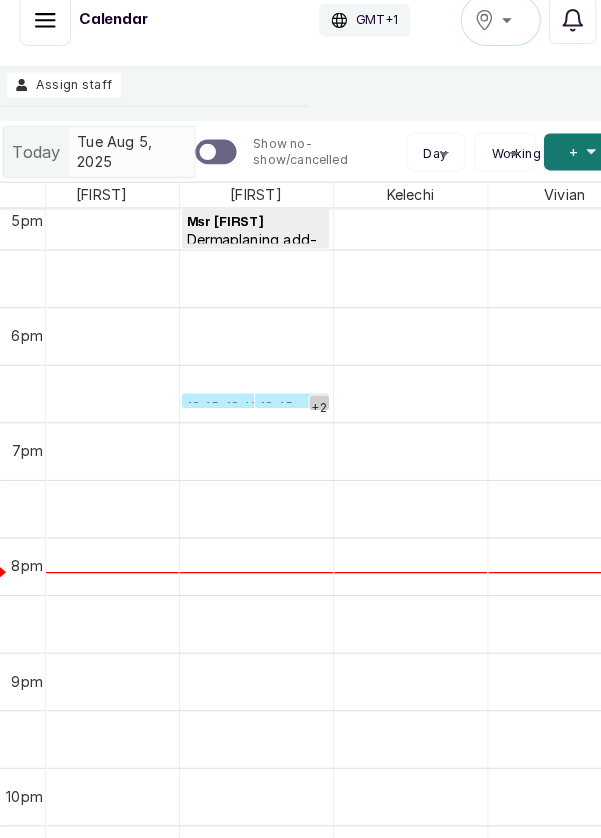 click at bounding box center [475, 405] 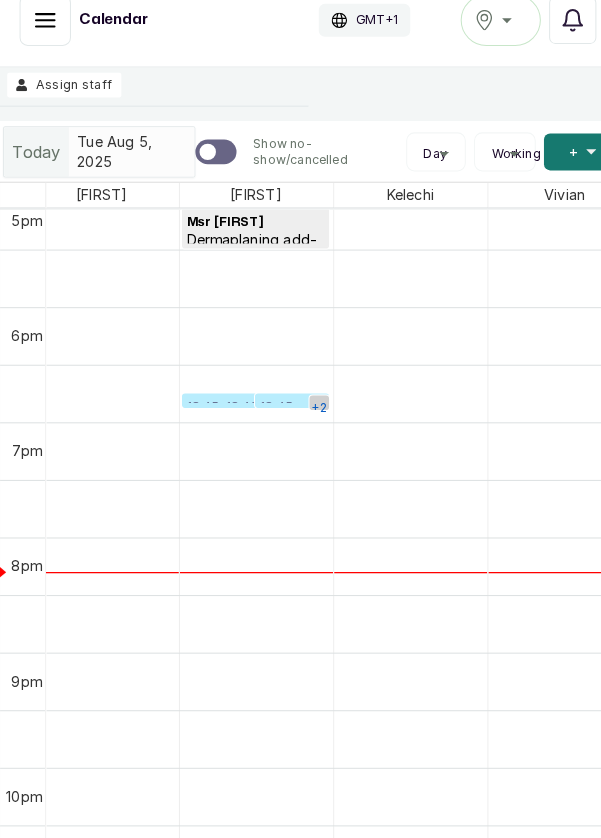 click on "+2" at bounding box center [311, 418] 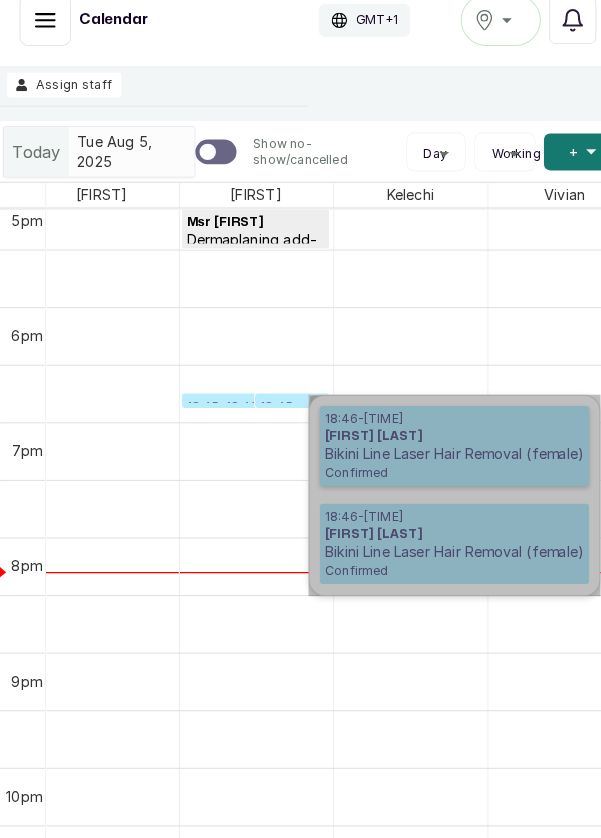 click on "[TIME] - [TIME] [FIRST] [LAST] Under Arm Laser Hair Removal (female) Confirmed" at bounding box center [443, 456] 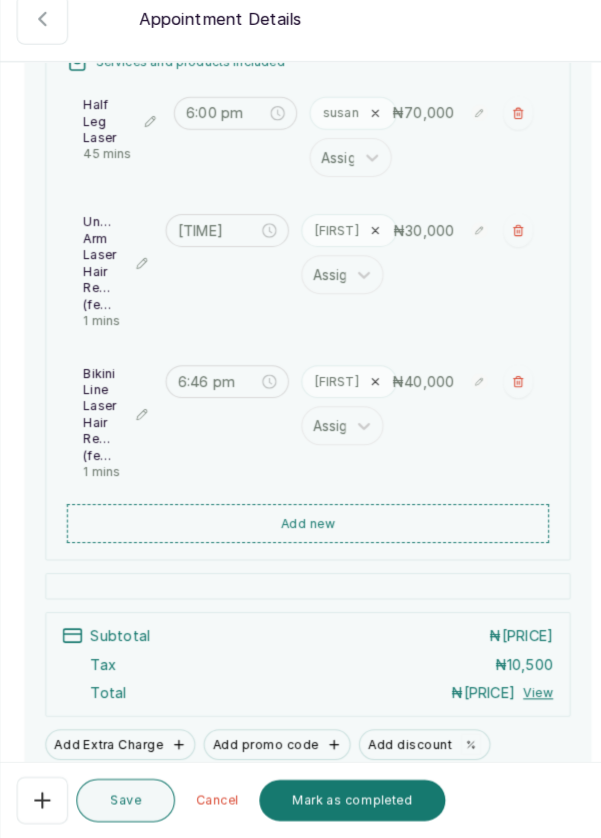 scroll, scrollTop: 464, scrollLeft: 0, axis: vertical 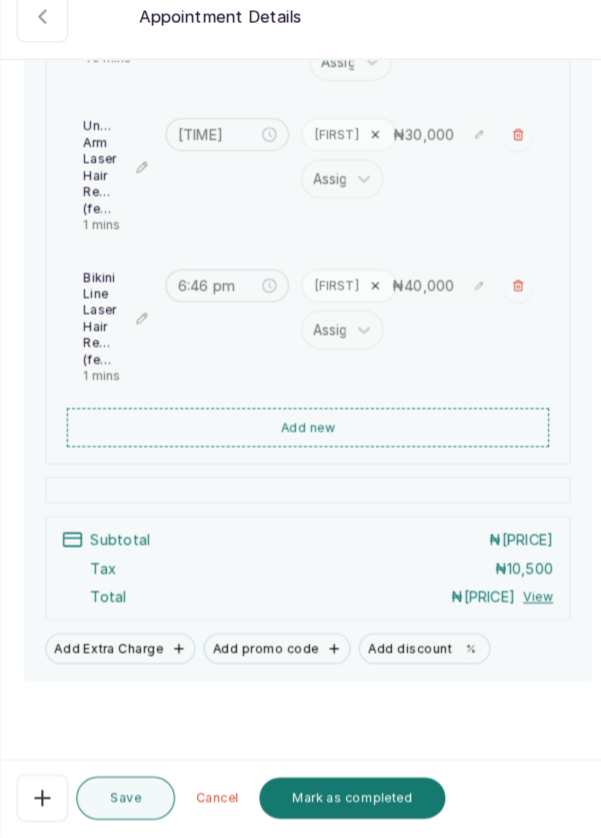 click on "Mark as completed" at bounding box center [343, 801] 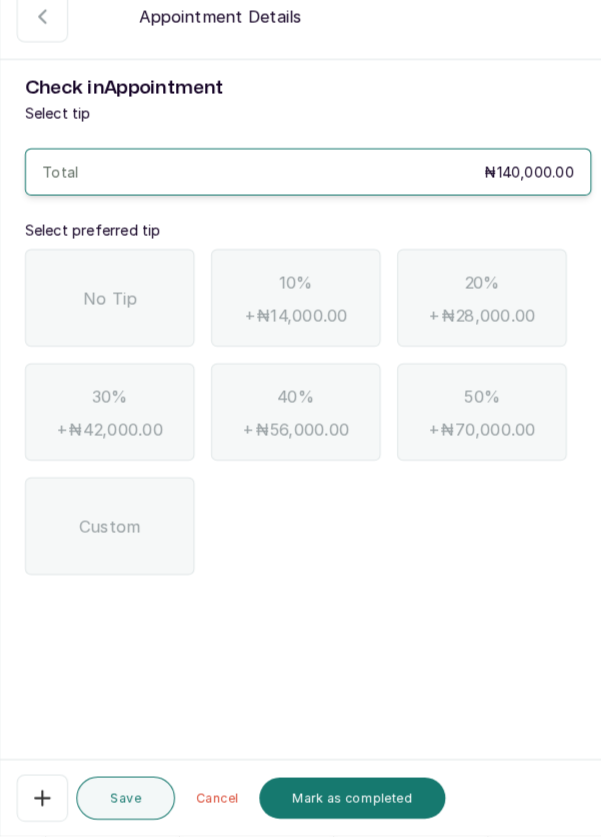 scroll, scrollTop: 0, scrollLeft: 0, axis: both 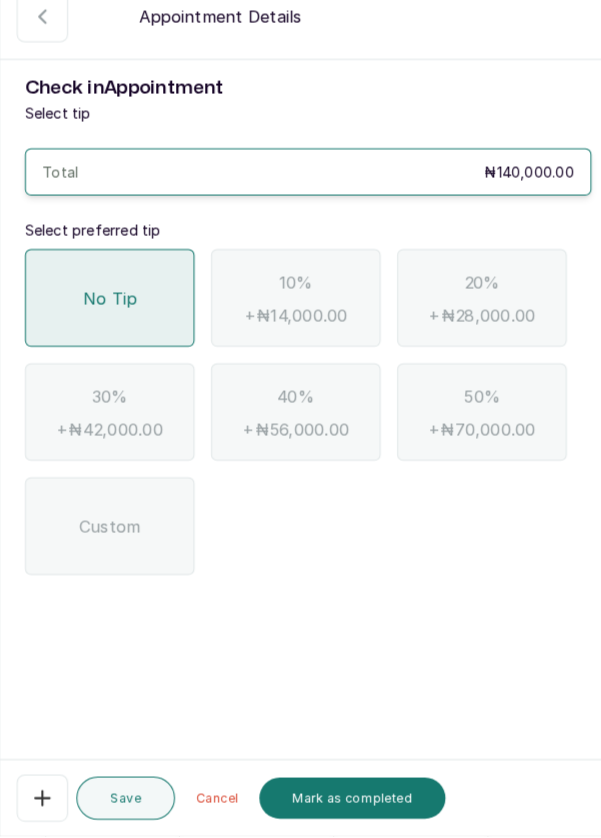 click on "Mark as completed" at bounding box center [343, 801] 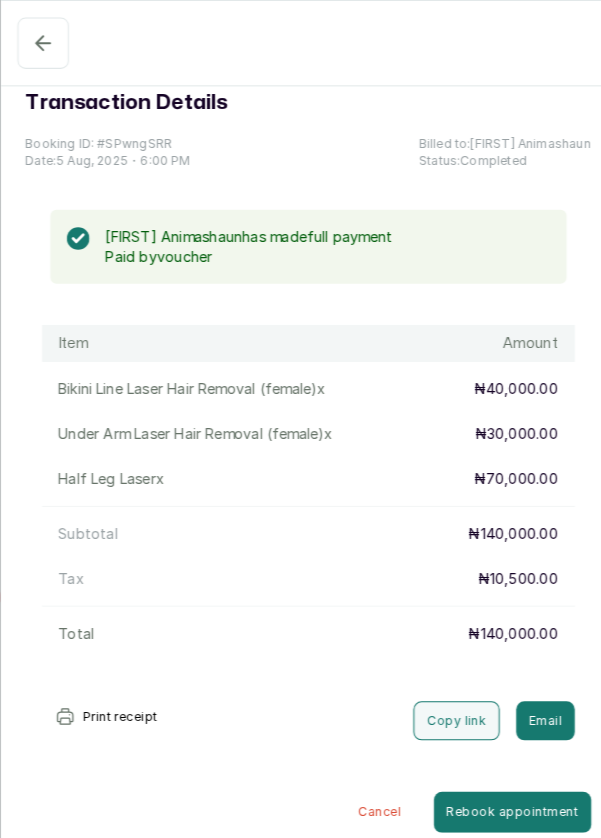 scroll, scrollTop: 0, scrollLeft: 0, axis: both 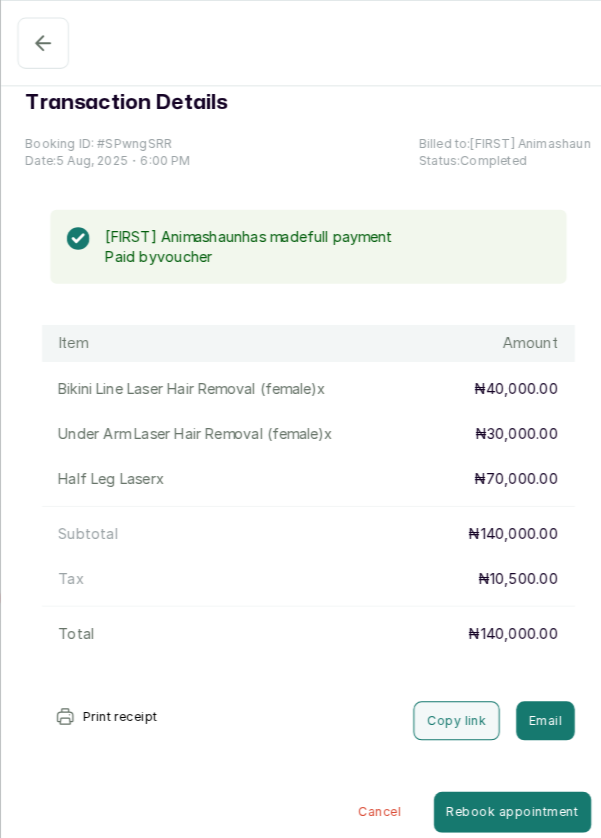 click on "Show no-show/cancelled" at bounding box center [43, 42] 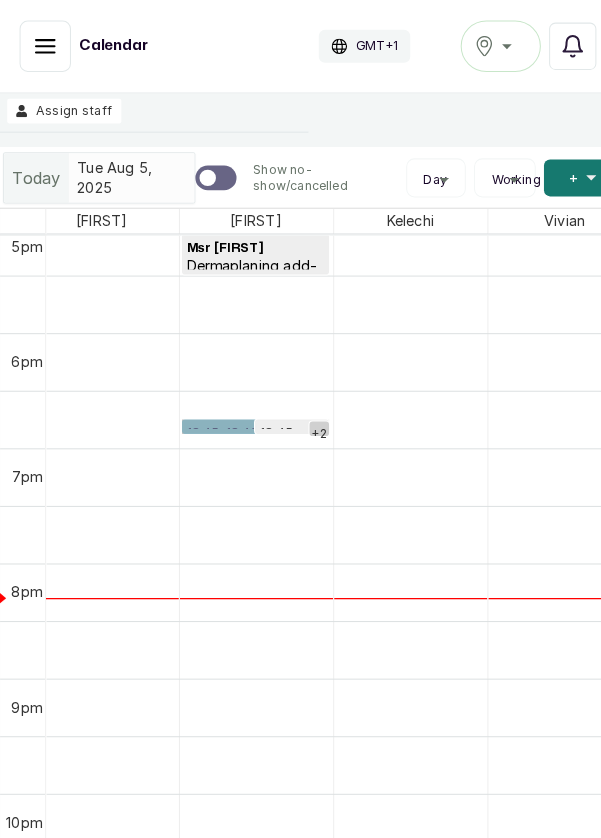 click at bounding box center [0, 0] 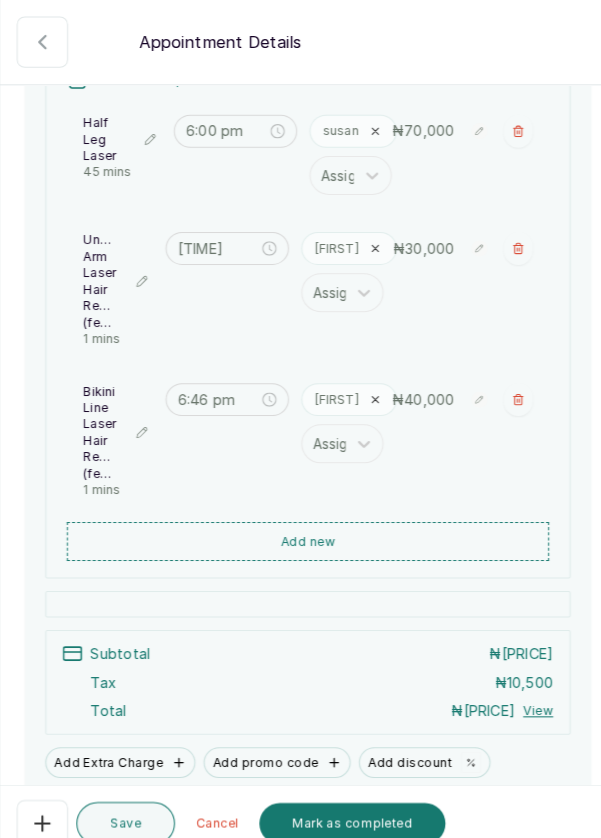 scroll, scrollTop: 464, scrollLeft: 0, axis: vertical 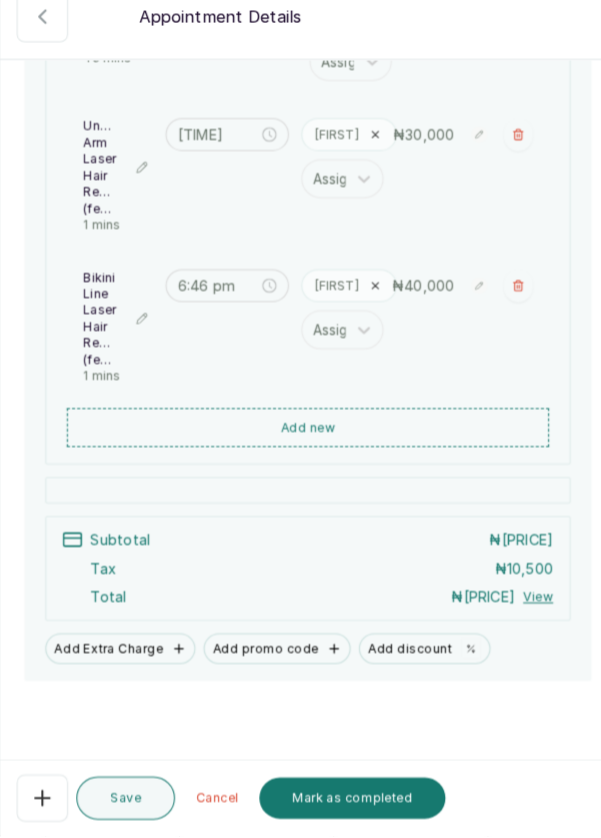 click 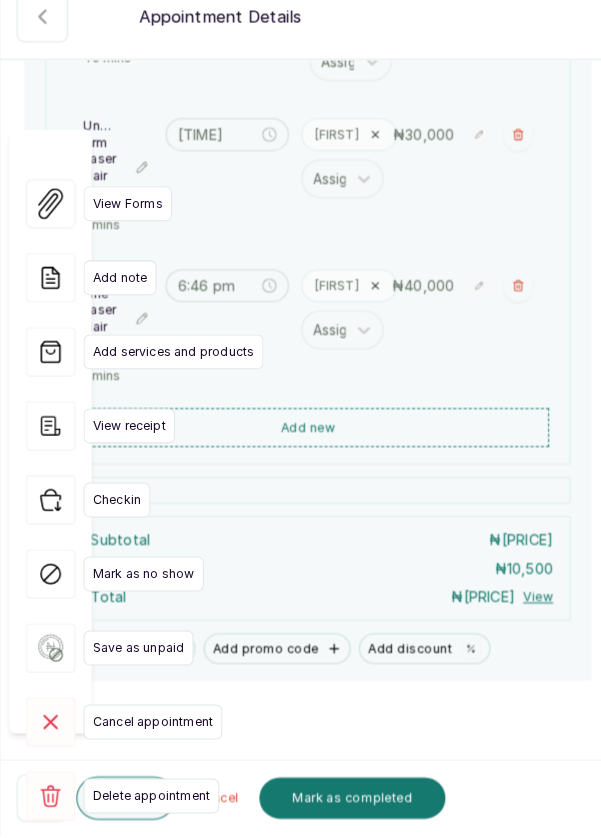 click 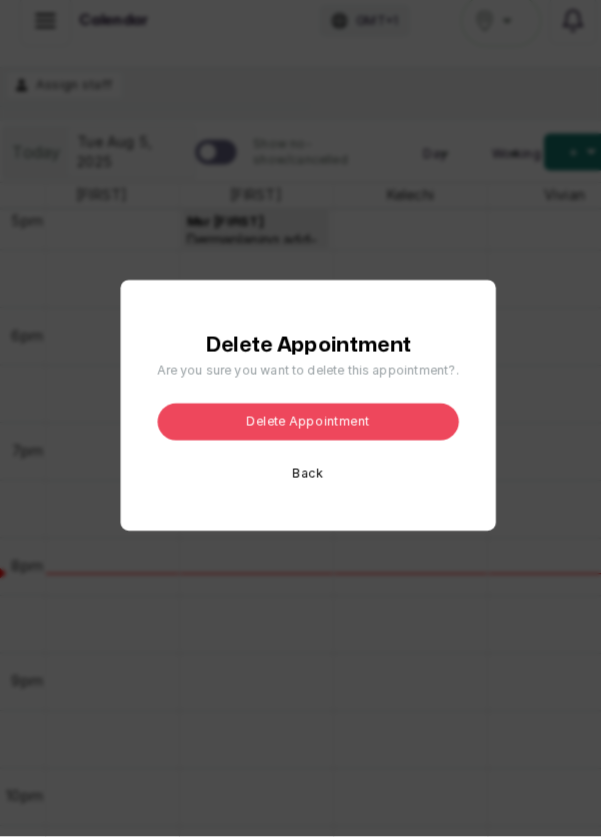 click on "Delete appointment" at bounding box center (300, 435) 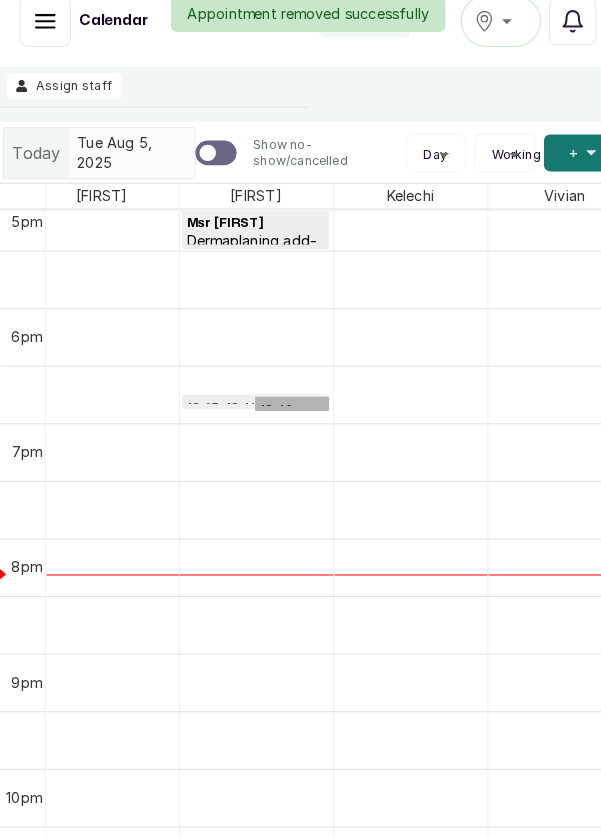 click at bounding box center [0, 0] 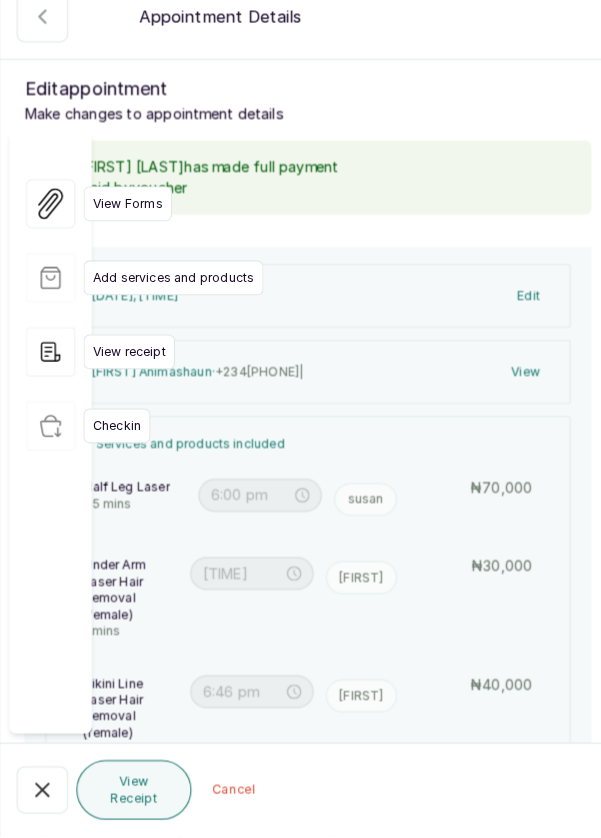 click on "Show no-show/cancelled" at bounding box center [42, 793] 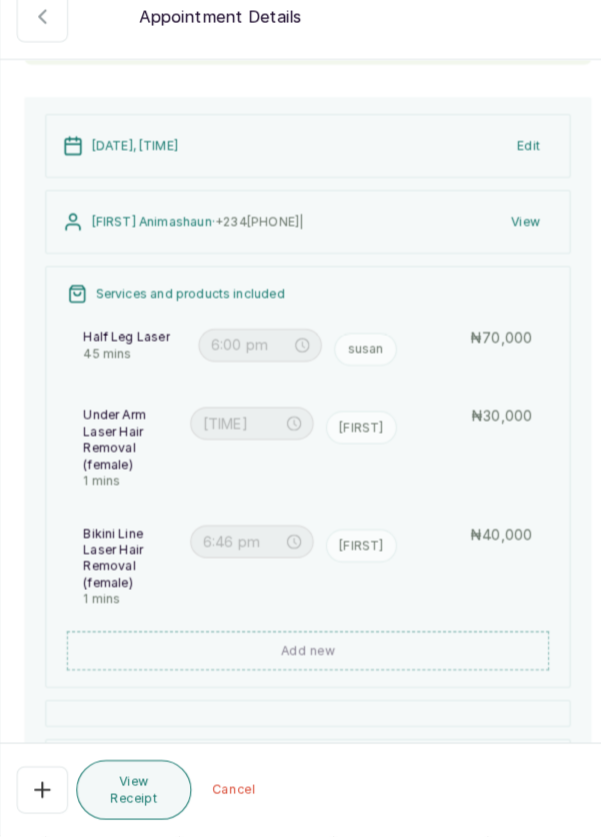 scroll, scrollTop: 144, scrollLeft: 0, axis: vertical 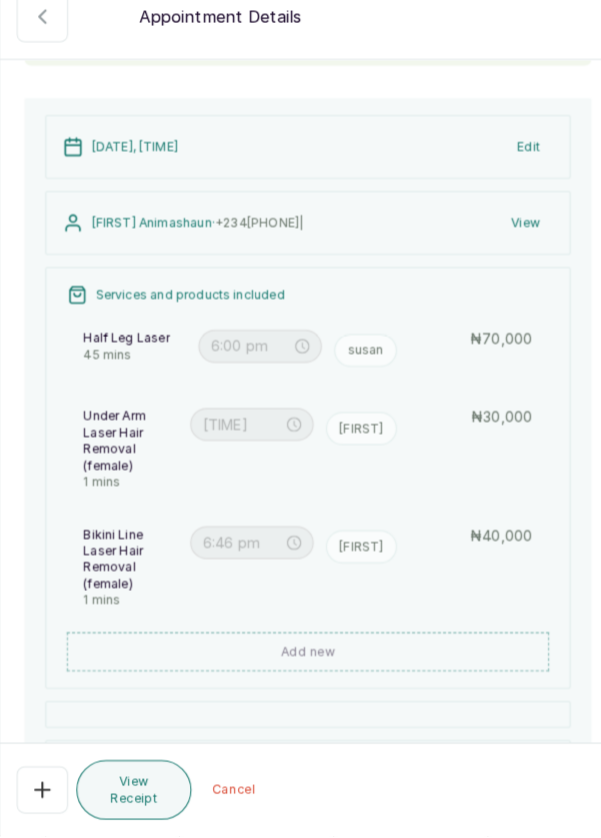 click 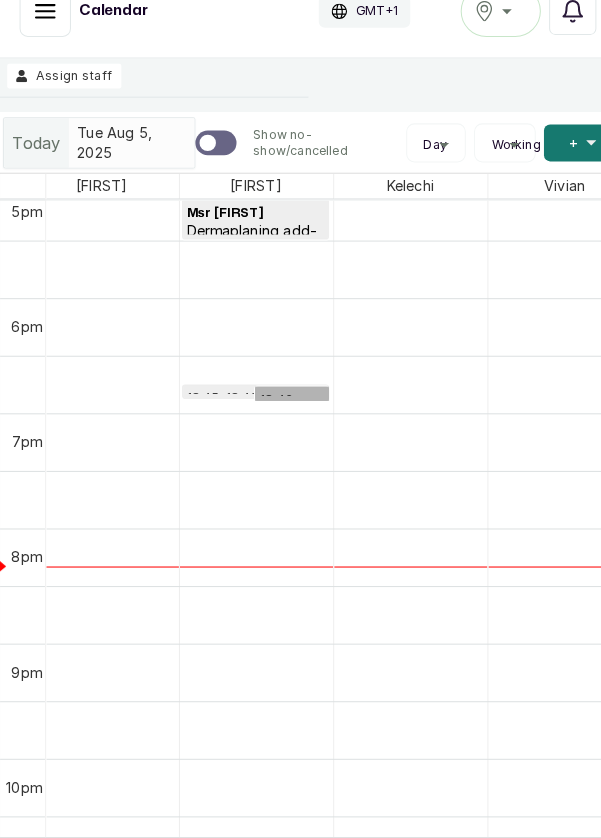 scroll, scrollTop: 73, scrollLeft: 0, axis: vertical 